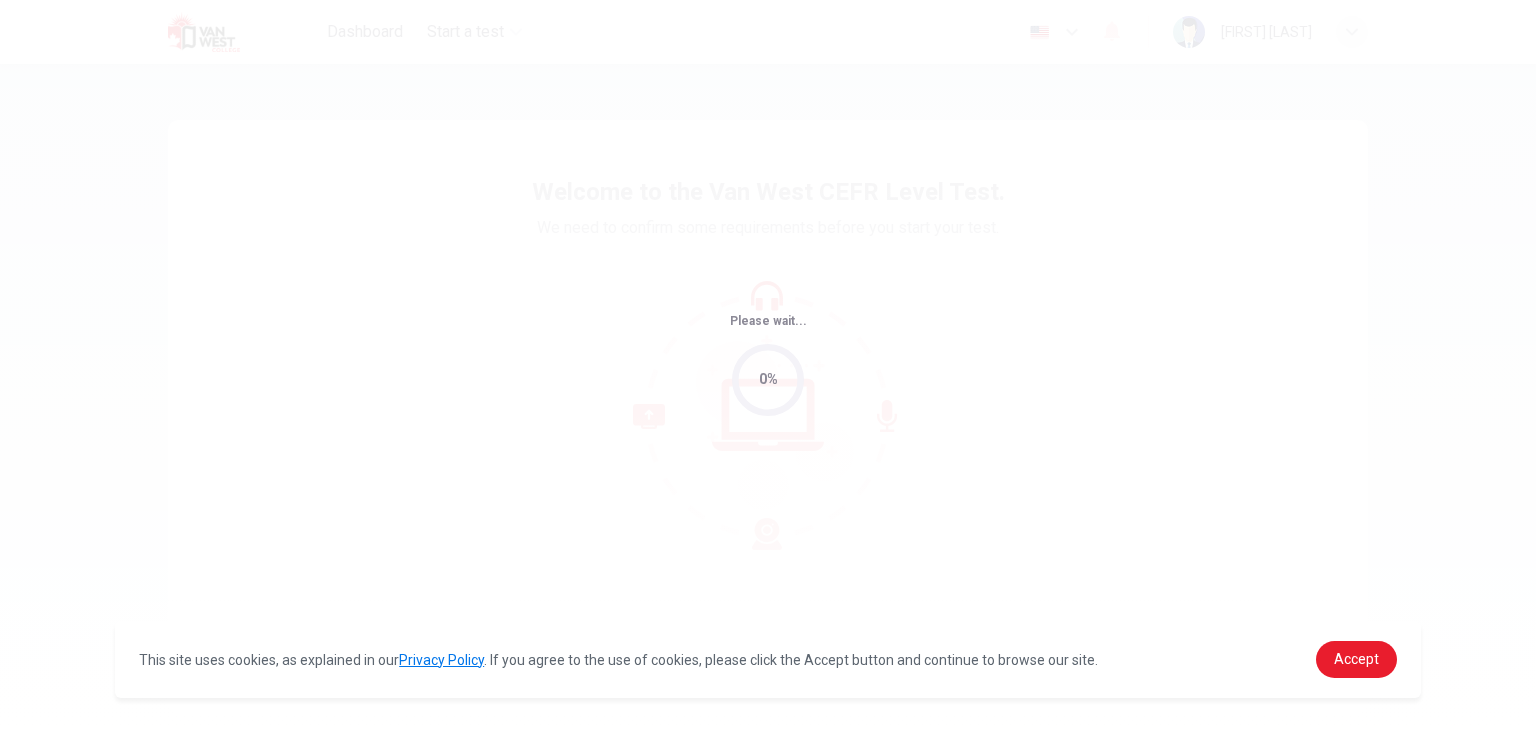 scroll, scrollTop: 0, scrollLeft: 0, axis: both 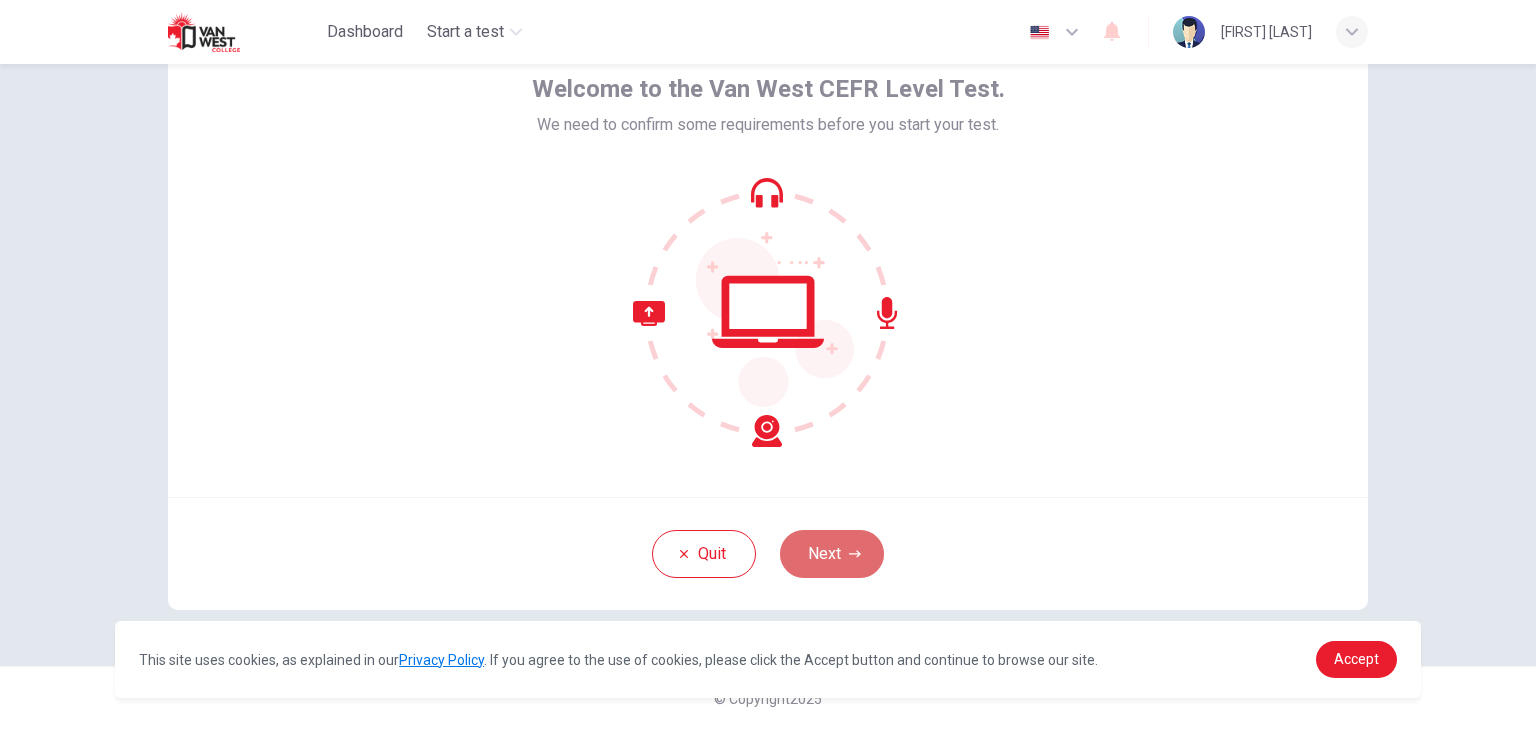 click on "Next" at bounding box center (832, 554) 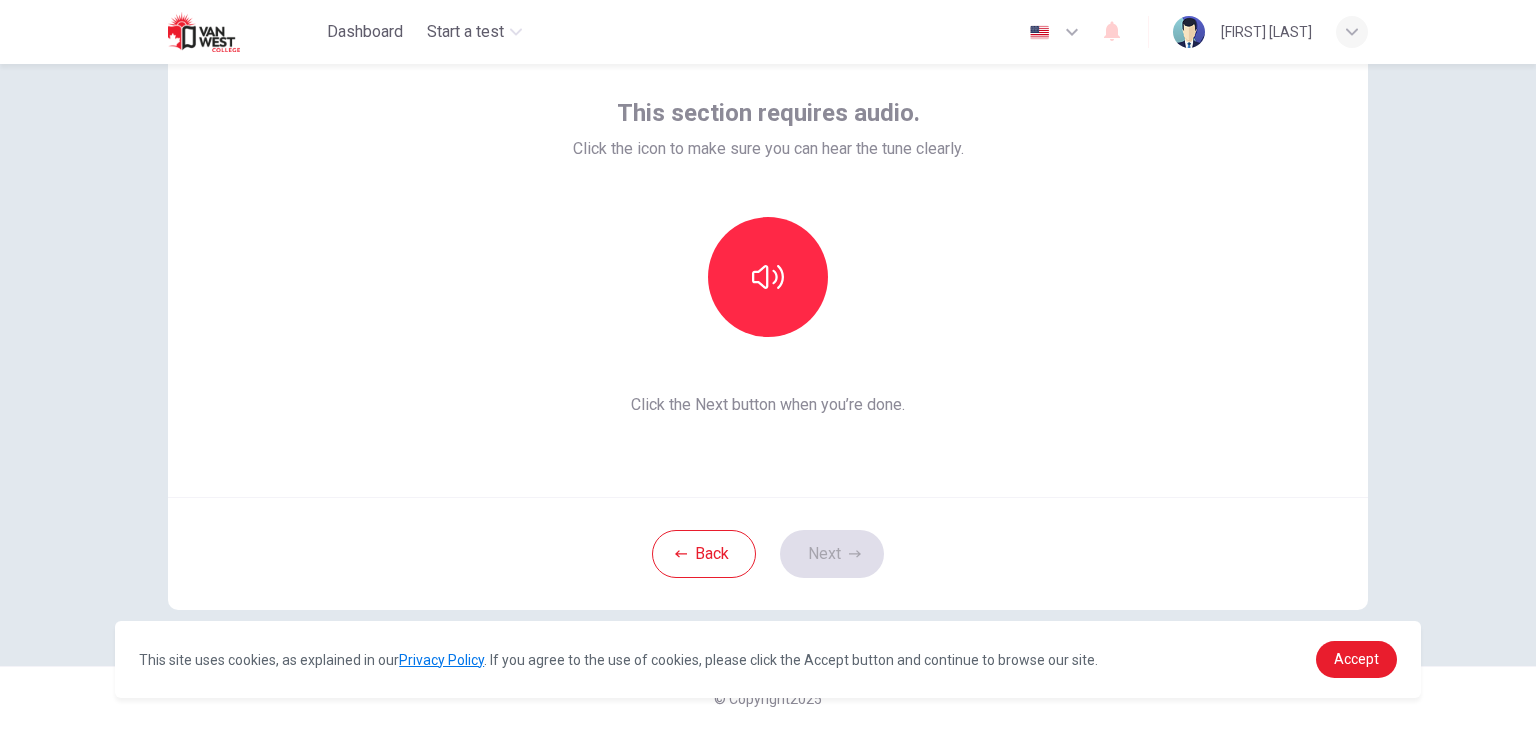scroll, scrollTop: 0, scrollLeft: 0, axis: both 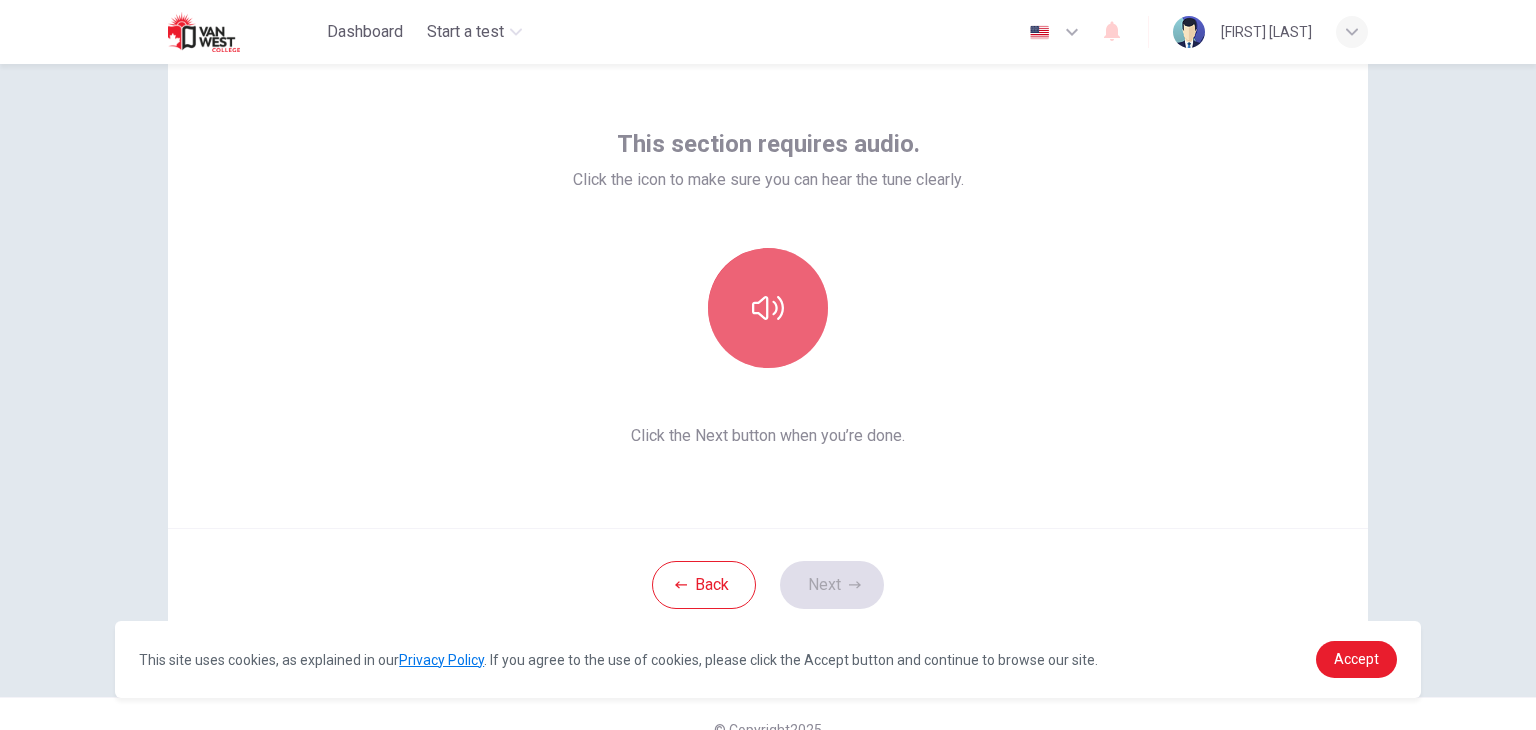 click at bounding box center (768, 308) 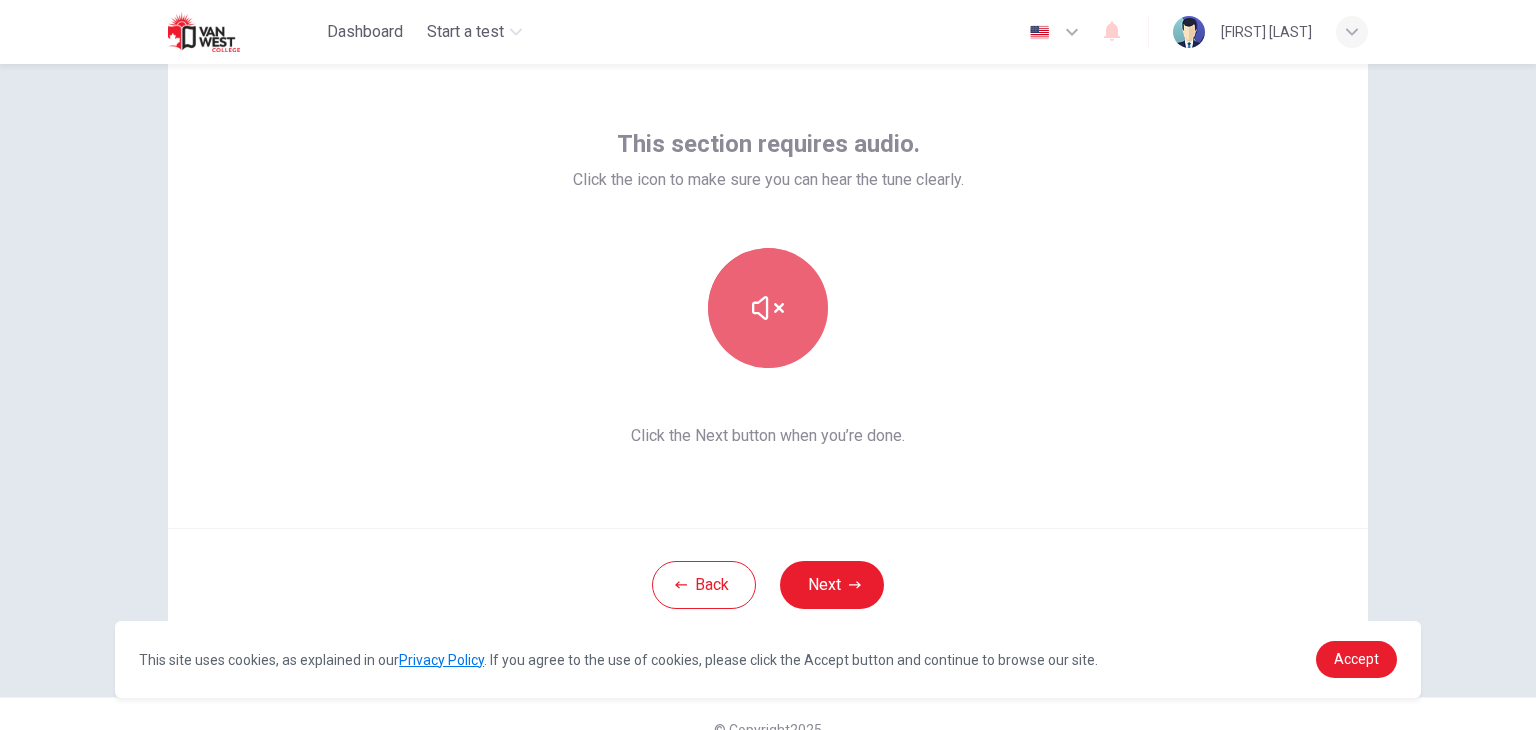 click at bounding box center (768, 308) 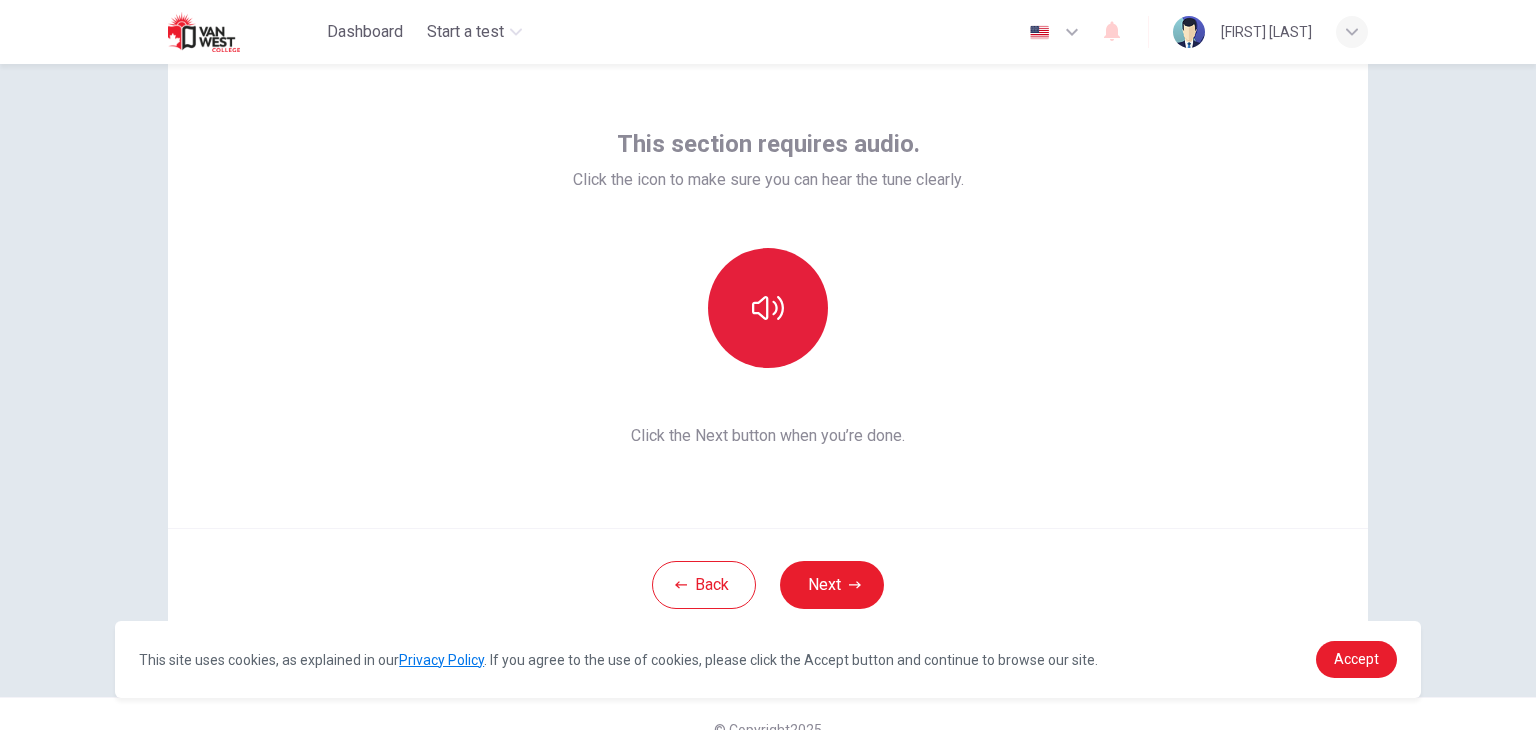 type 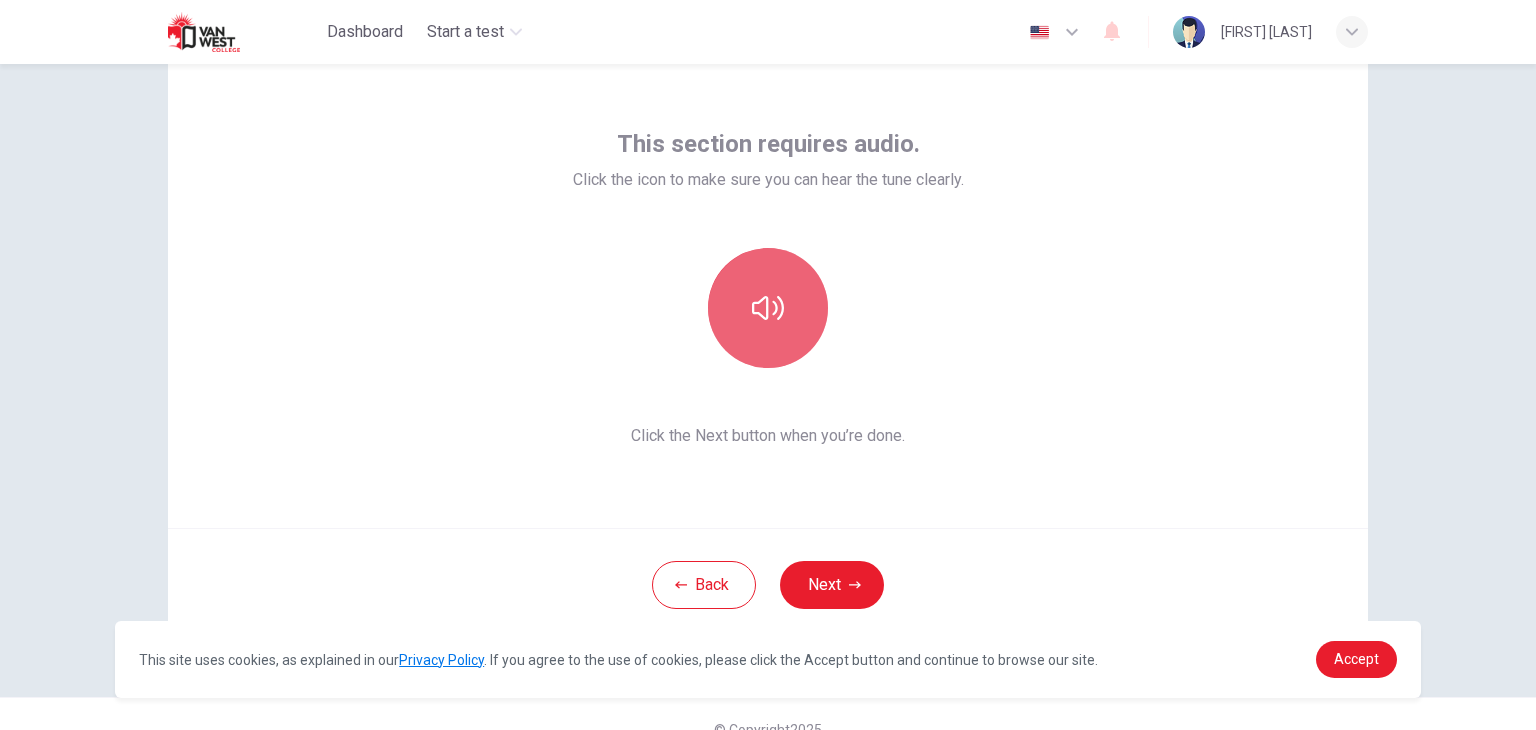 click at bounding box center [768, 308] 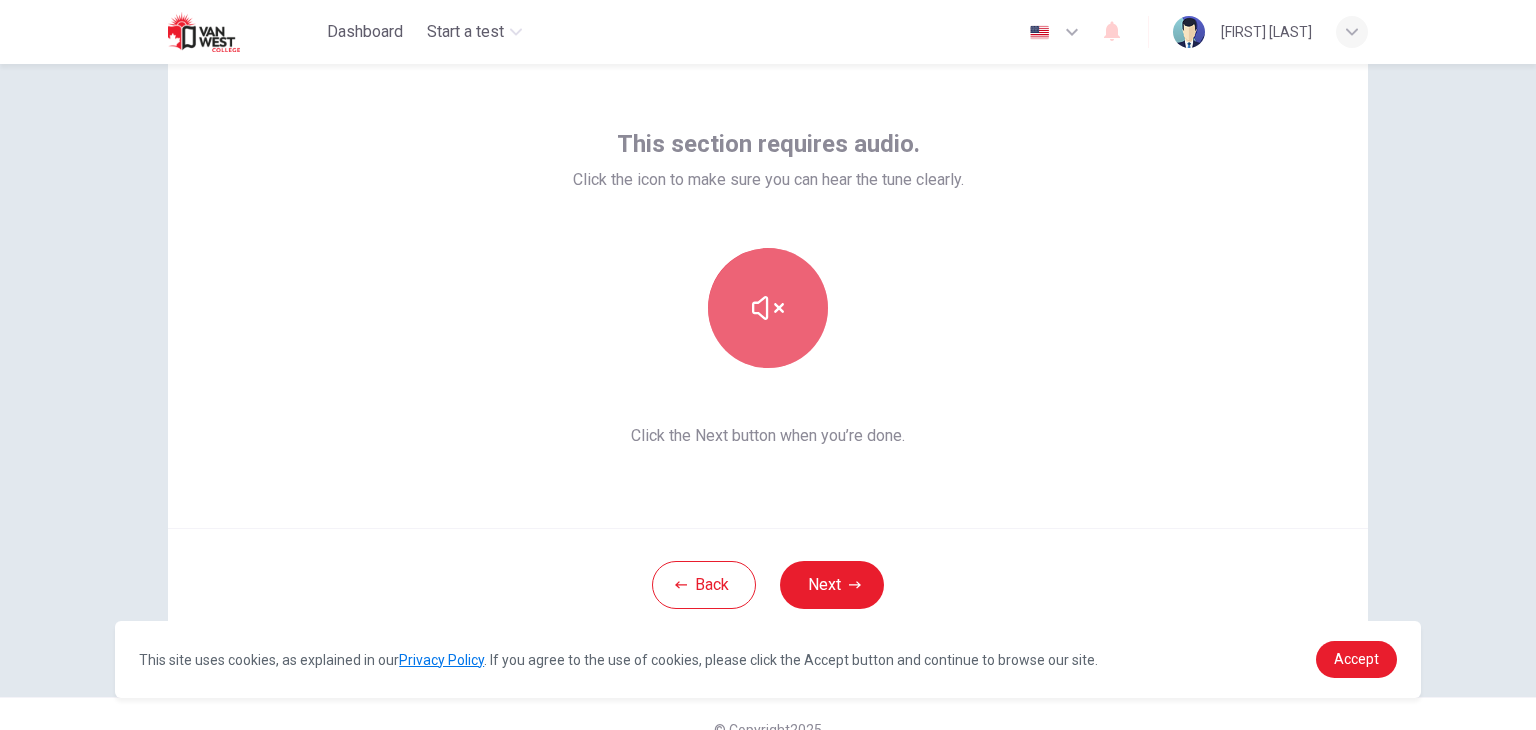 click at bounding box center [768, 308] 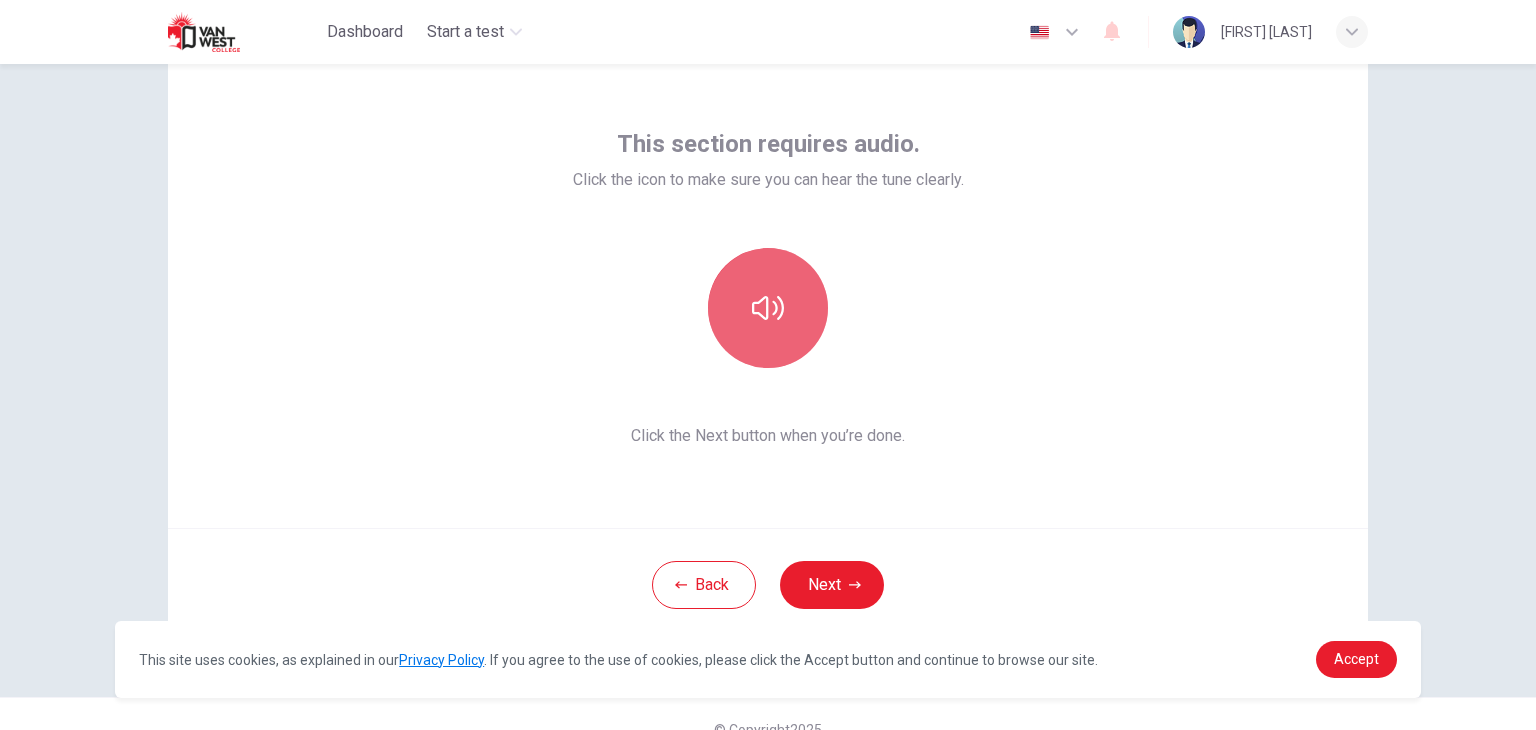 click at bounding box center (768, 308) 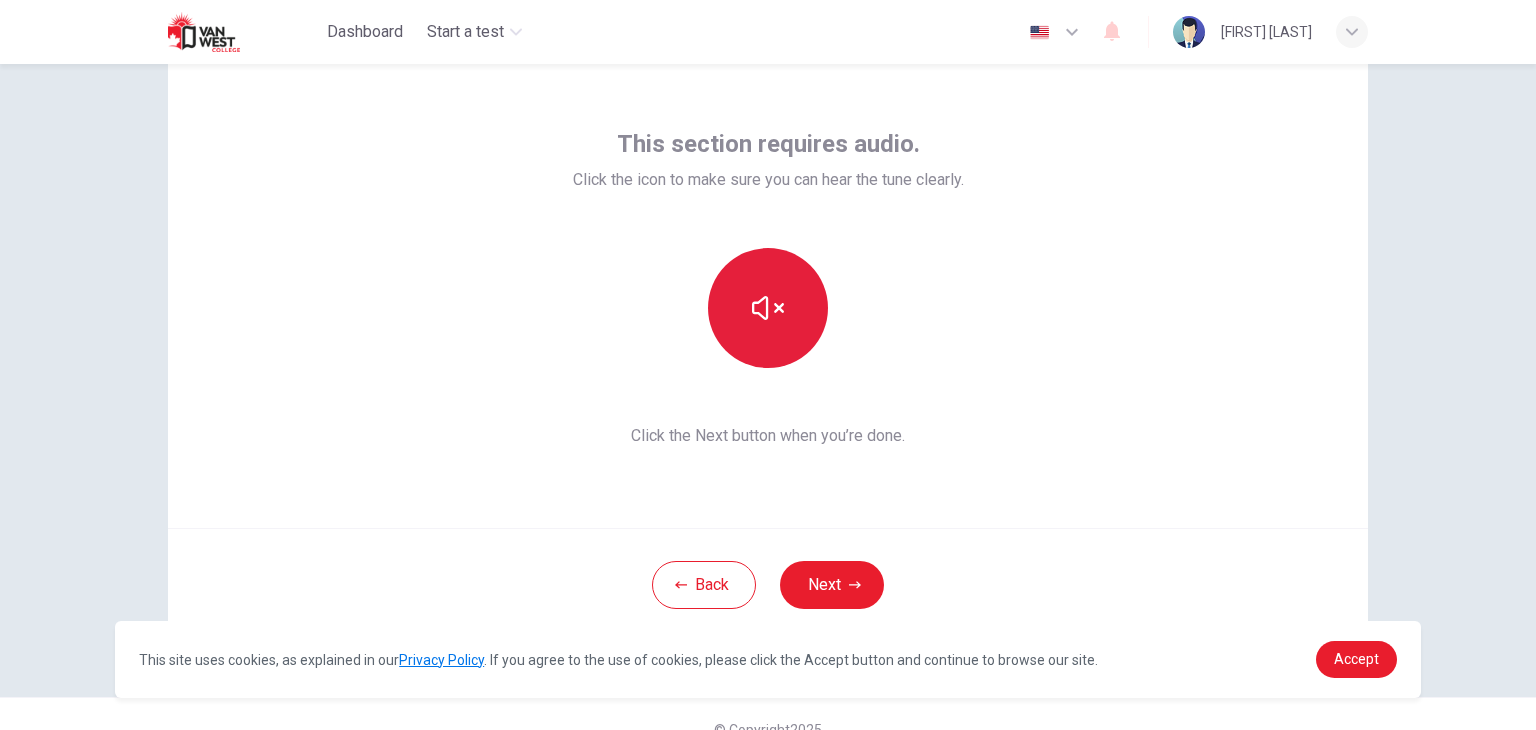 click at bounding box center (768, 308) 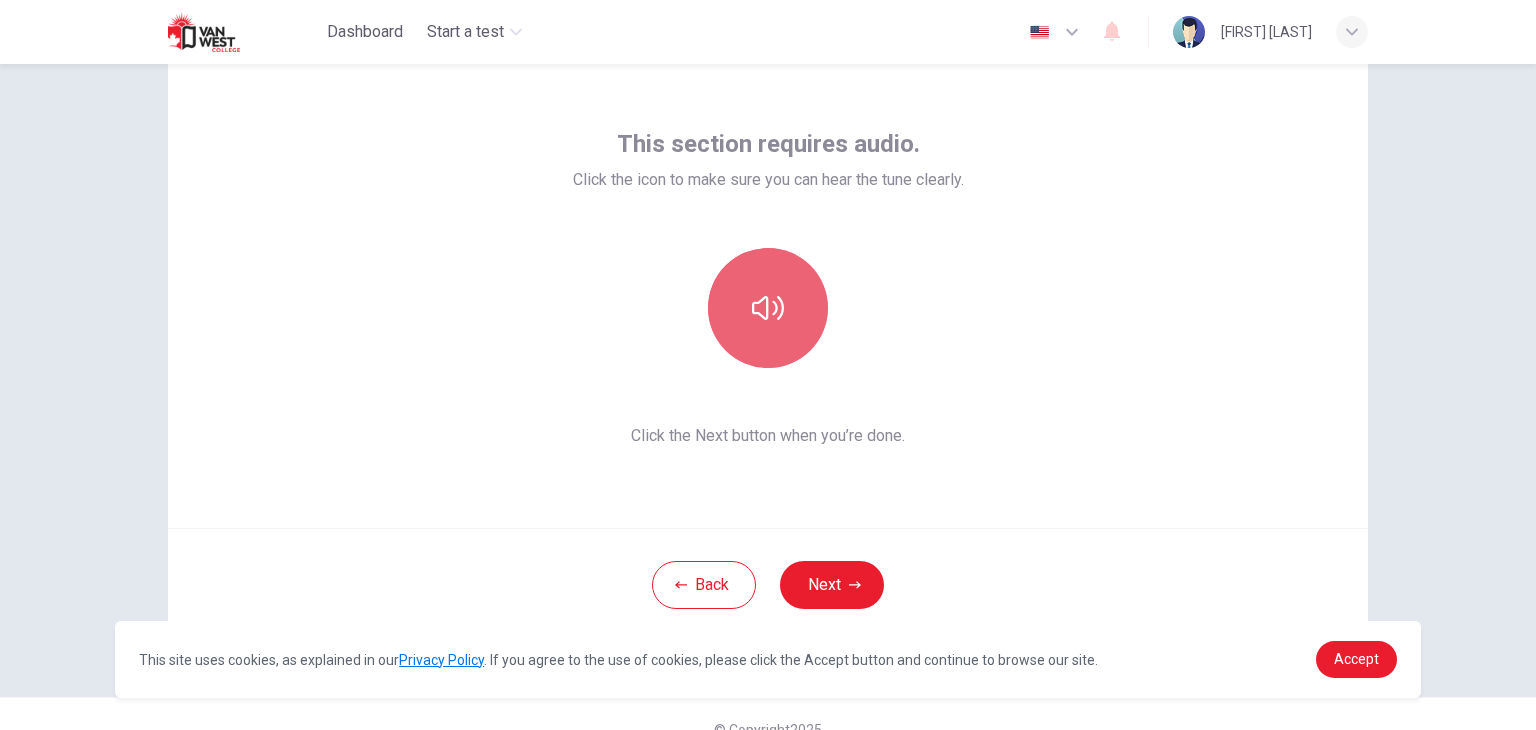 click at bounding box center [768, 308] 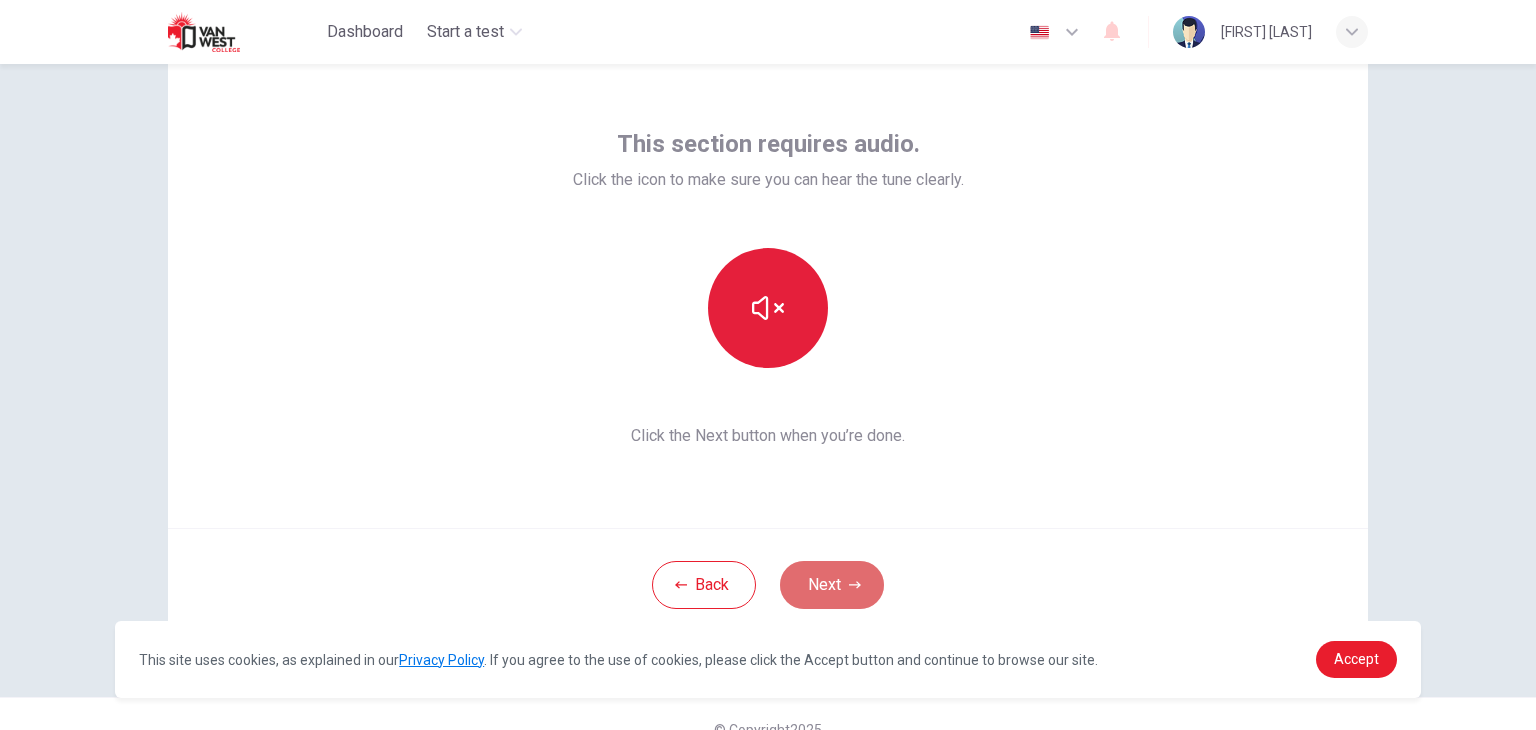 click on "Next" at bounding box center [832, 585] 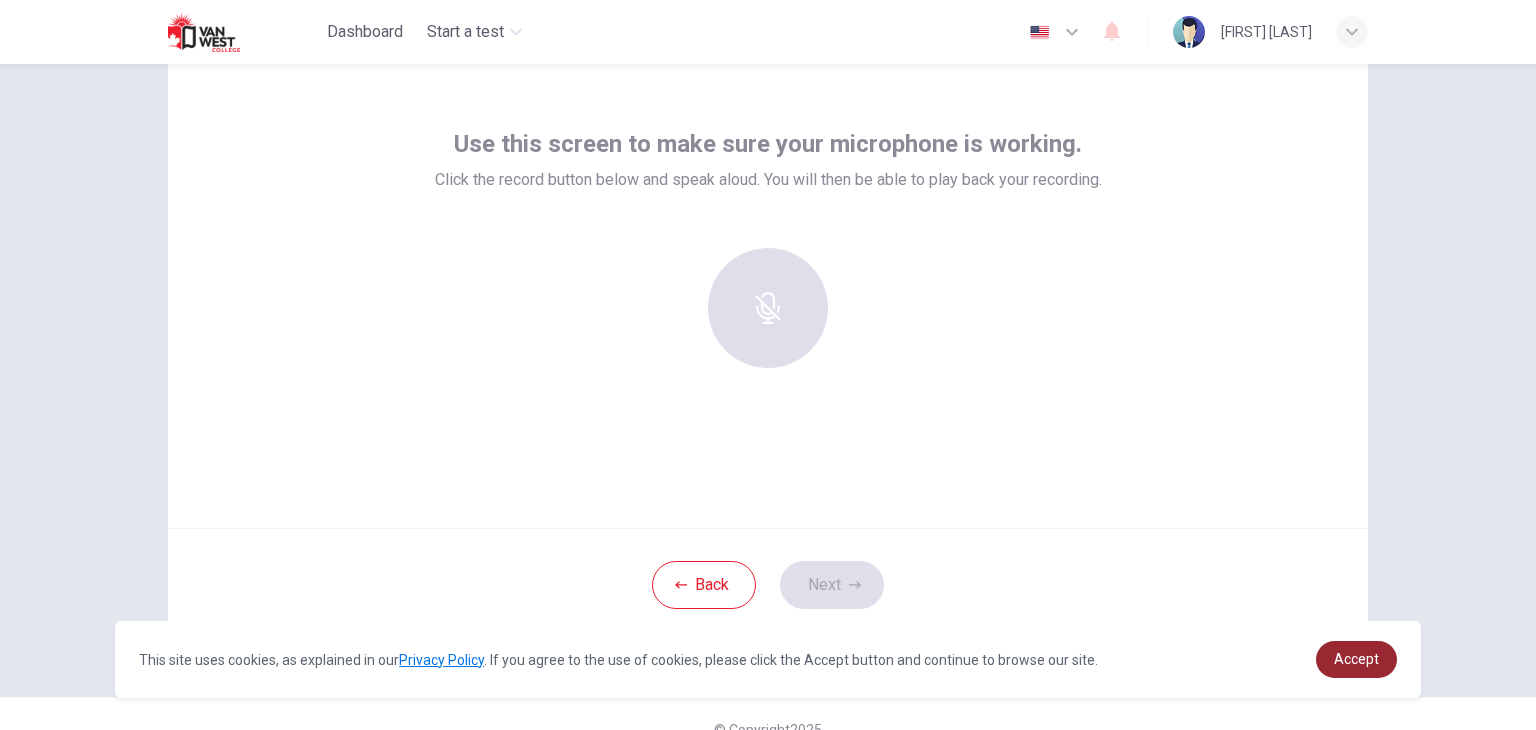 click on "Accept" at bounding box center [1356, 659] 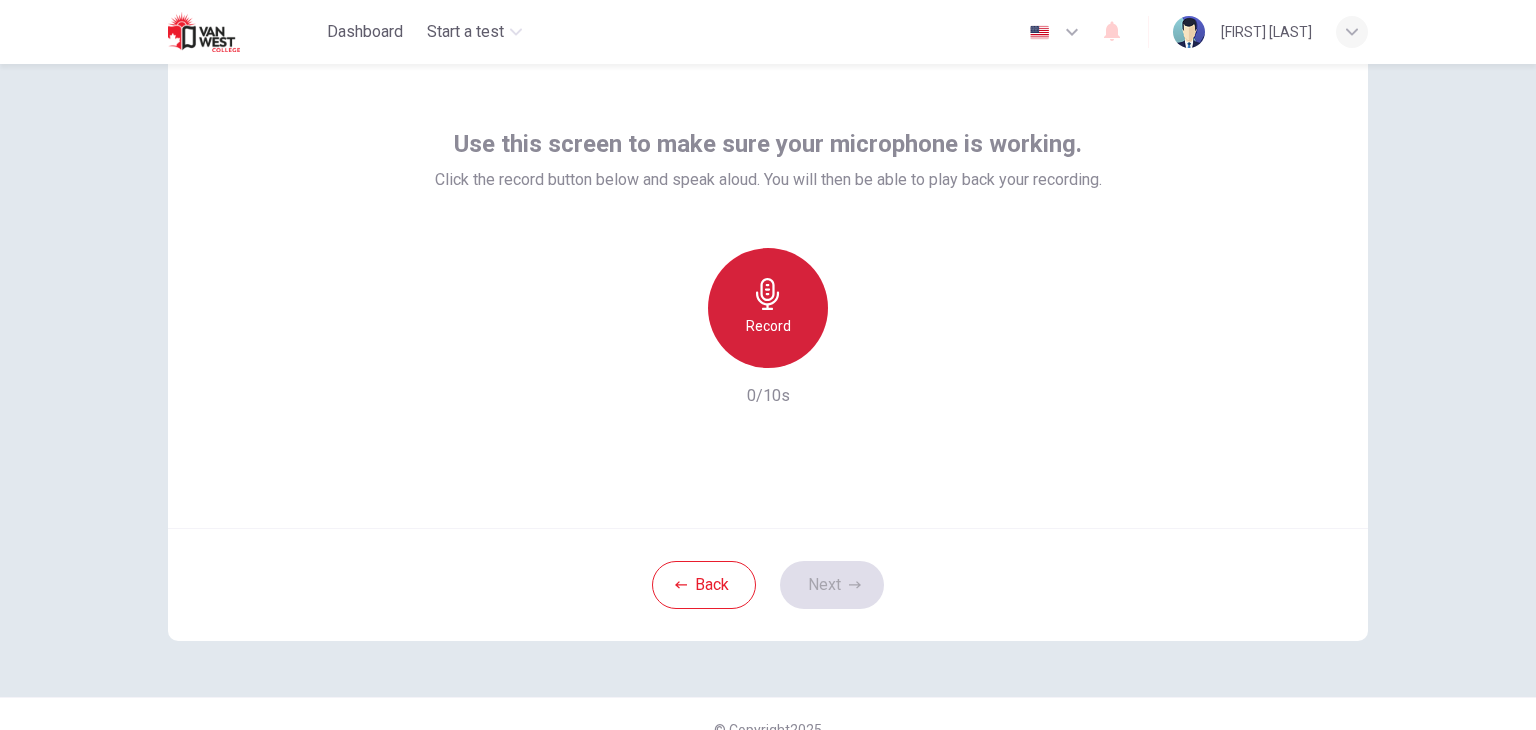 click at bounding box center (768, 294) 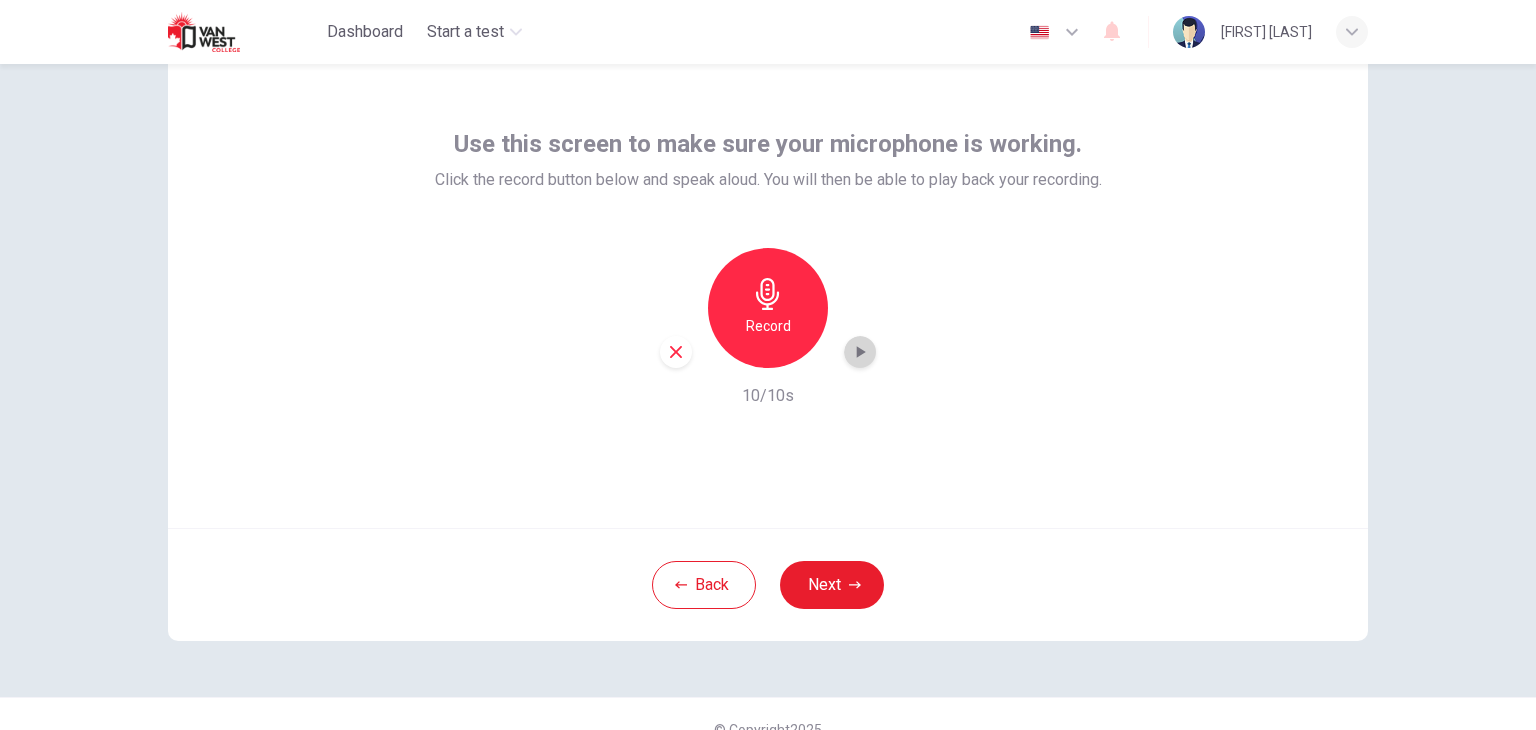 click at bounding box center [861, 352] 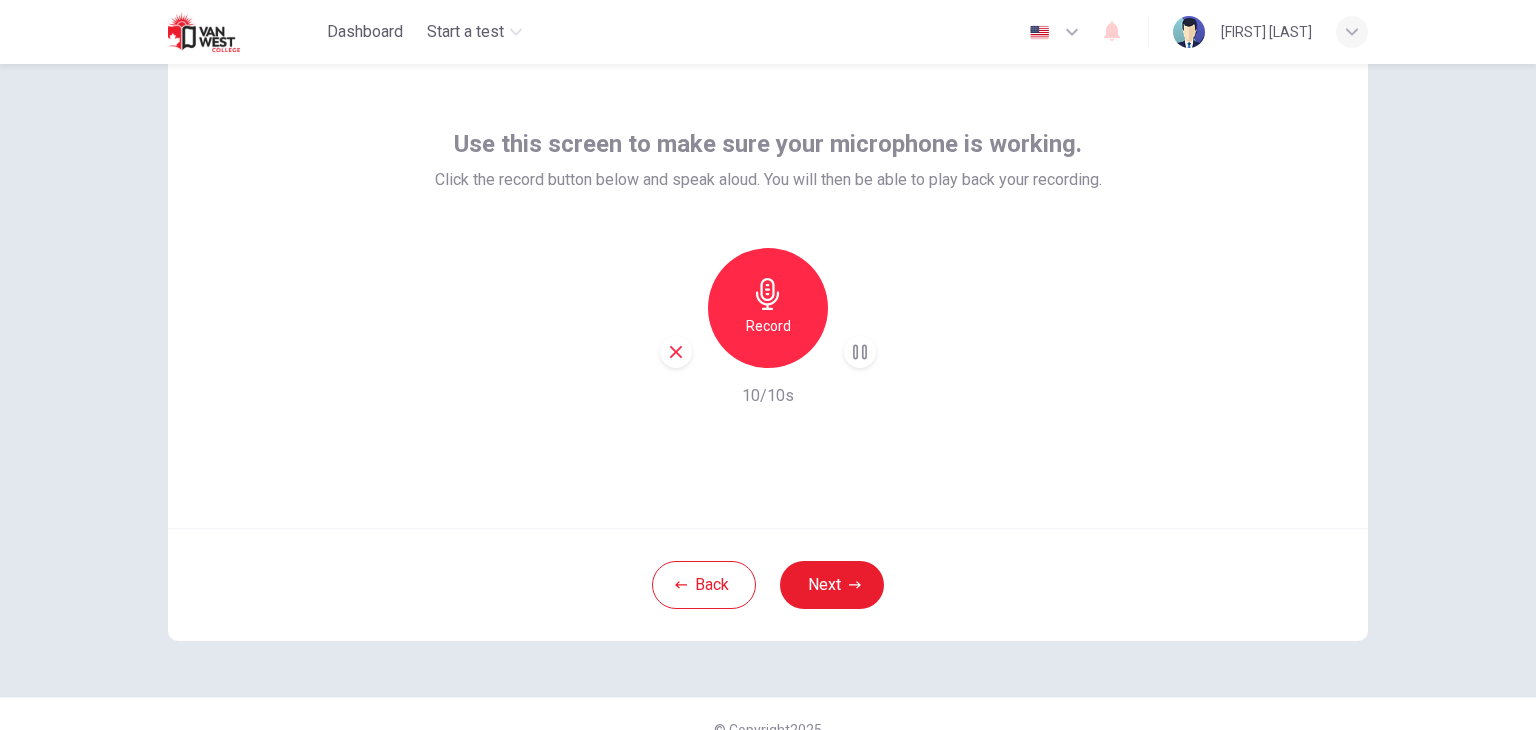 click at bounding box center [676, 352] 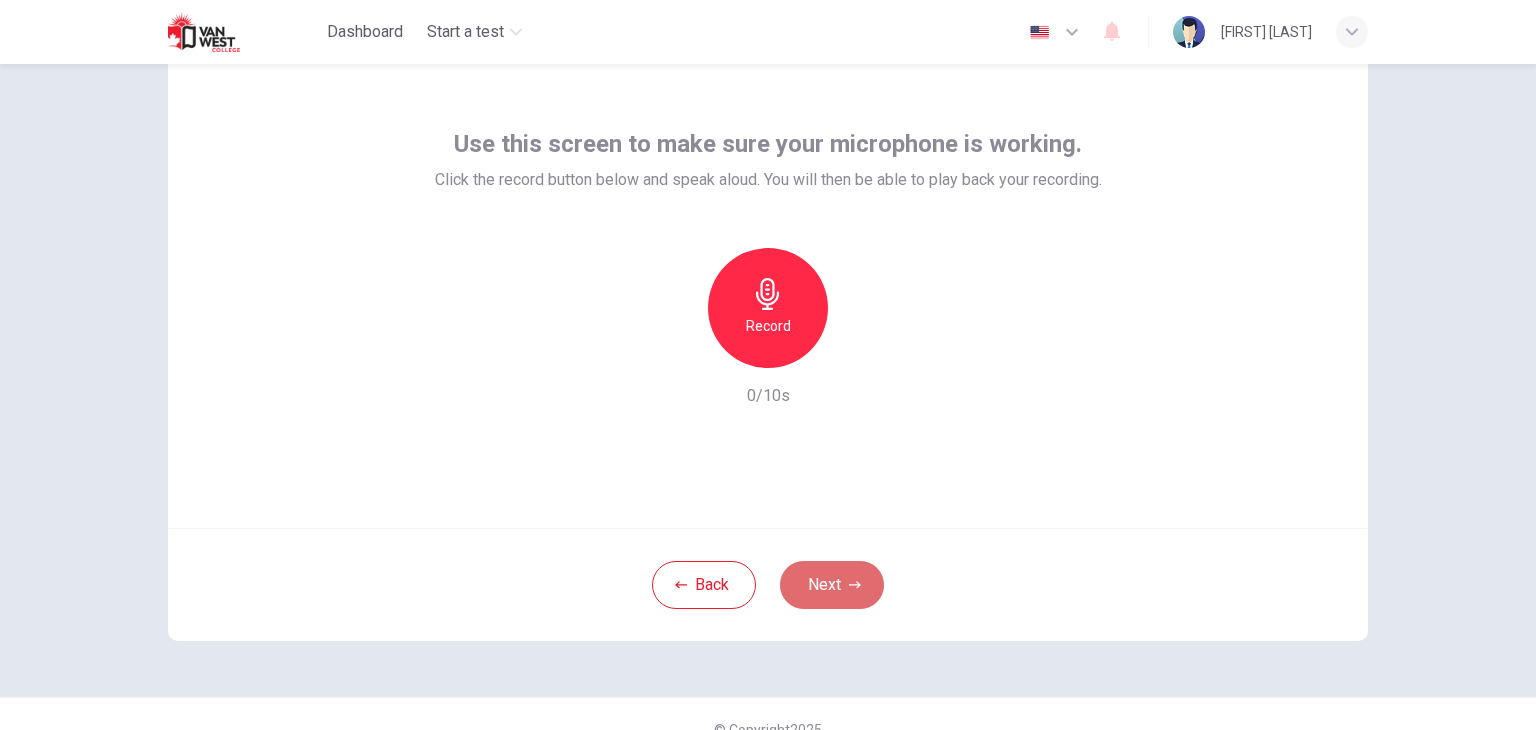 click on "Next" at bounding box center [832, 585] 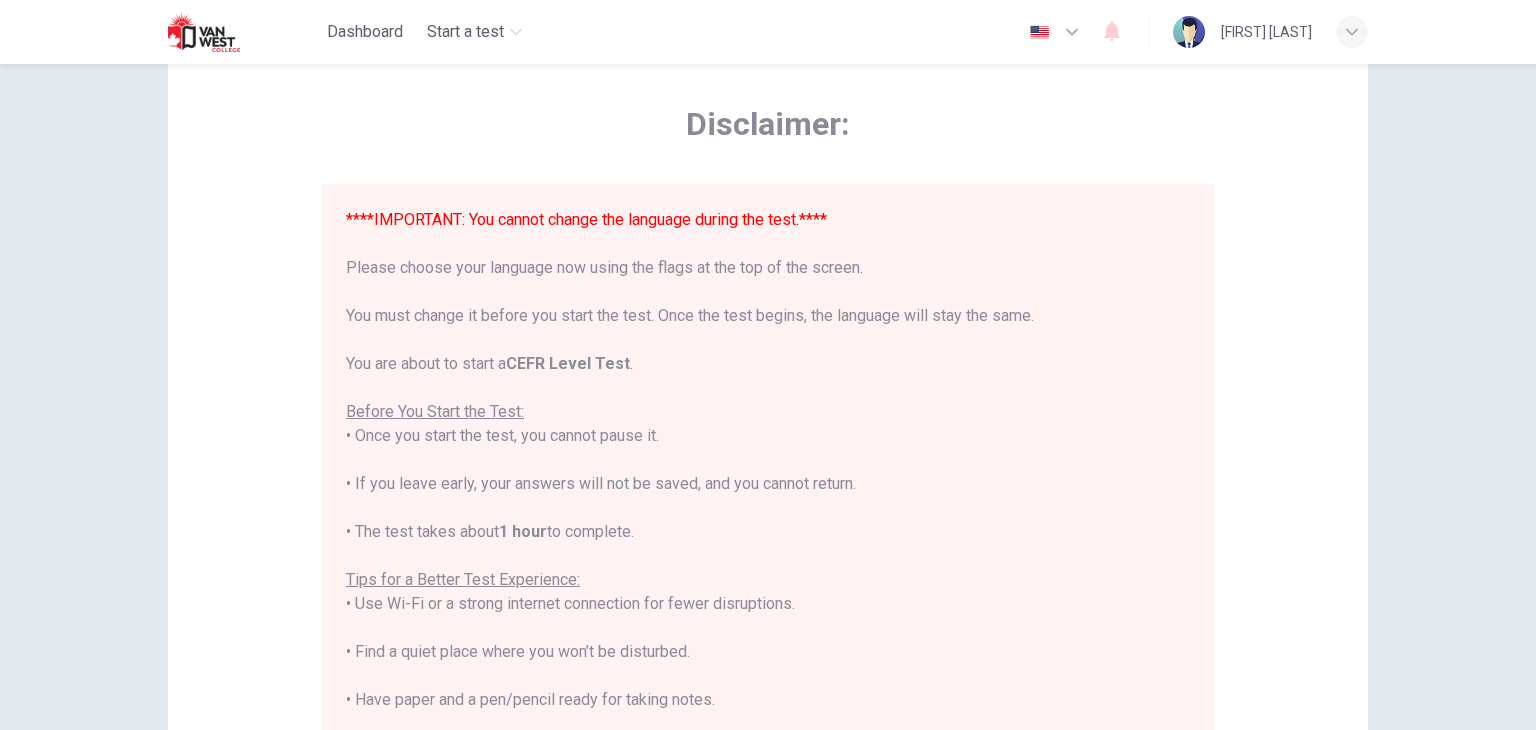 scroll, scrollTop: 191, scrollLeft: 0, axis: vertical 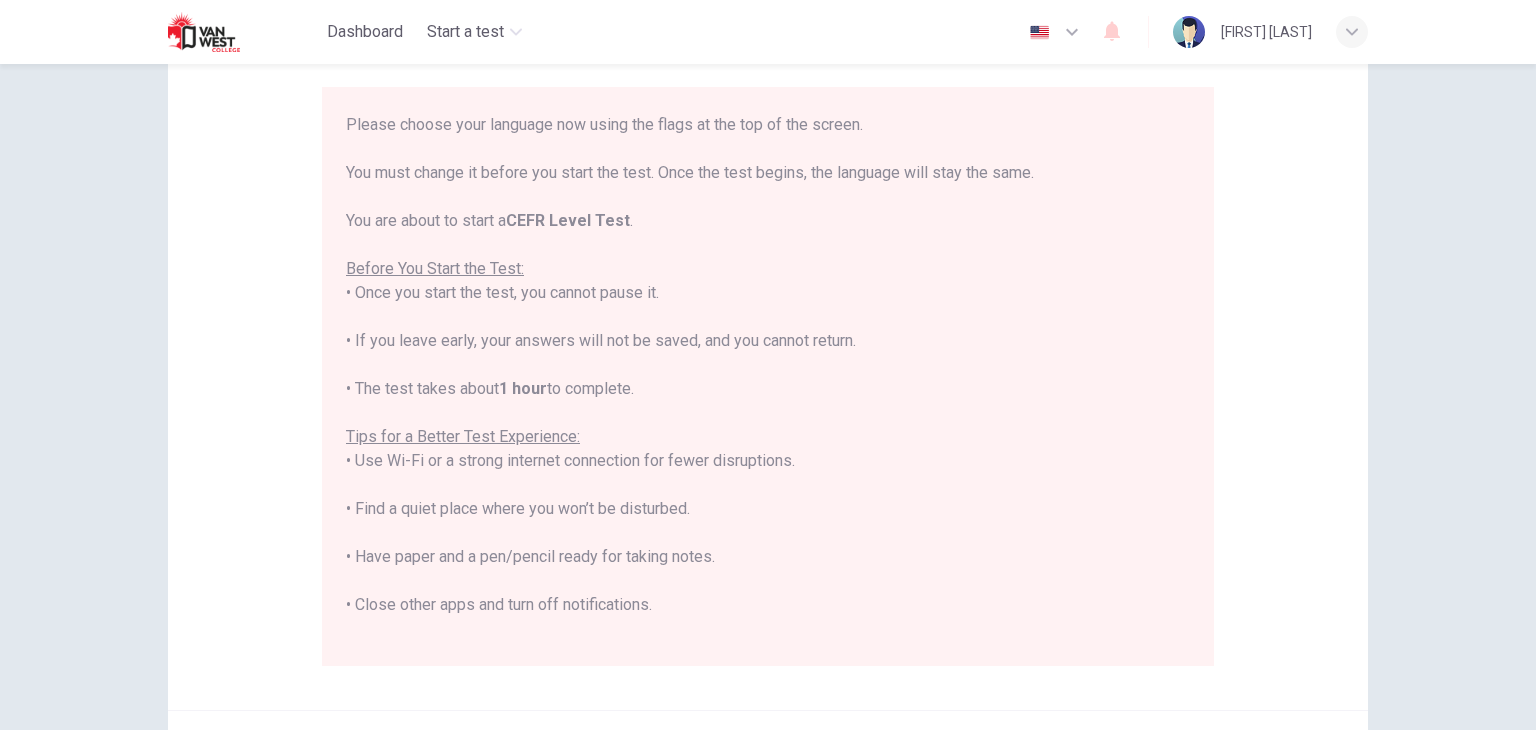 click at bounding box center [1055, 32] 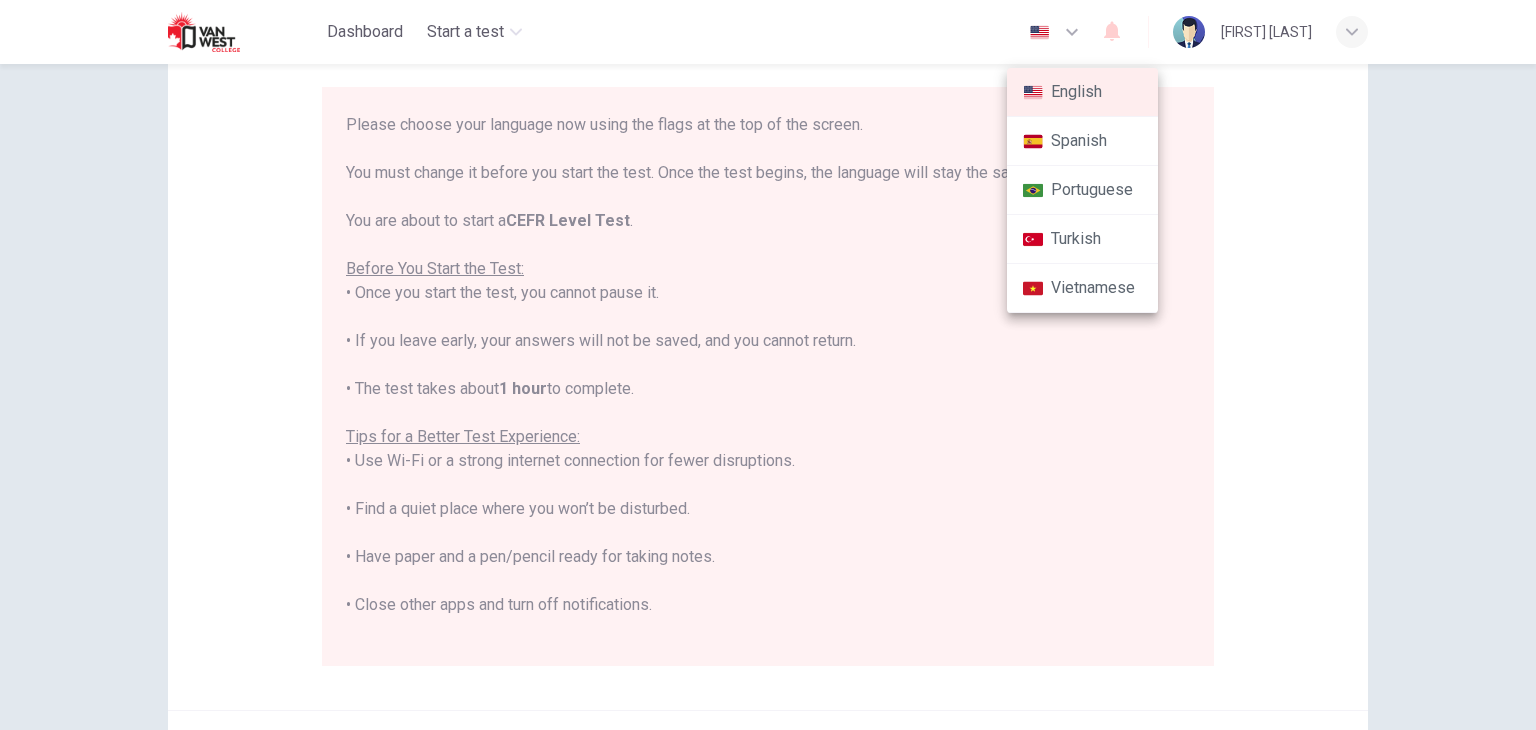 click at bounding box center (768, 365) 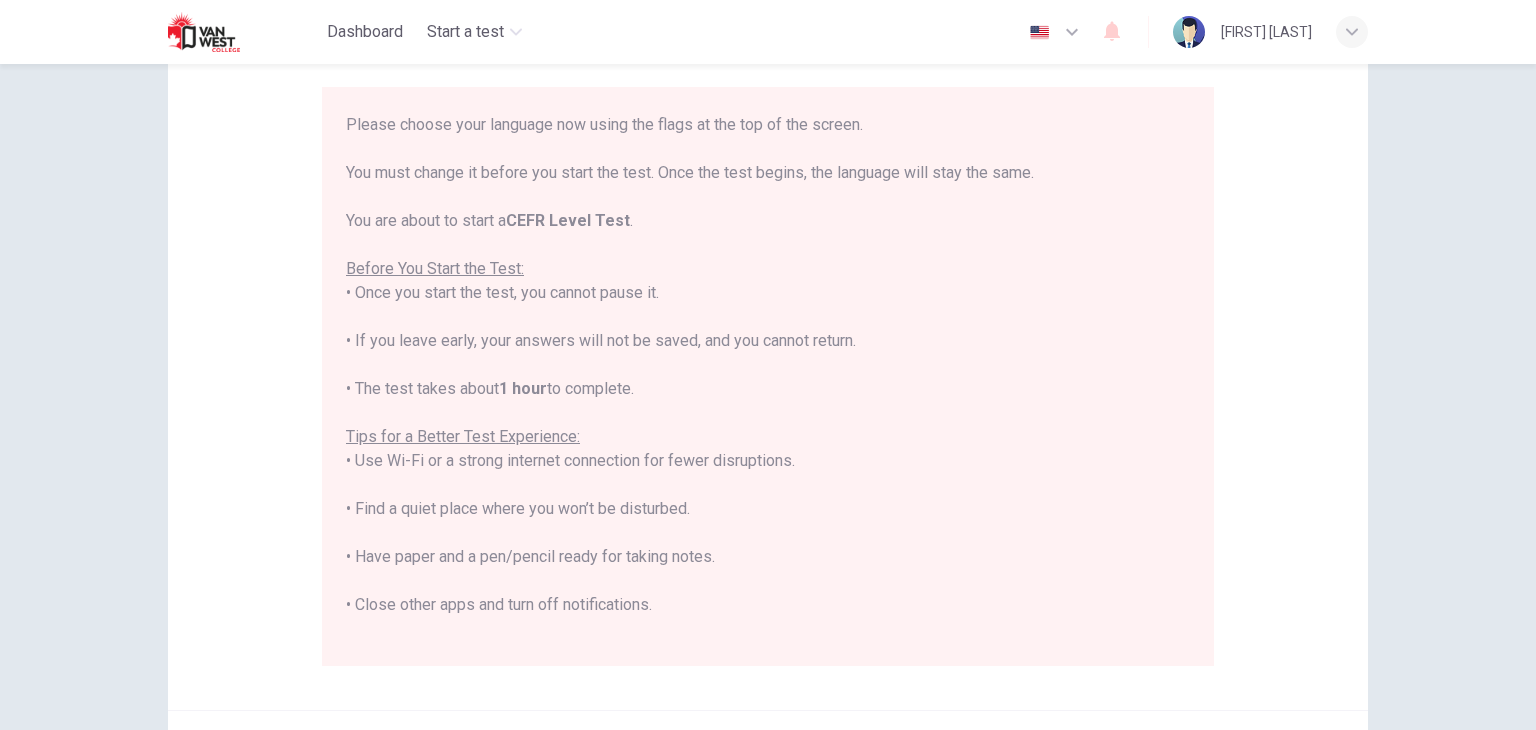 click at bounding box center [1072, 32] 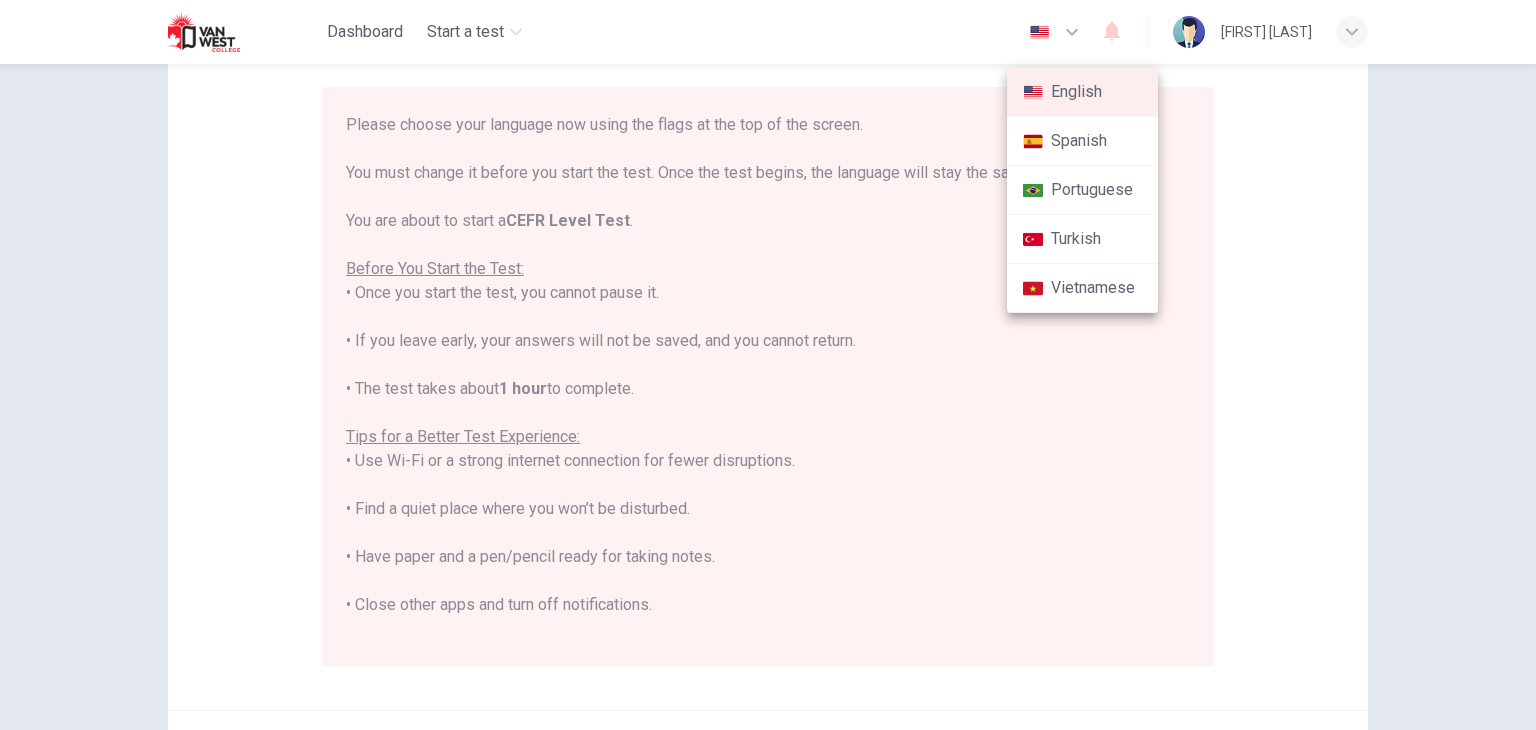 click at bounding box center [768, 365] 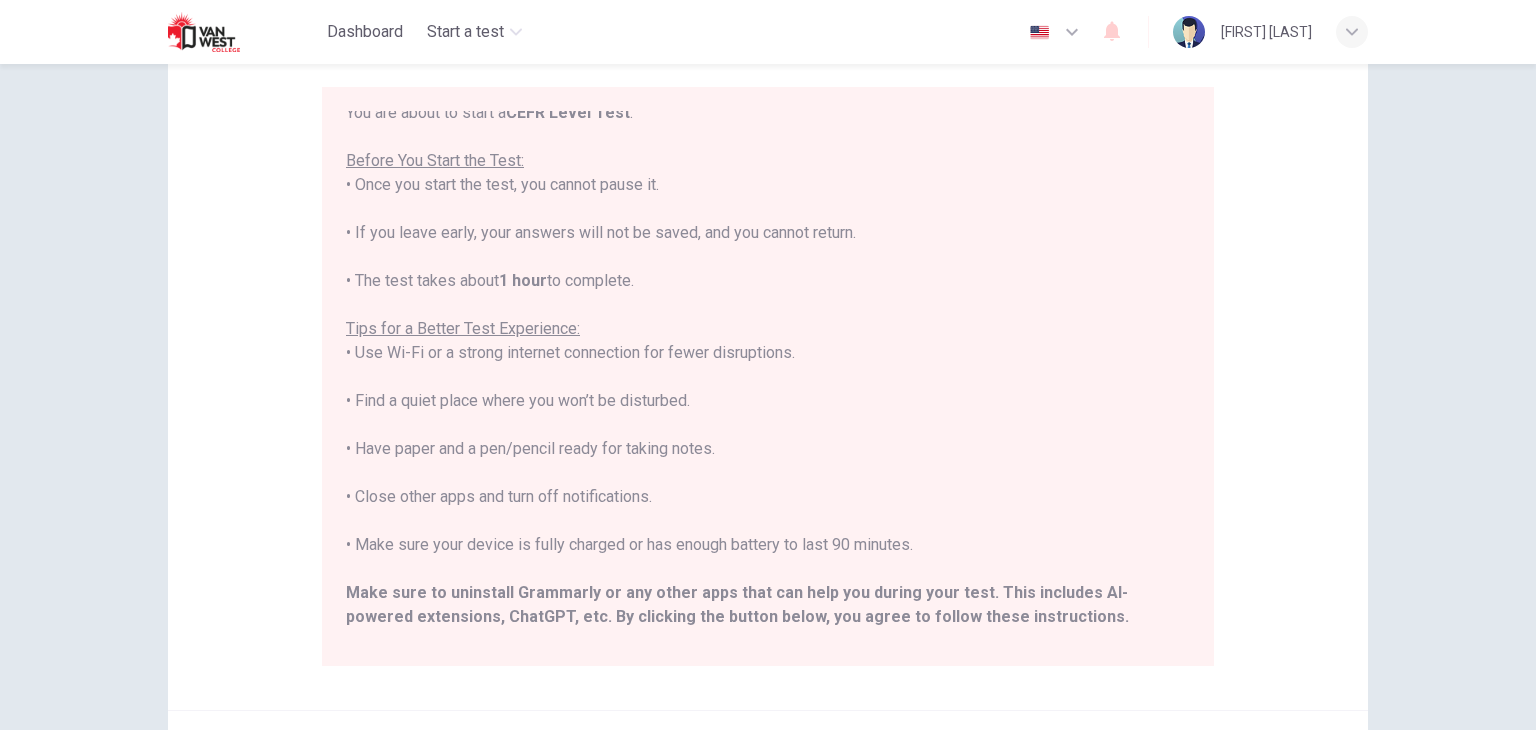 scroll, scrollTop: 191, scrollLeft: 0, axis: vertical 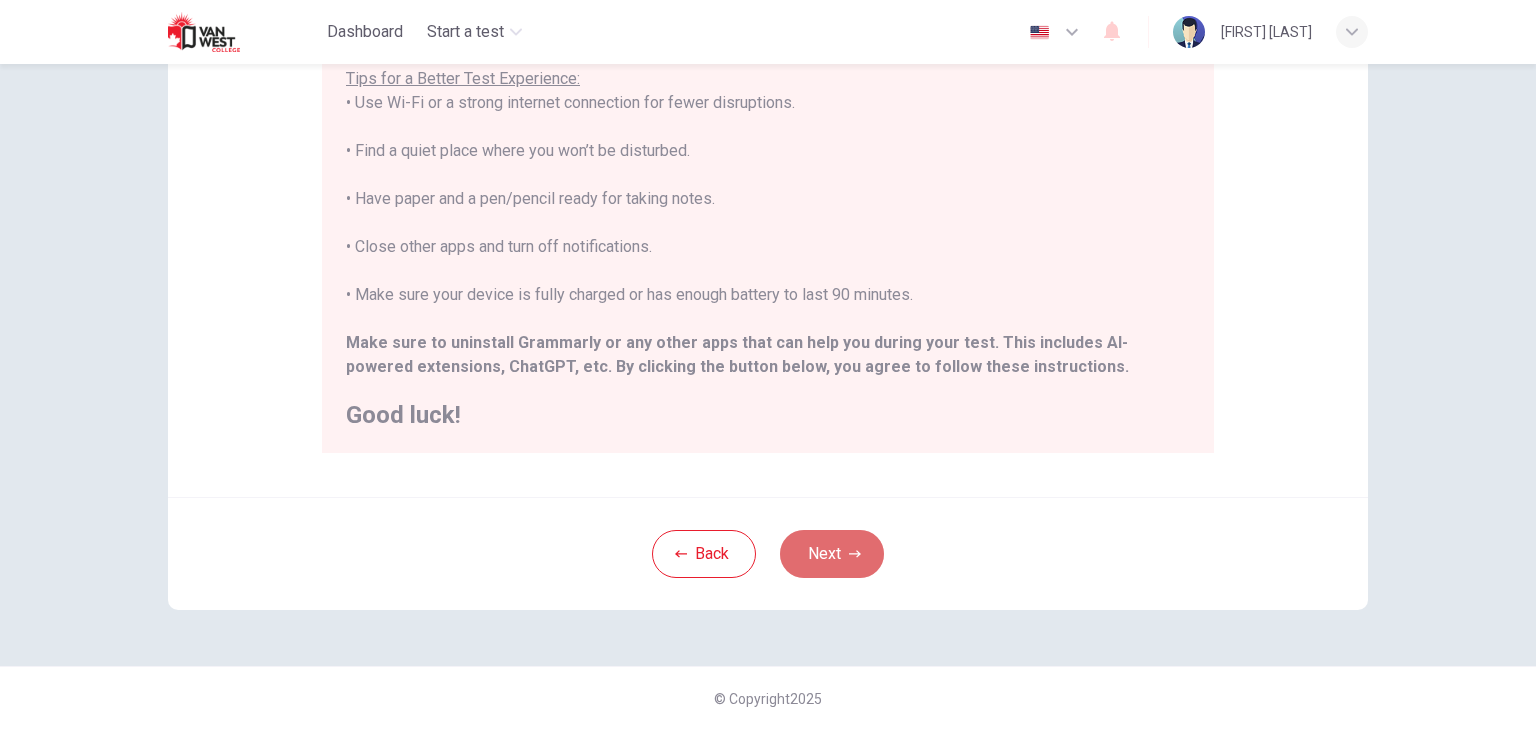 click on "Next" at bounding box center [832, 554] 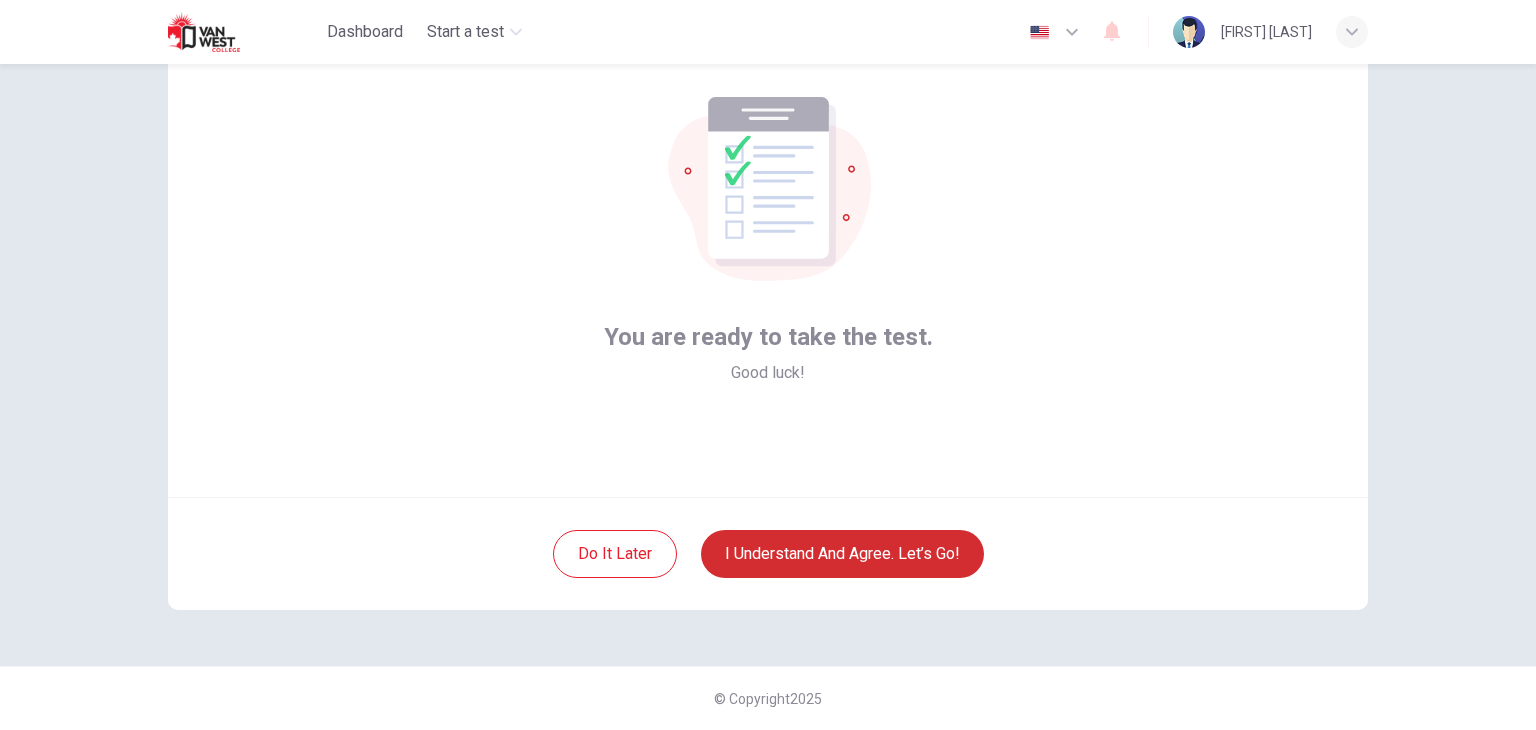 scroll, scrollTop: 103, scrollLeft: 0, axis: vertical 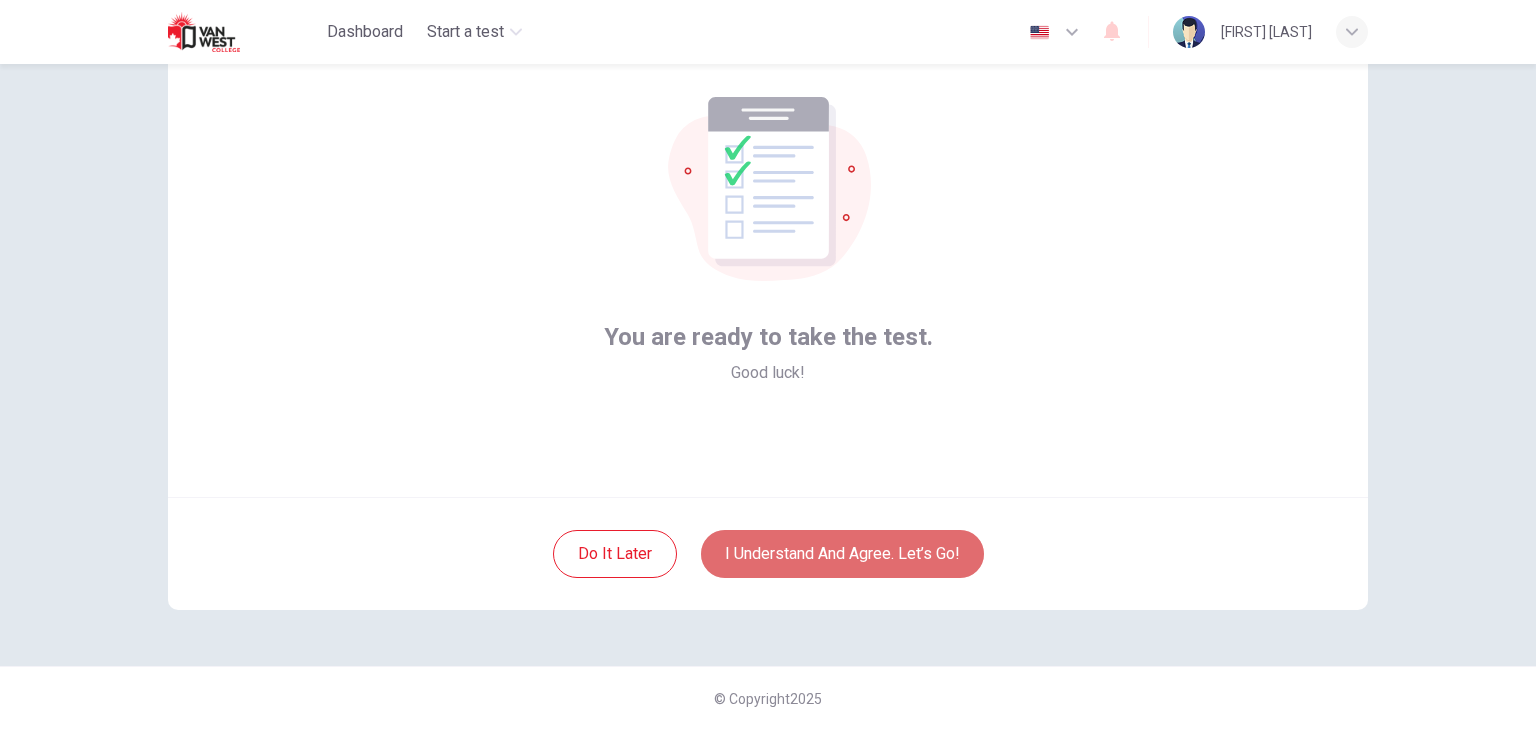 click on "I understand and agree. Let’s go!" at bounding box center [842, 554] 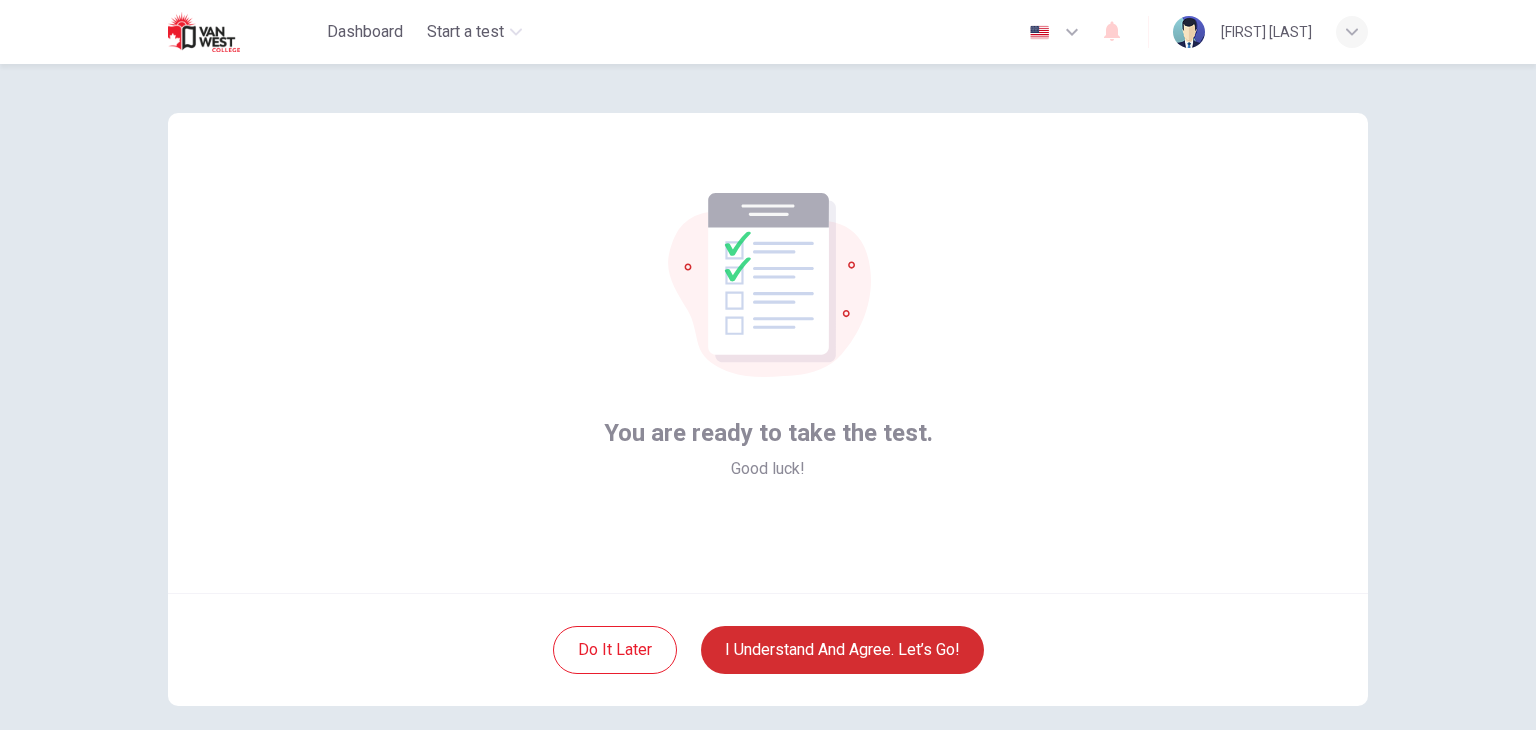 scroll, scrollTop: 5, scrollLeft: 0, axis: vertical 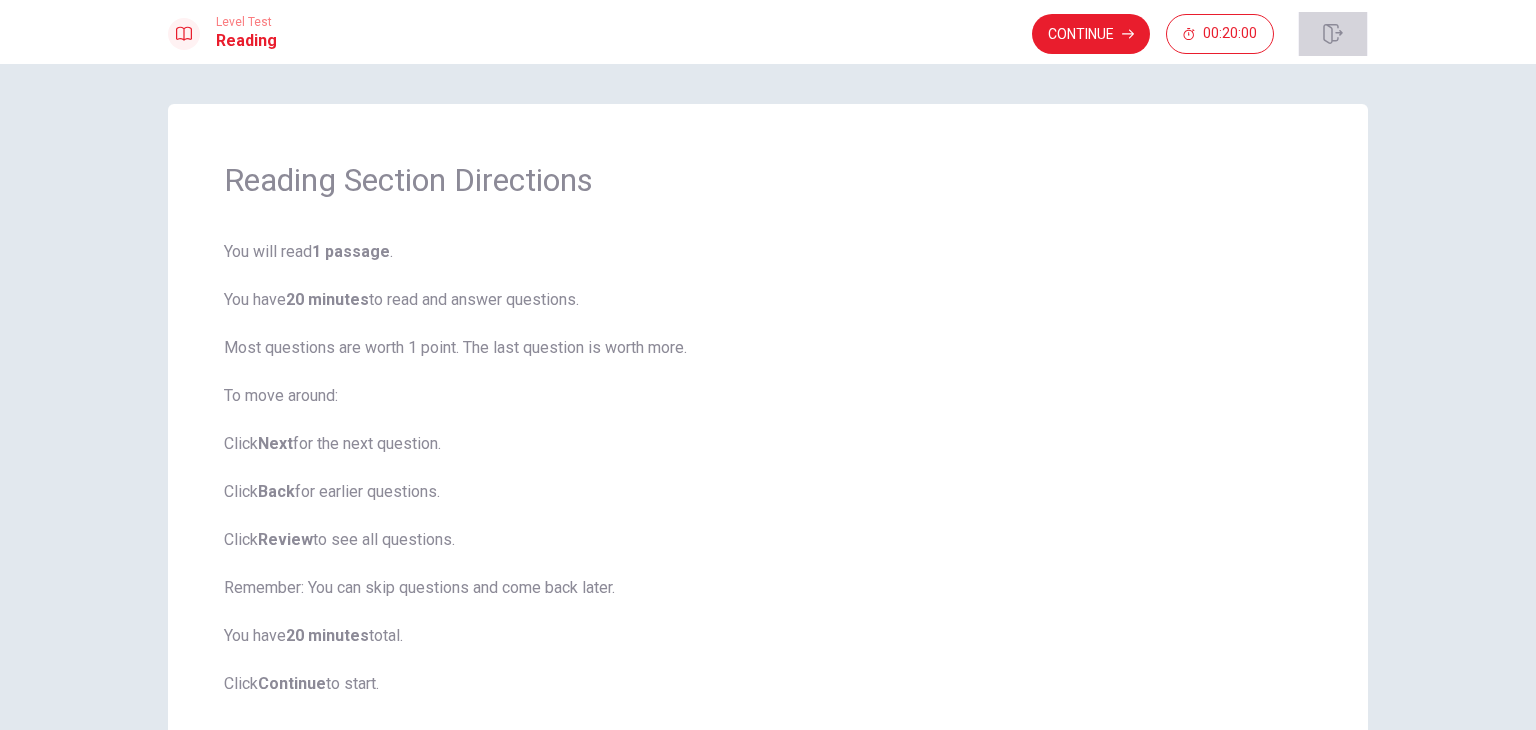 click at bounding box center [1333, 34] 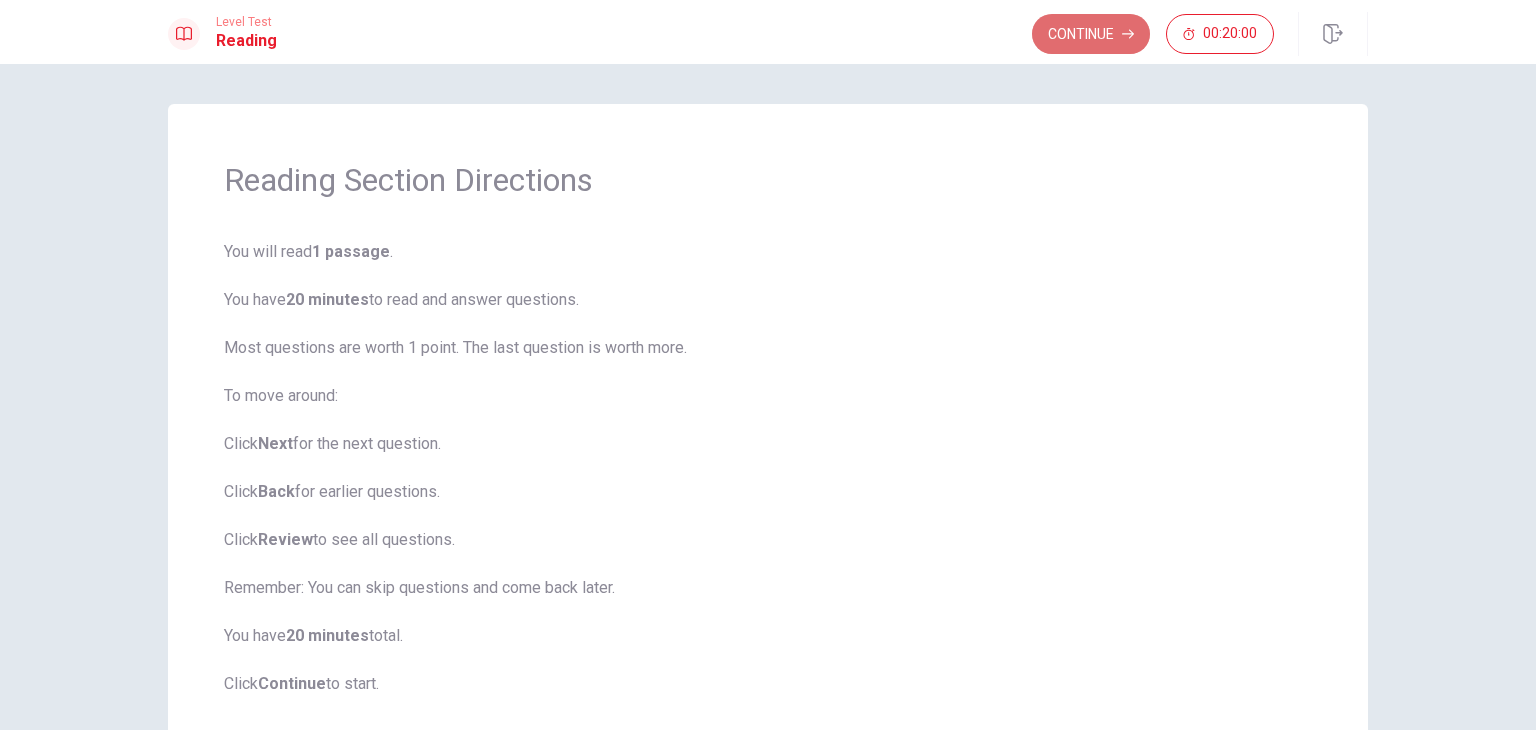click on "Continue" at bounding box center (1091, 34) 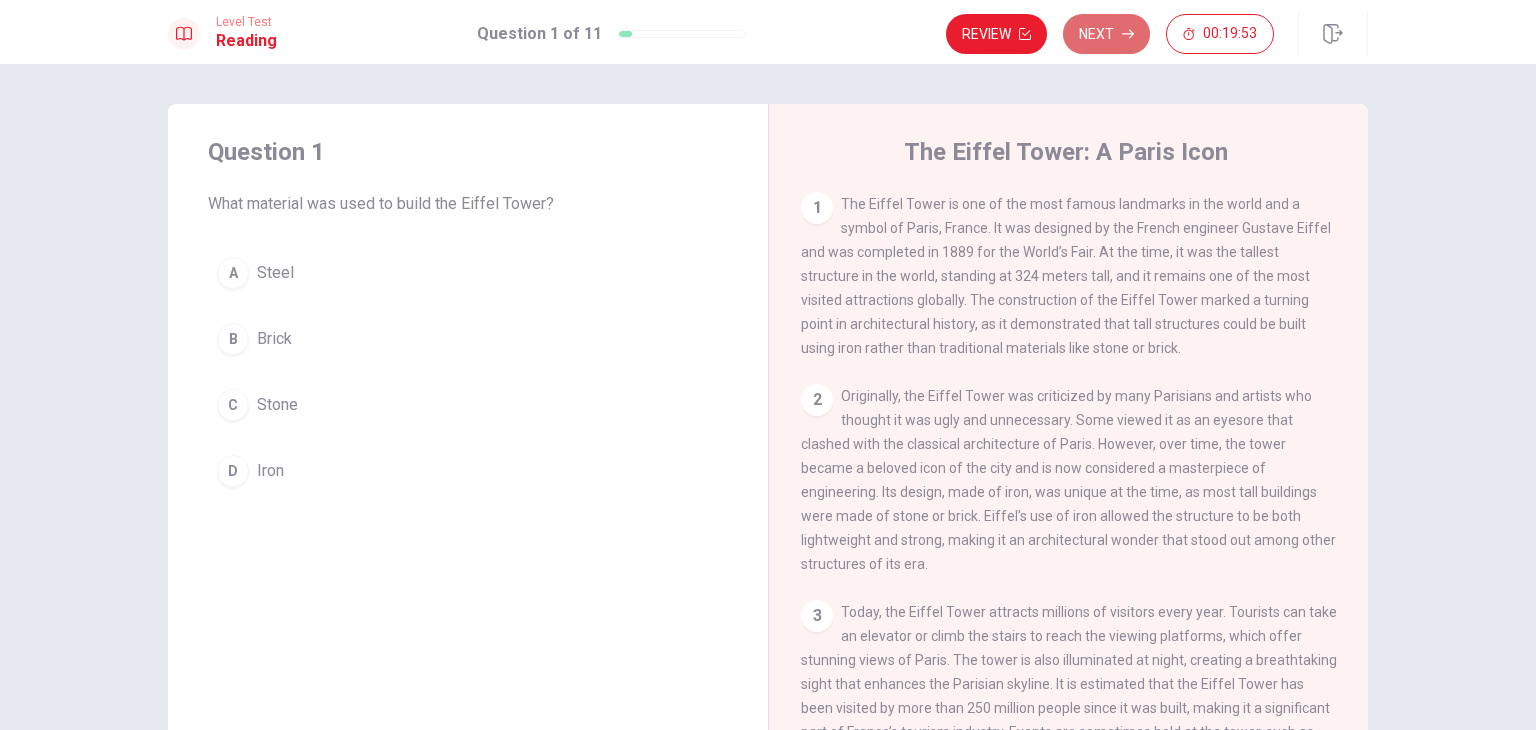 click on "Next" at bounding box center (1106, 34) 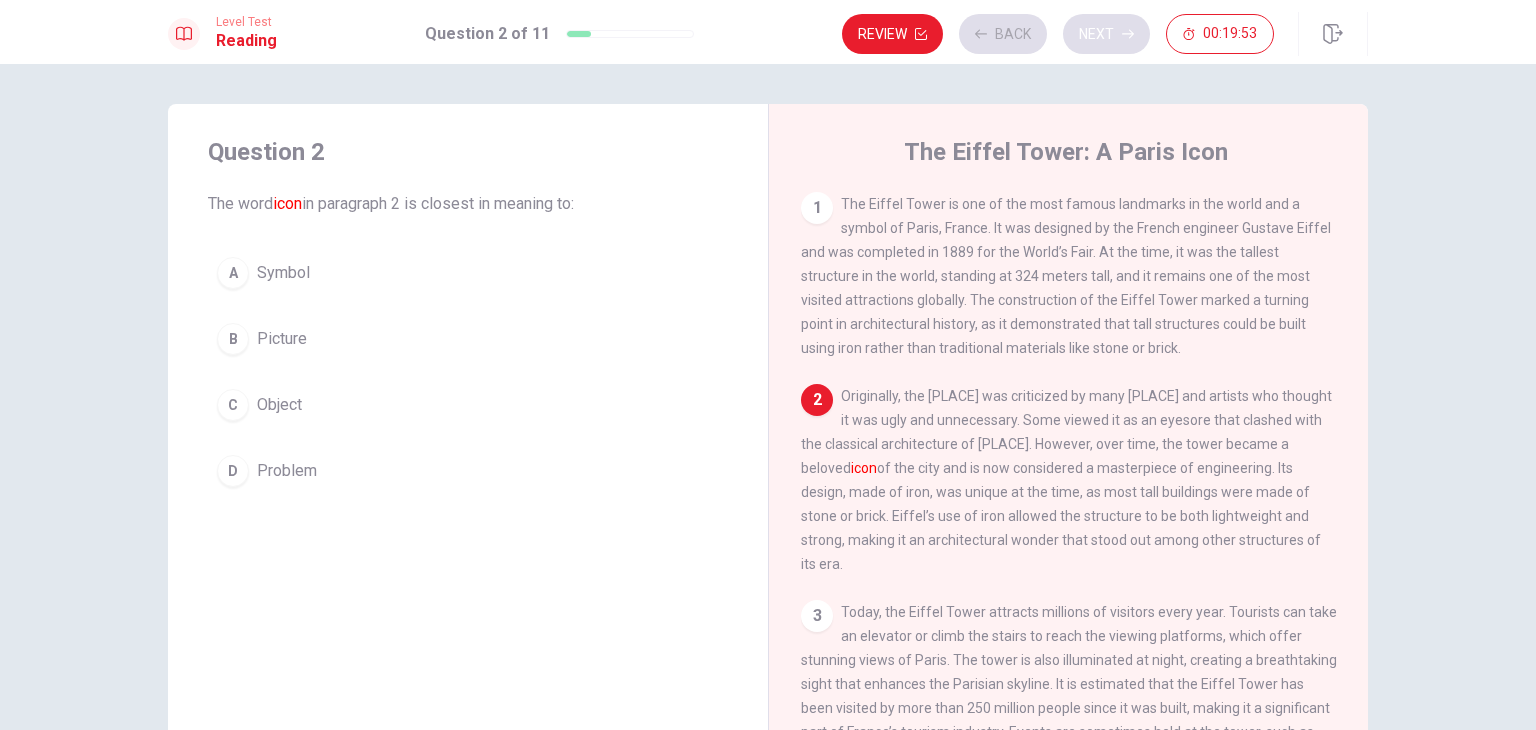 scroll, scrollTop: 20, scrollLeft: 0, axis: vertical 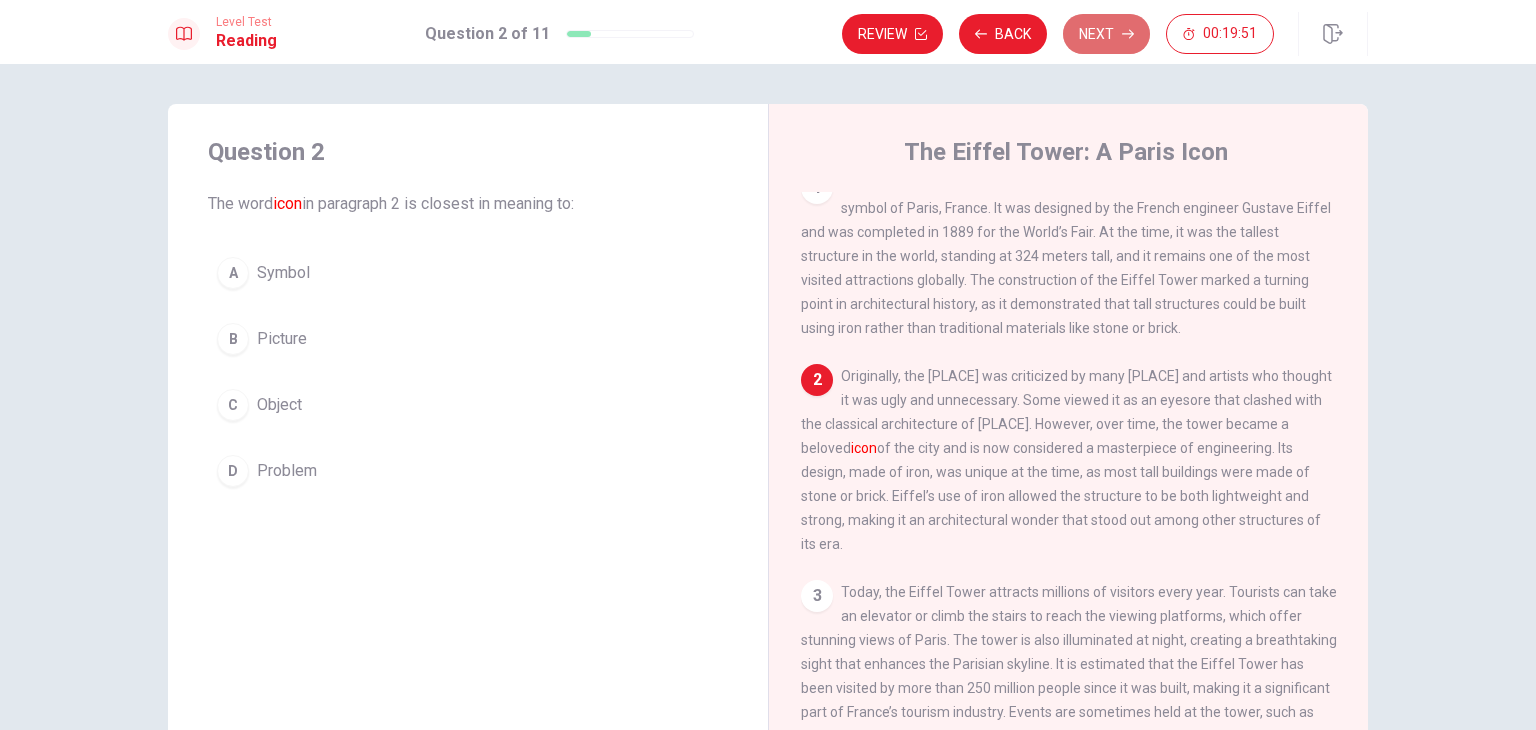 click on "Next" at bounding box center [1106, 34] 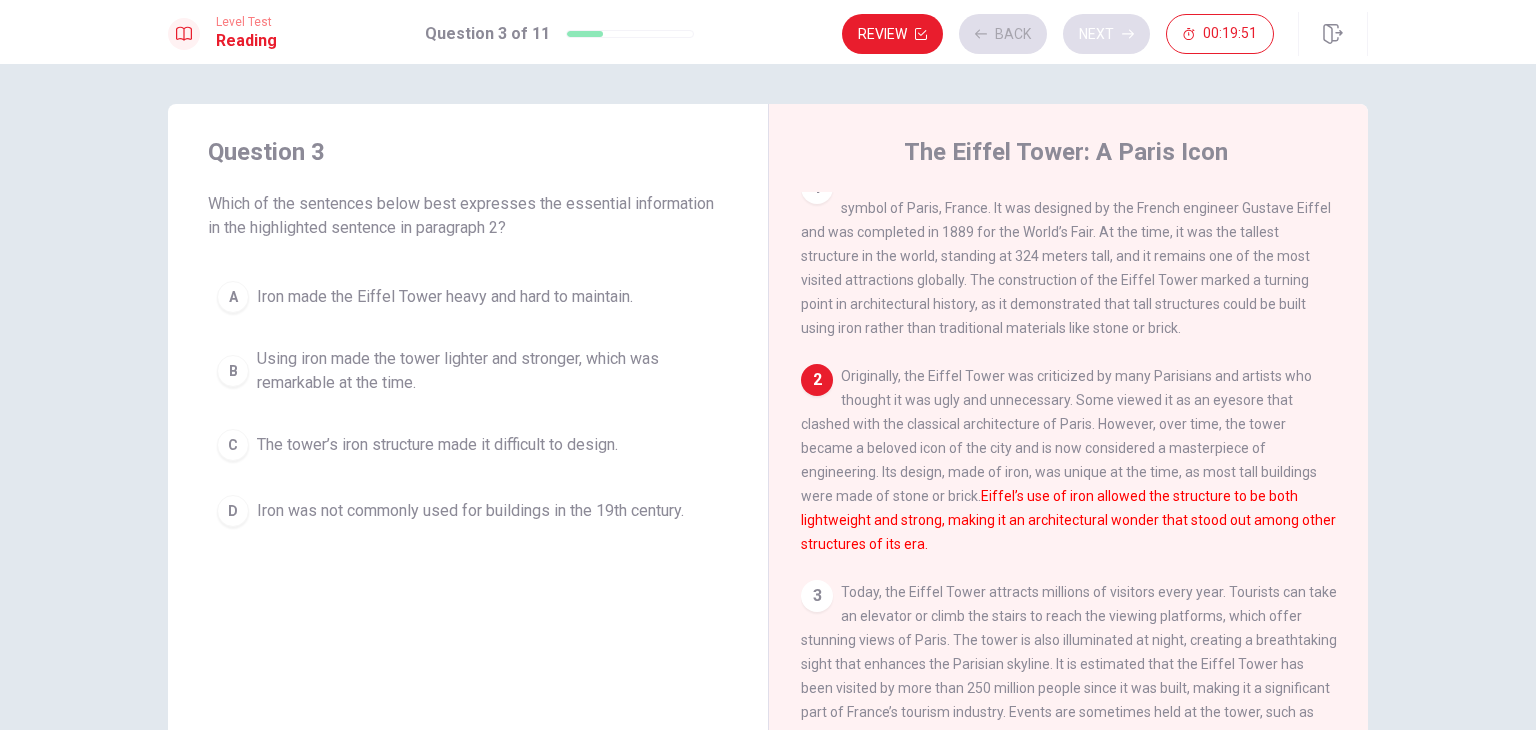 scroll, scrollTop: 197, scrollLeft: 0, axis: vertical 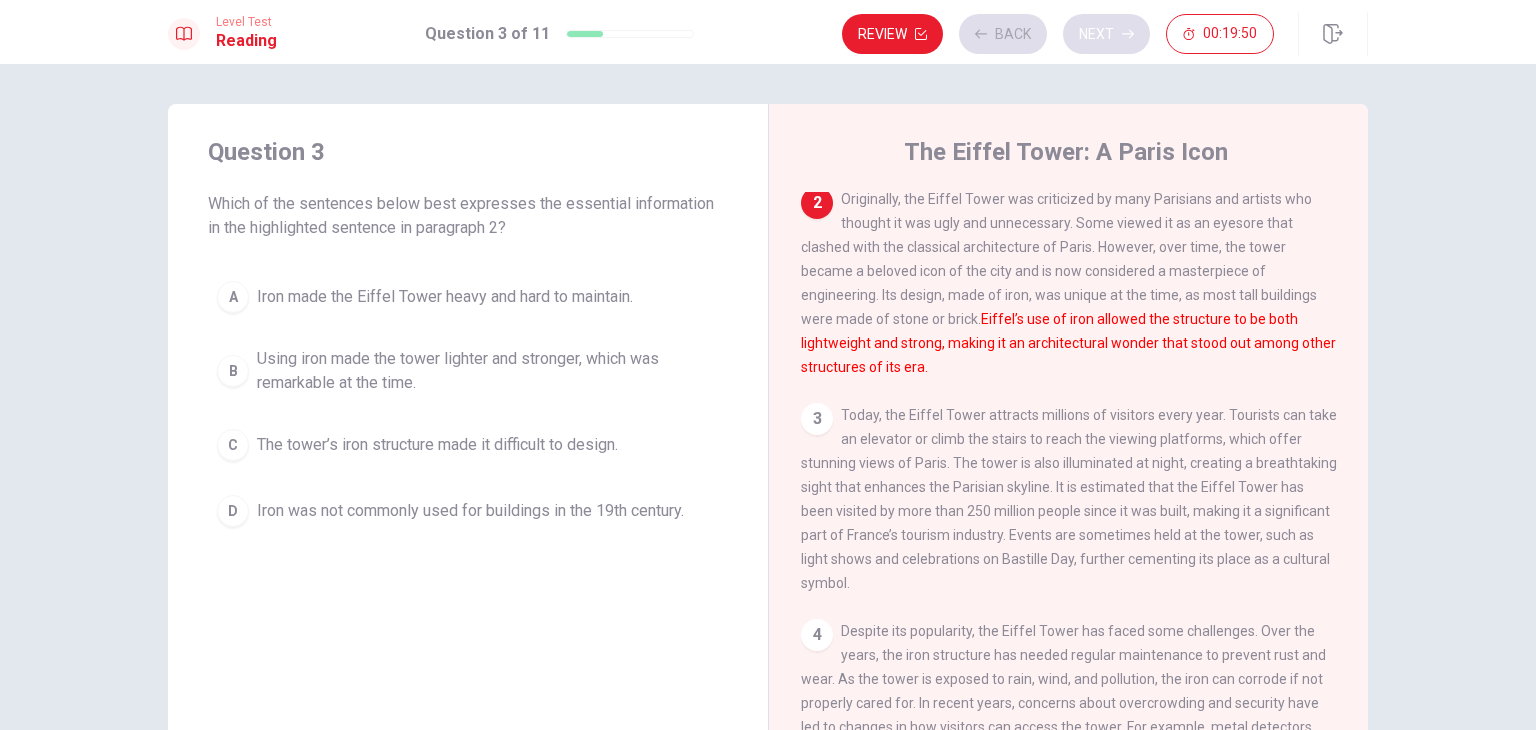 click on "Review Back Next 00:19:50" at bounding box center [1058, 34] 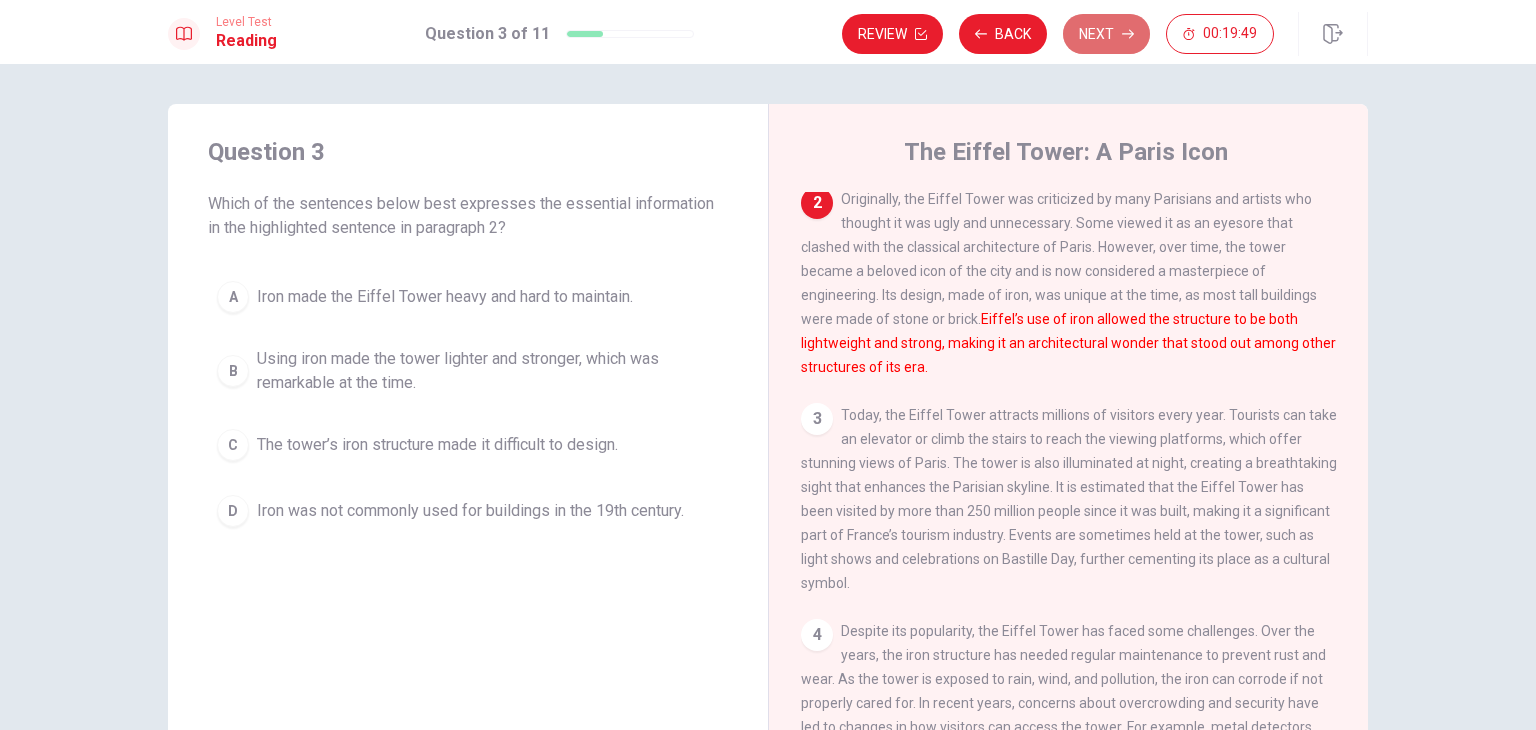 click on "Next" at bounding box center [1106, 34] 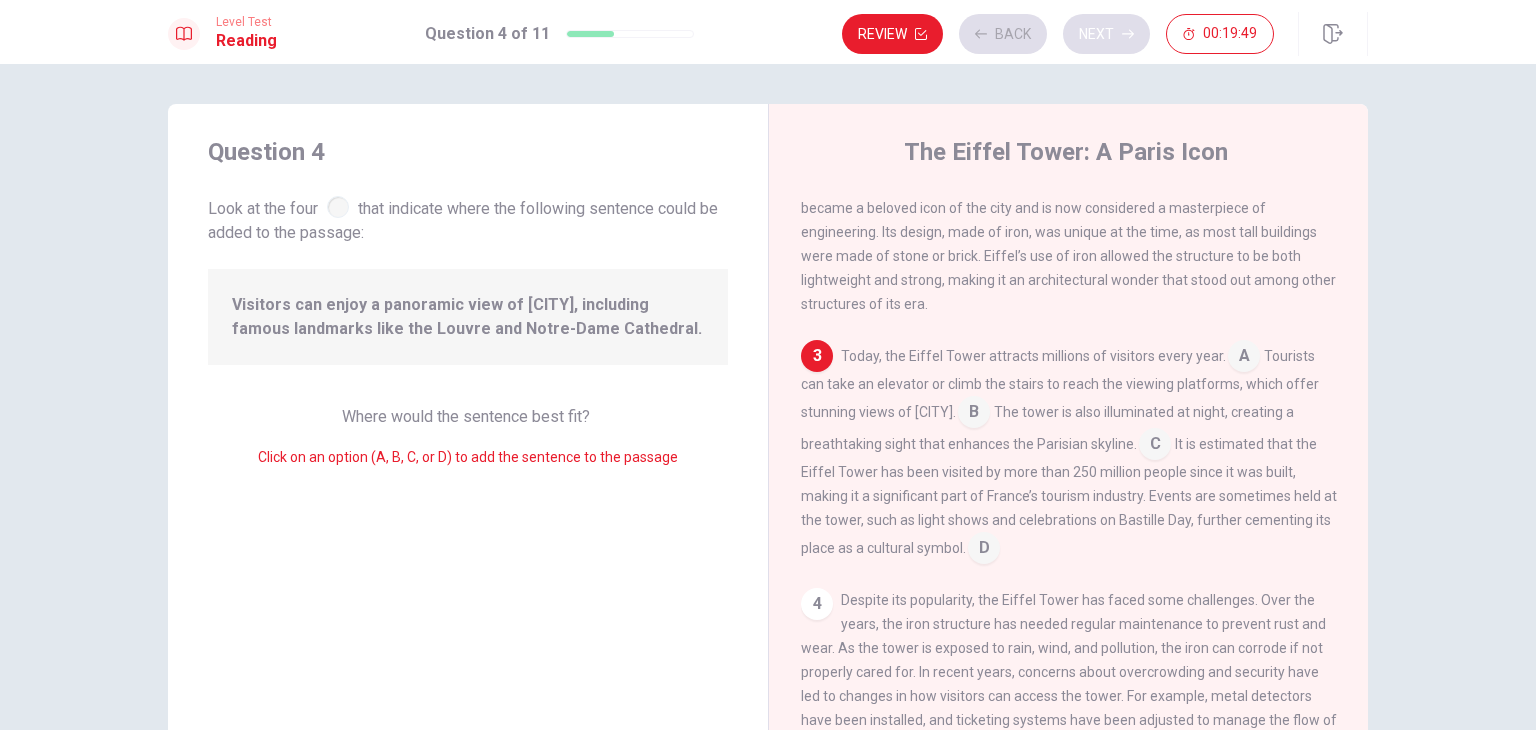 scroll, scrollTop: 268, scrollLeft: 0, axis: vertical 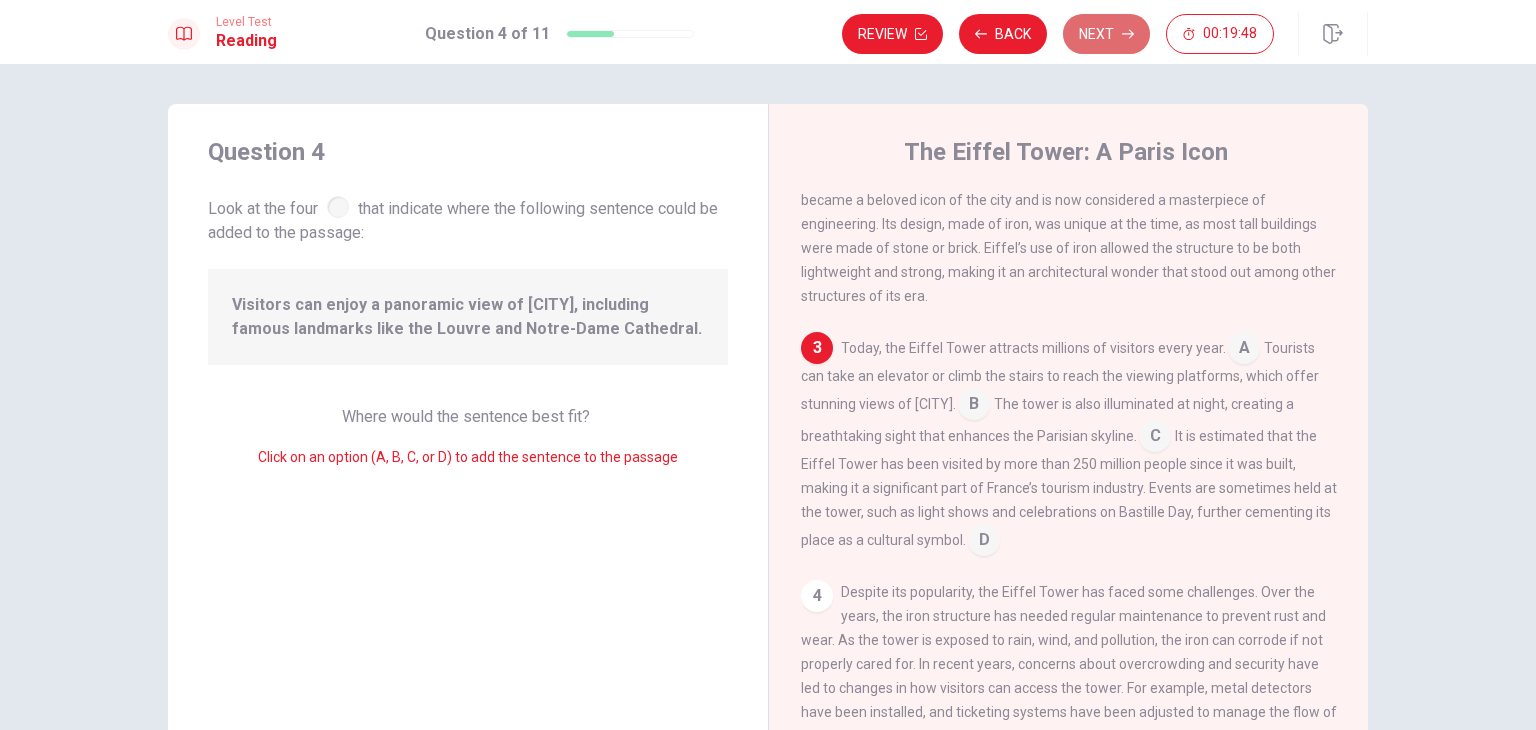 click on "Next" at bounding box center [1106, 34] 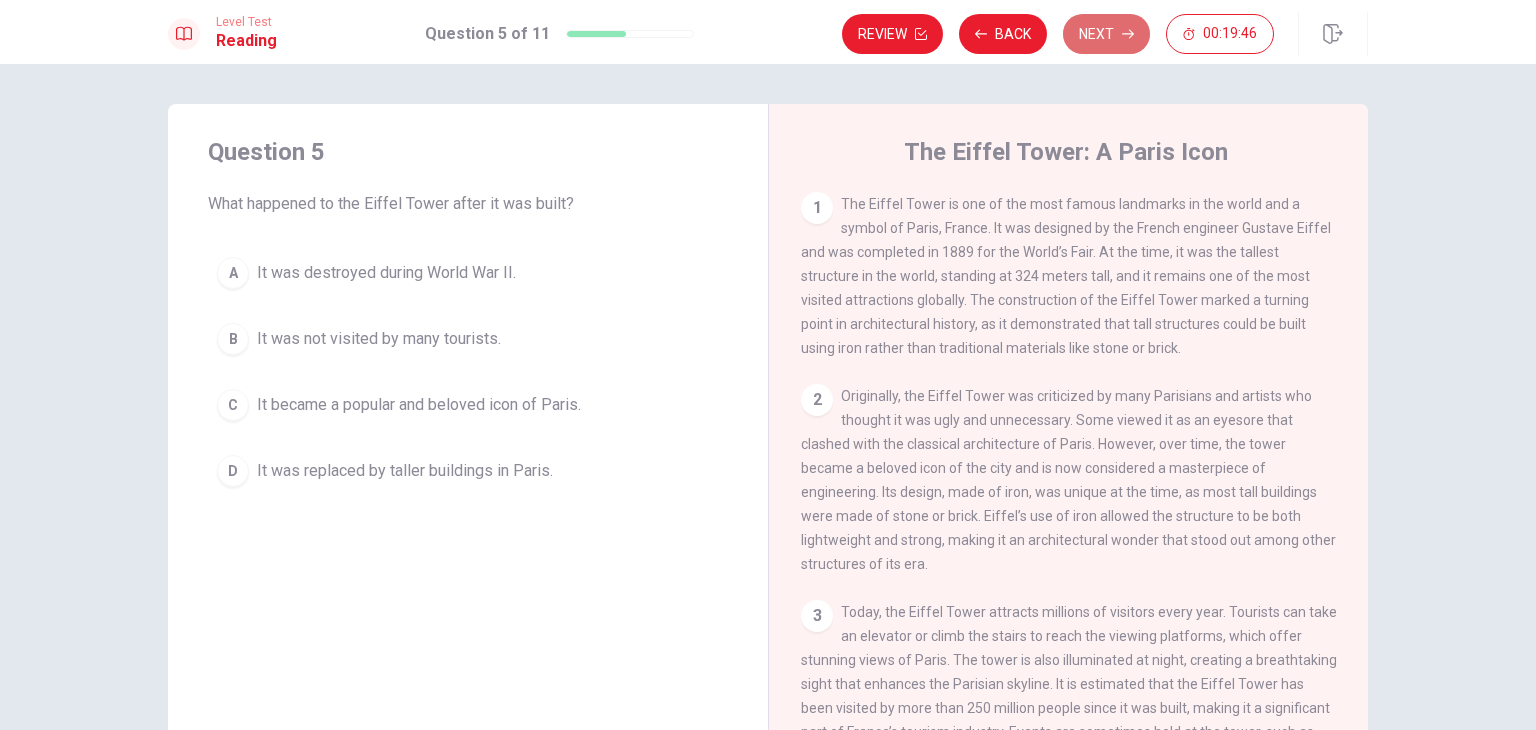 click on "Next" at bounding box center (1106, 34) 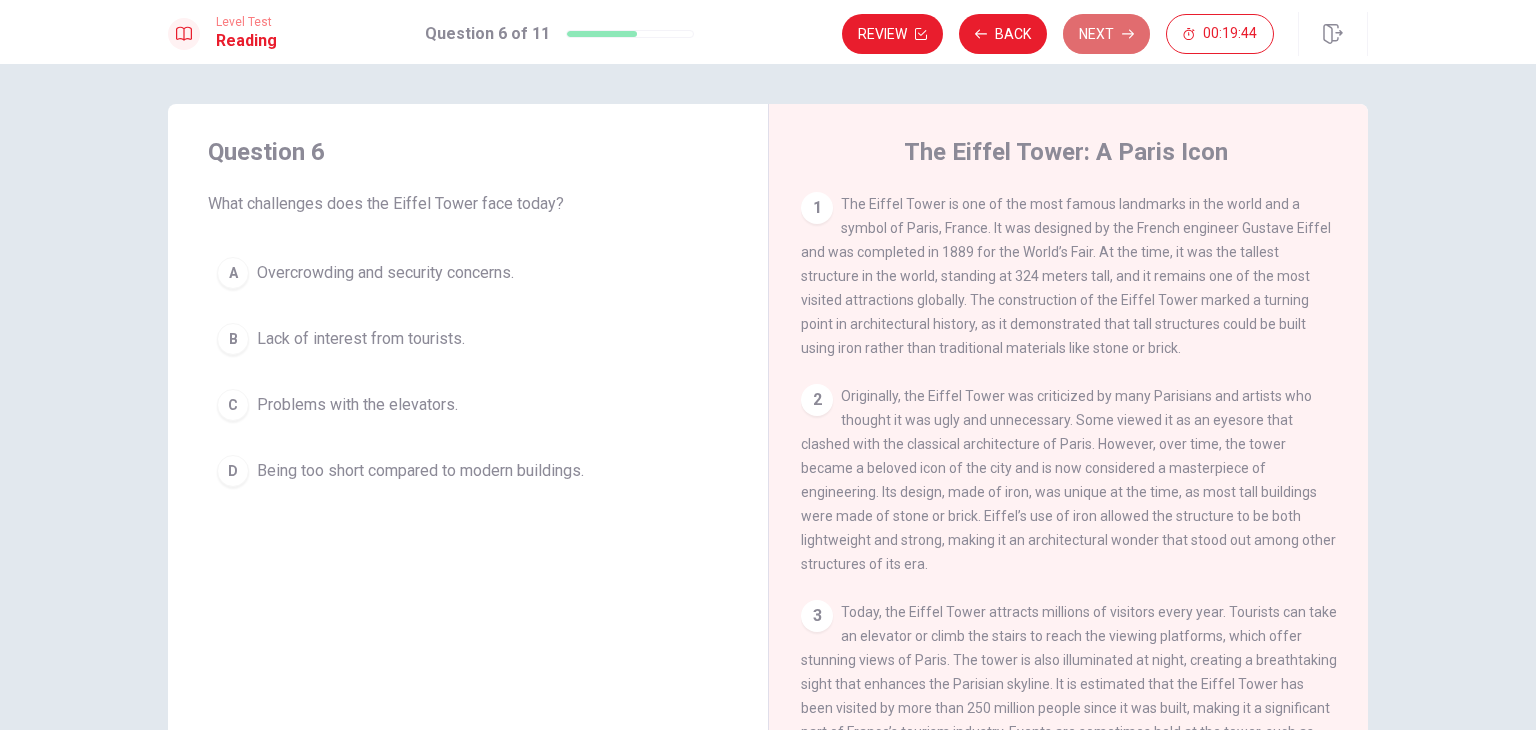 click on "Next" at bounding box center [1106, 34] 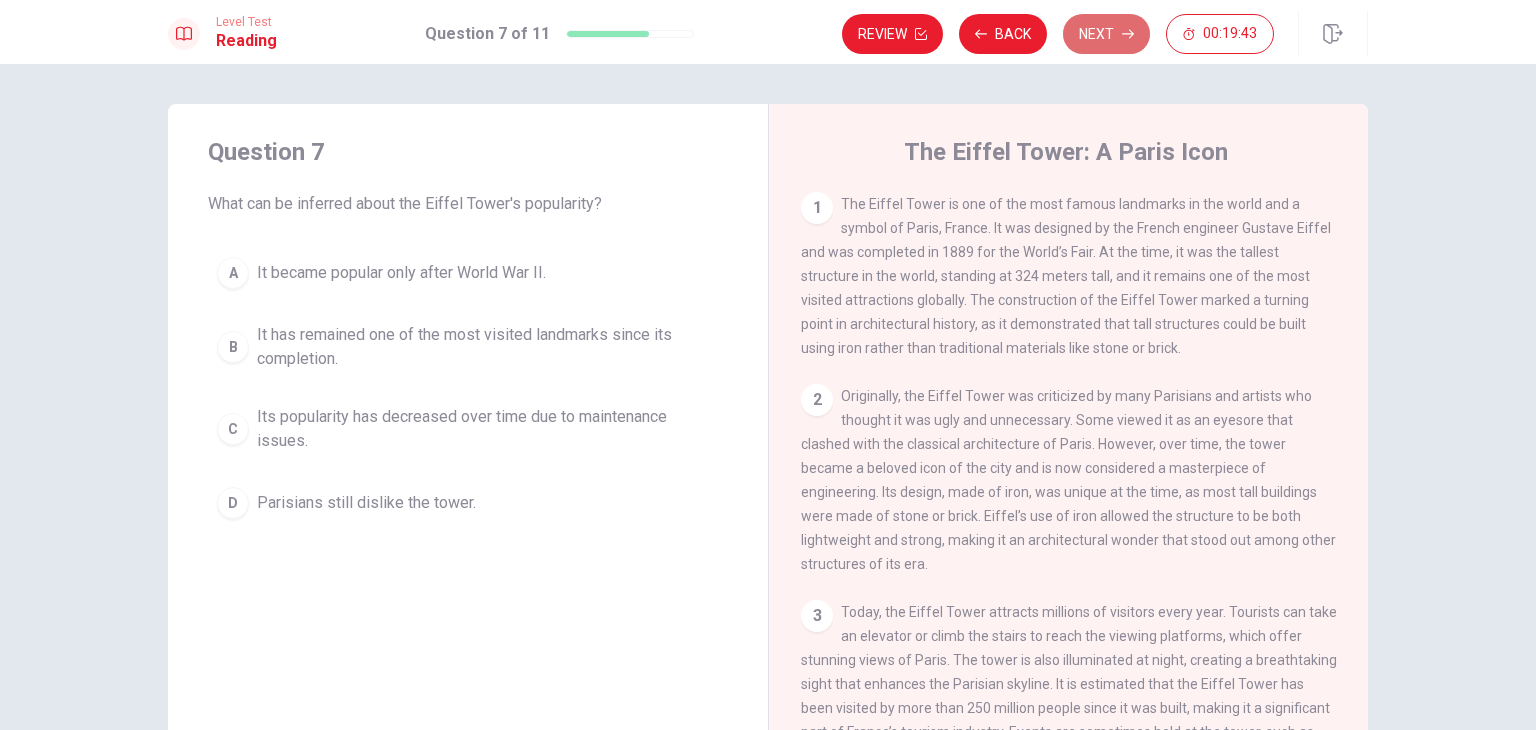 click on "Next" at bounding box center [1106, 34] 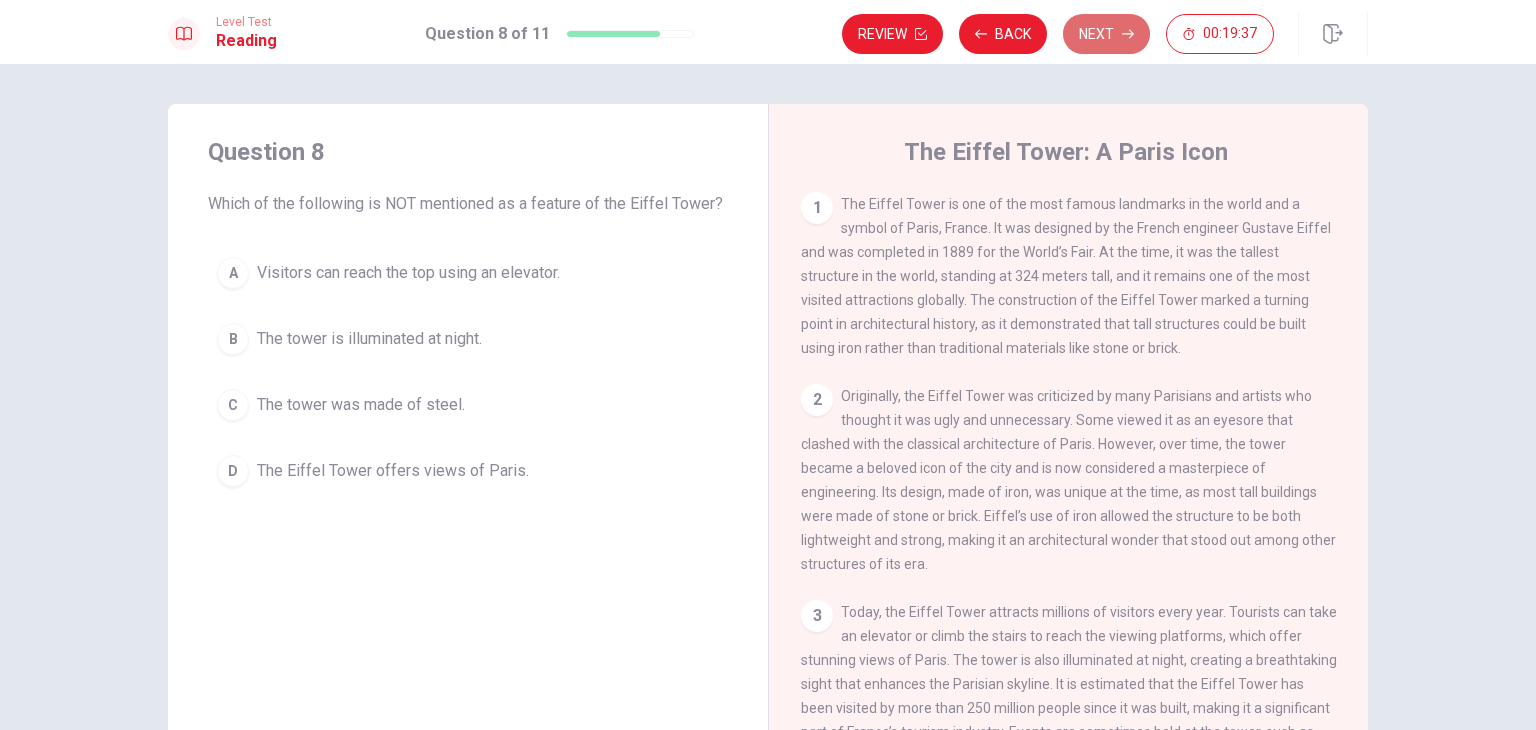 click on "Next" at bounding box center [1106, 34] 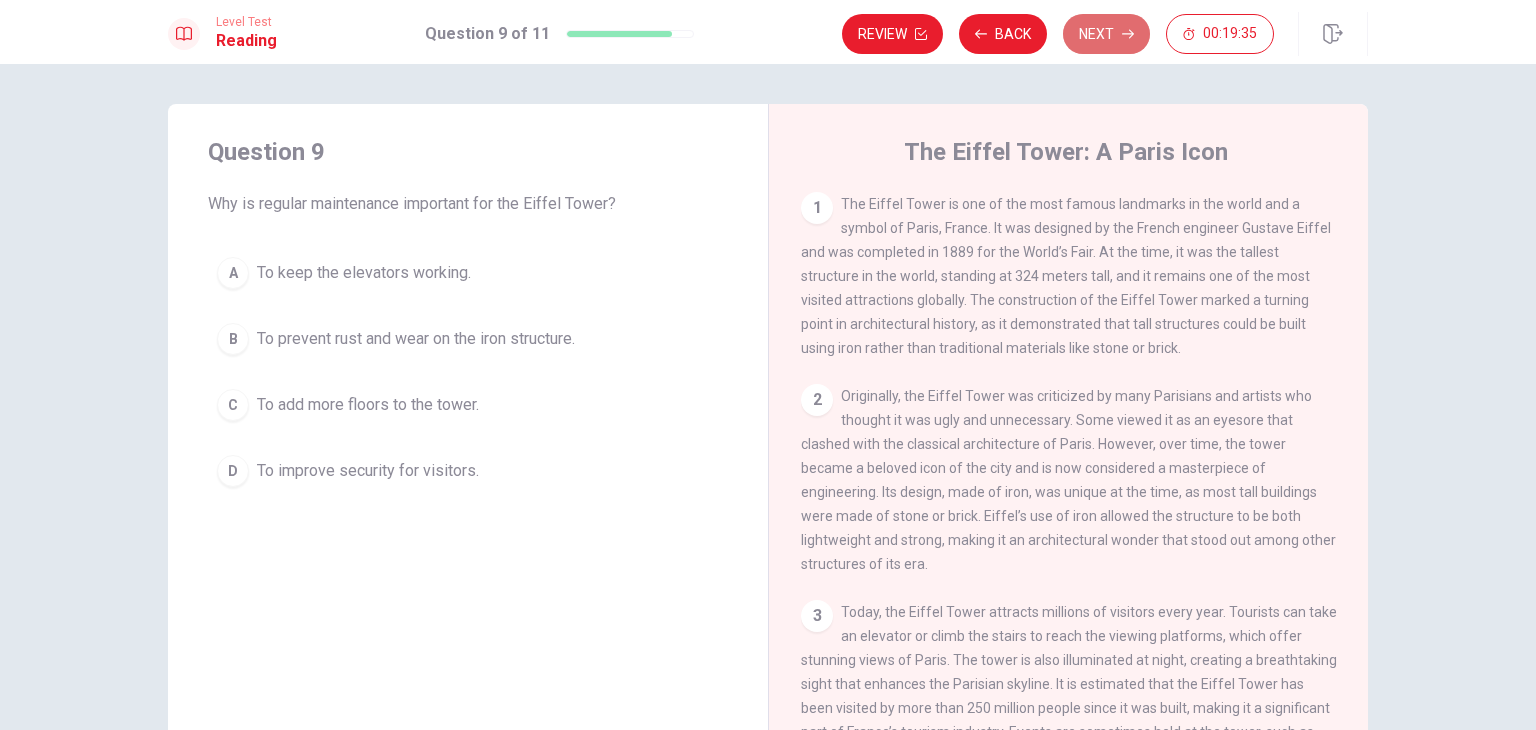click on "Next" at bounding box center [1106, 34] 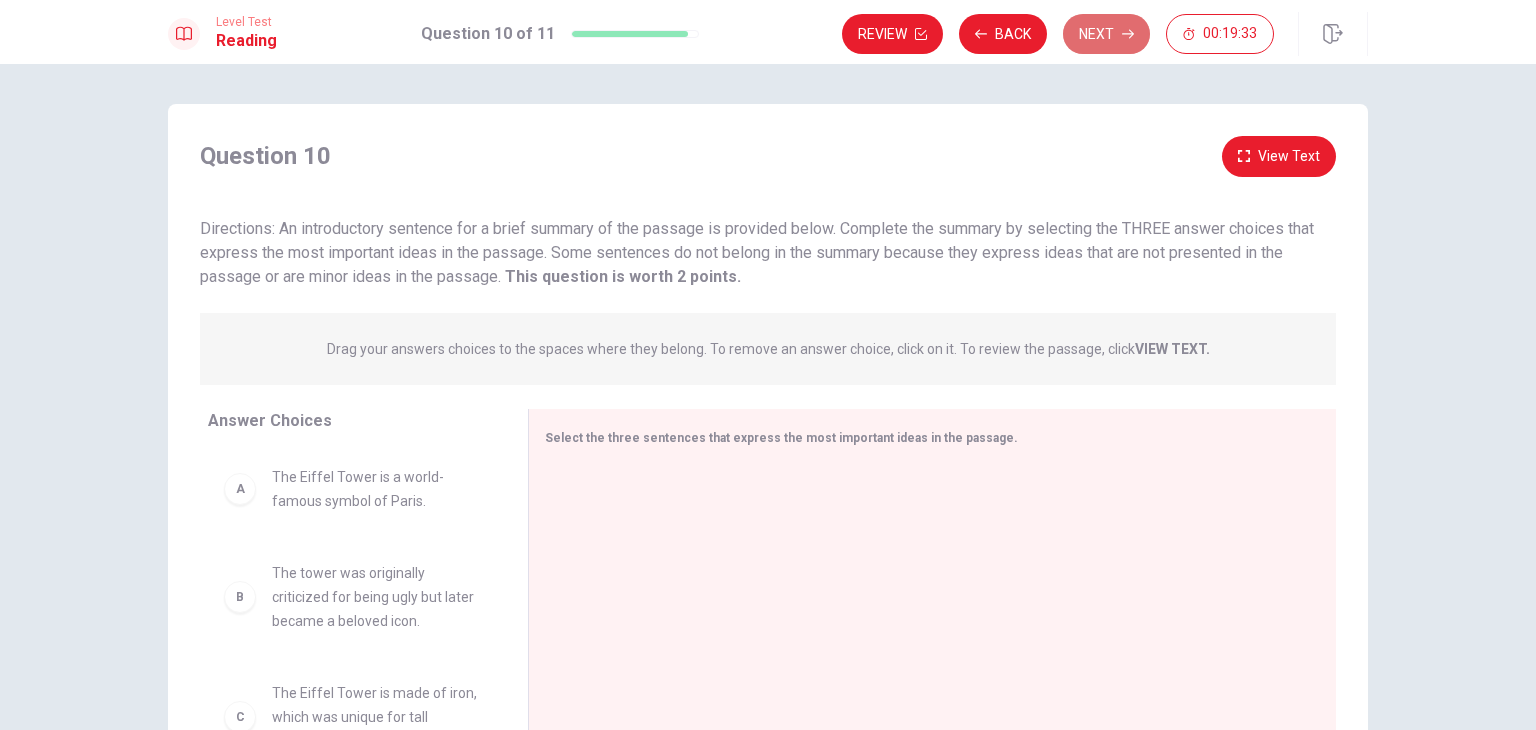 click on "Next" at bounding box center (1106, 34) 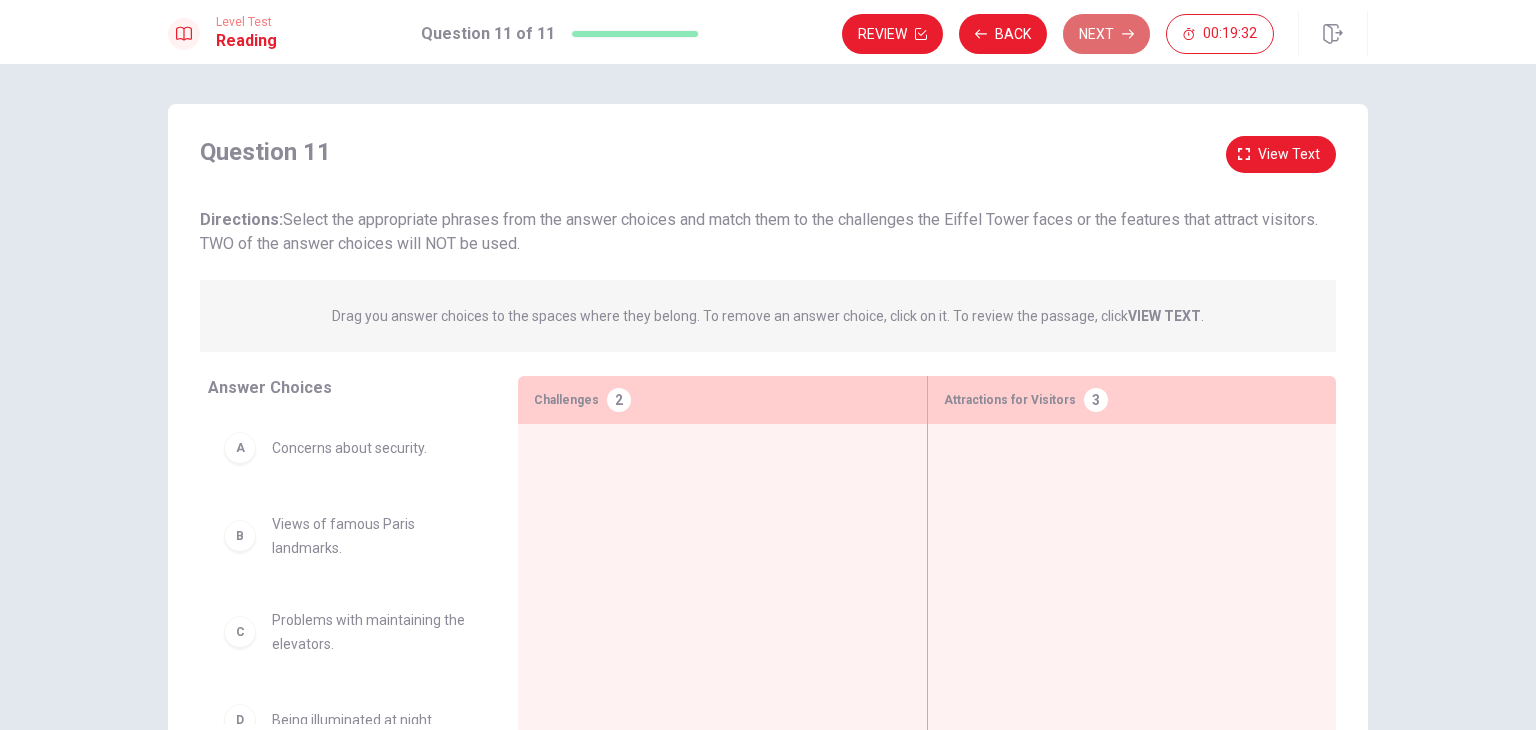 click on "Next" at bounding box center [1106, 34] 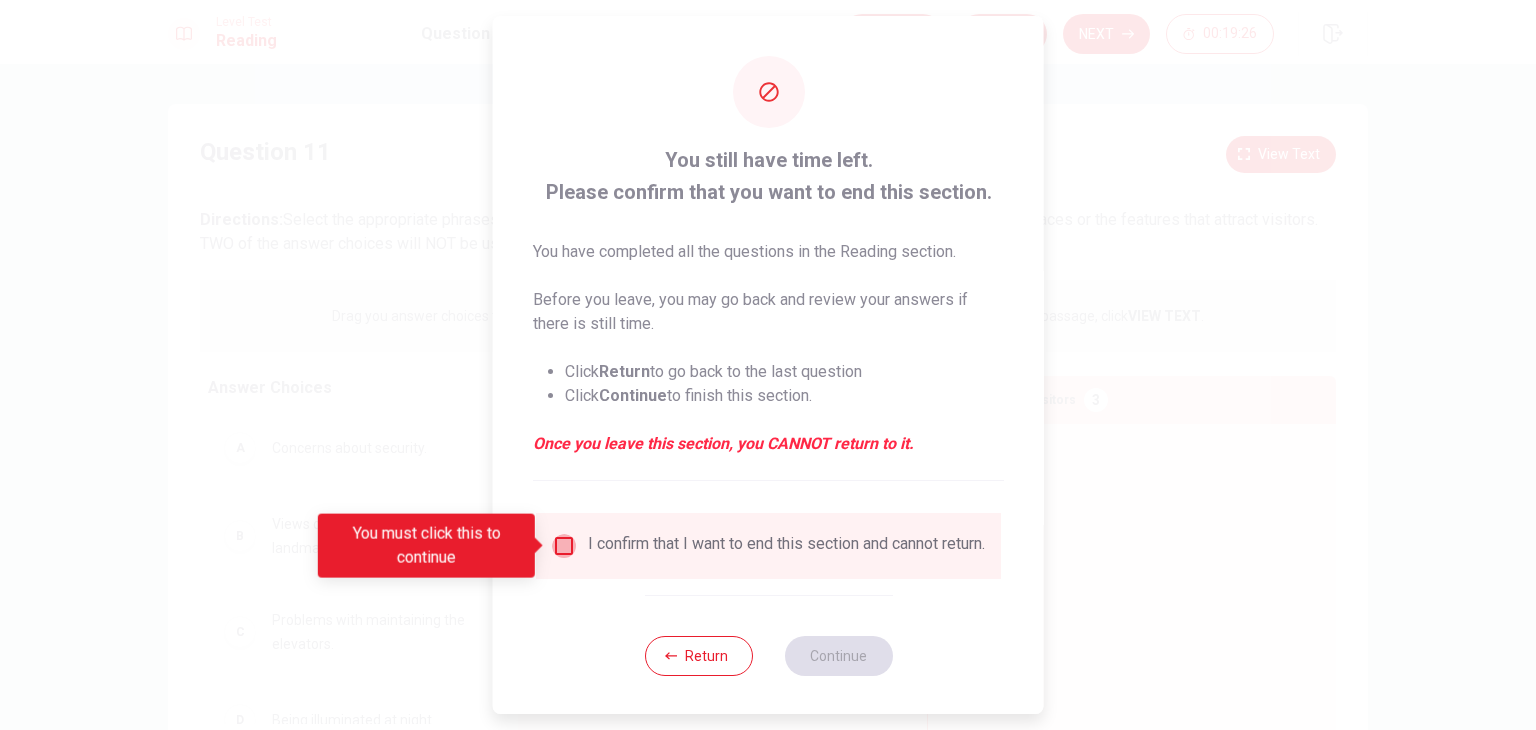 click at bounding box center [564, 546] 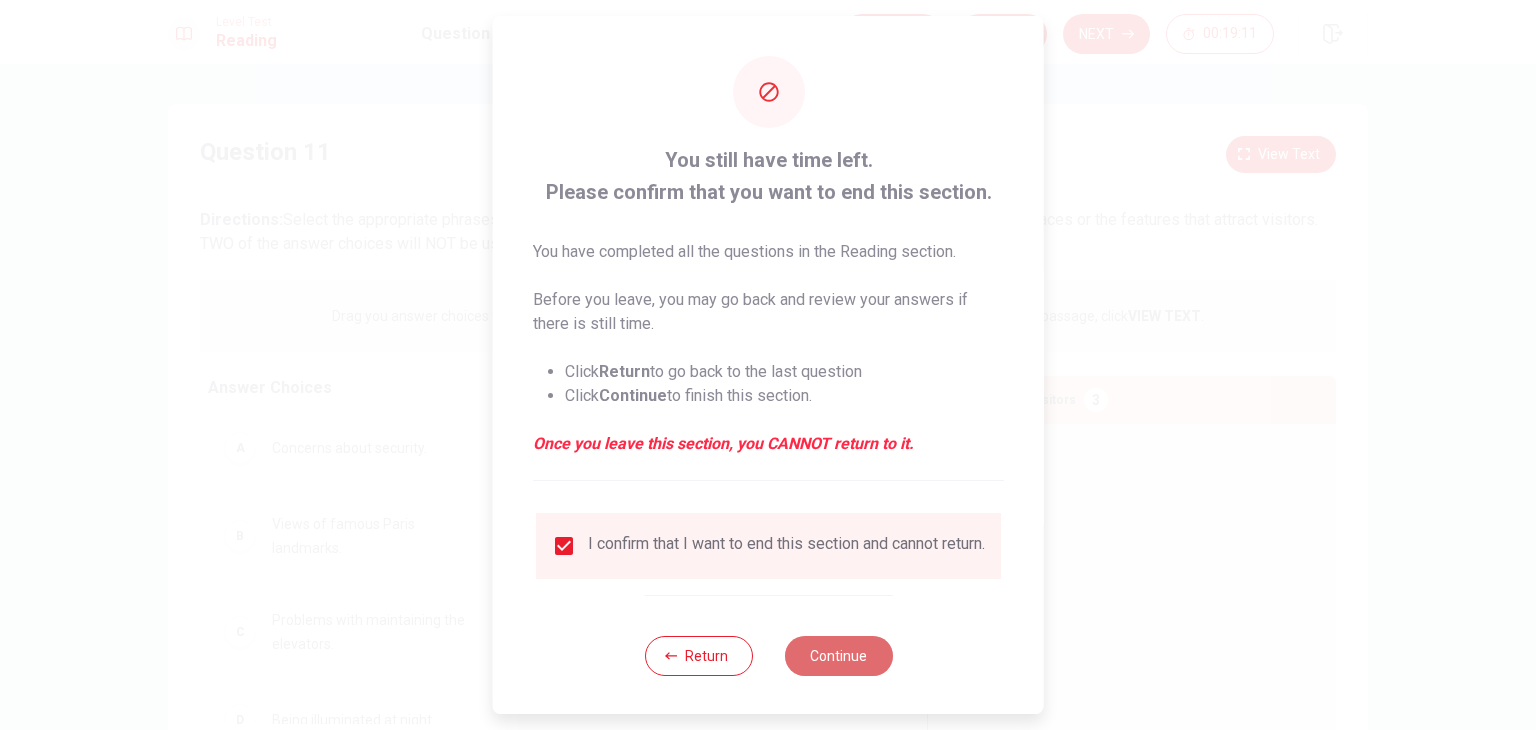 click on "Continue" at bounding box center (838, 656) 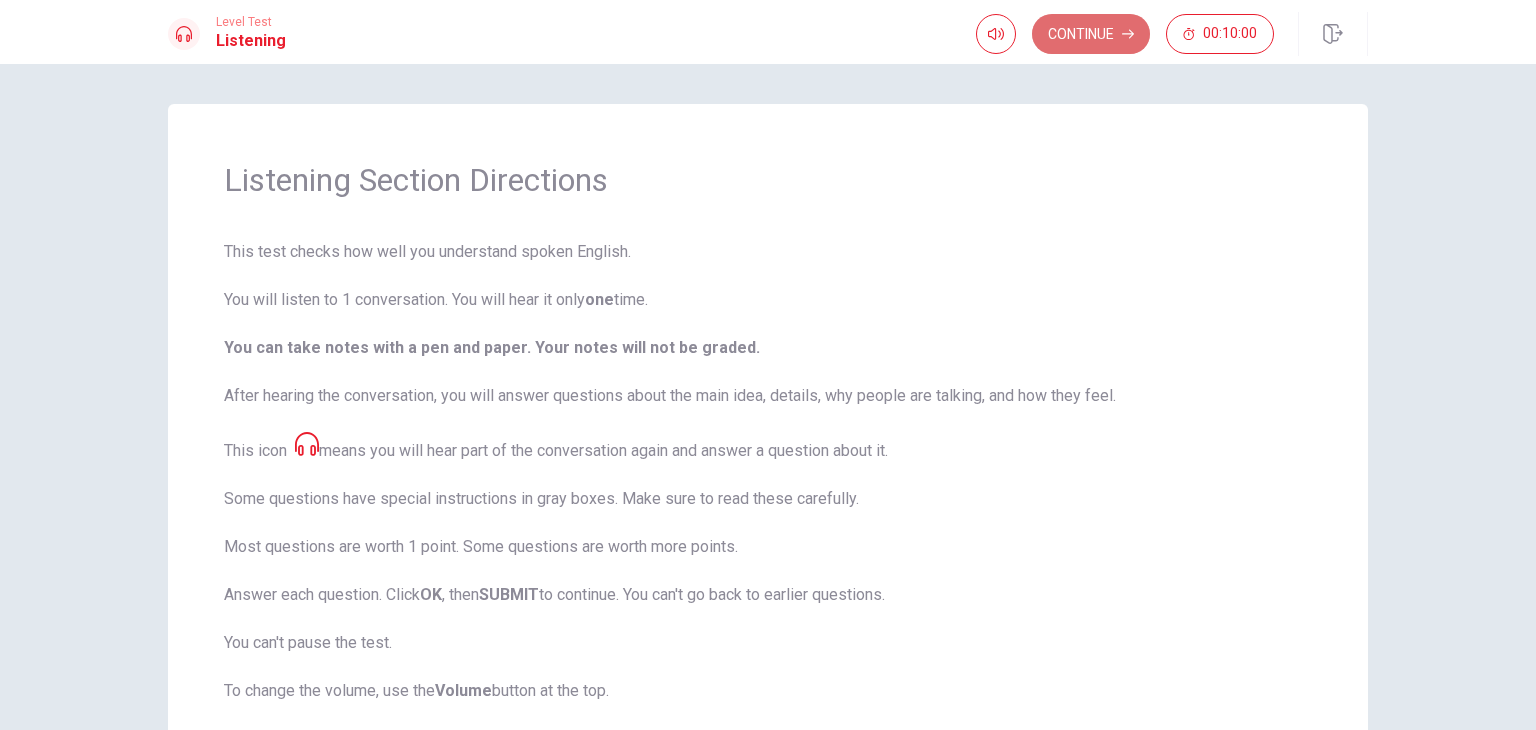 click on "Continue" at bounding box center (1091, 34) 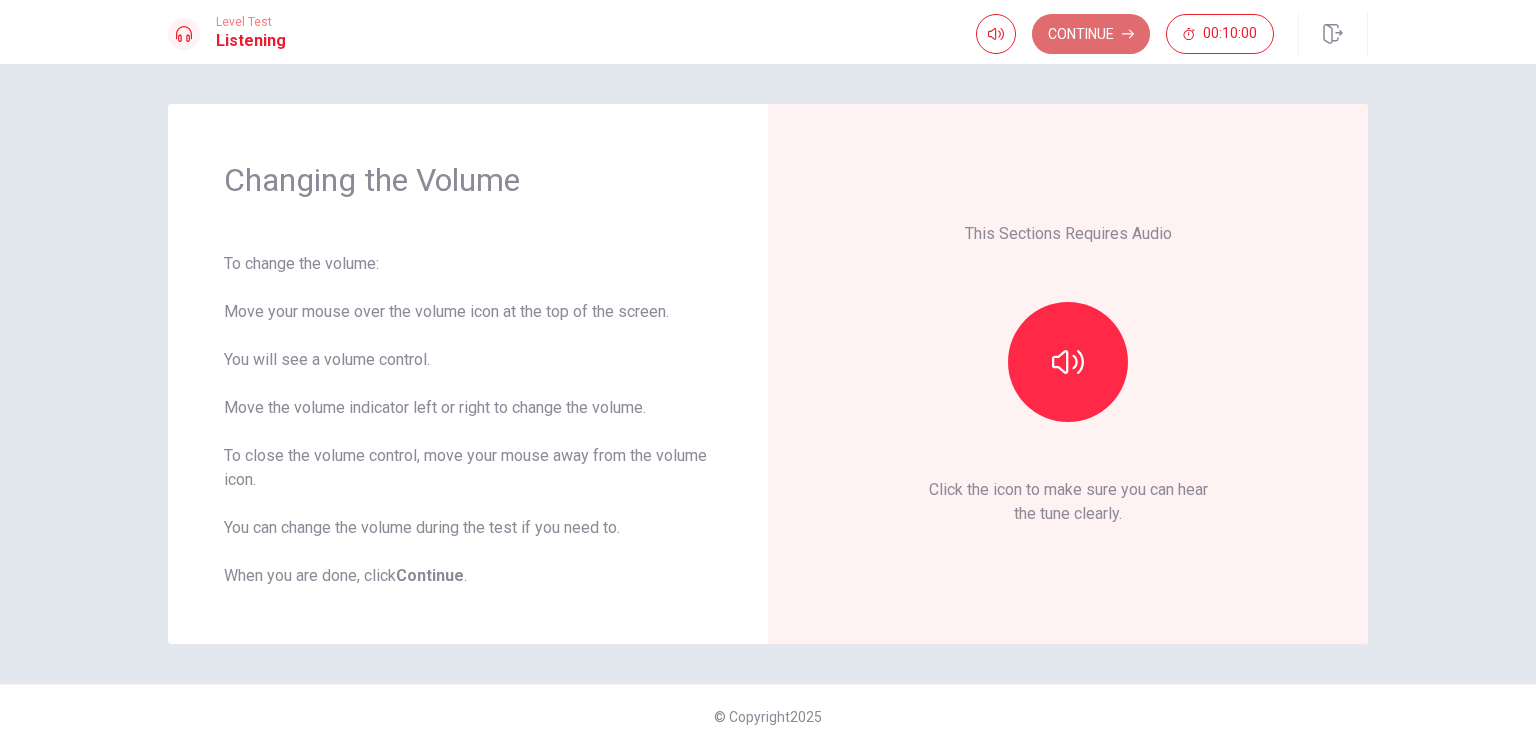 click on "Continue" at bounding box center (1091, 34) 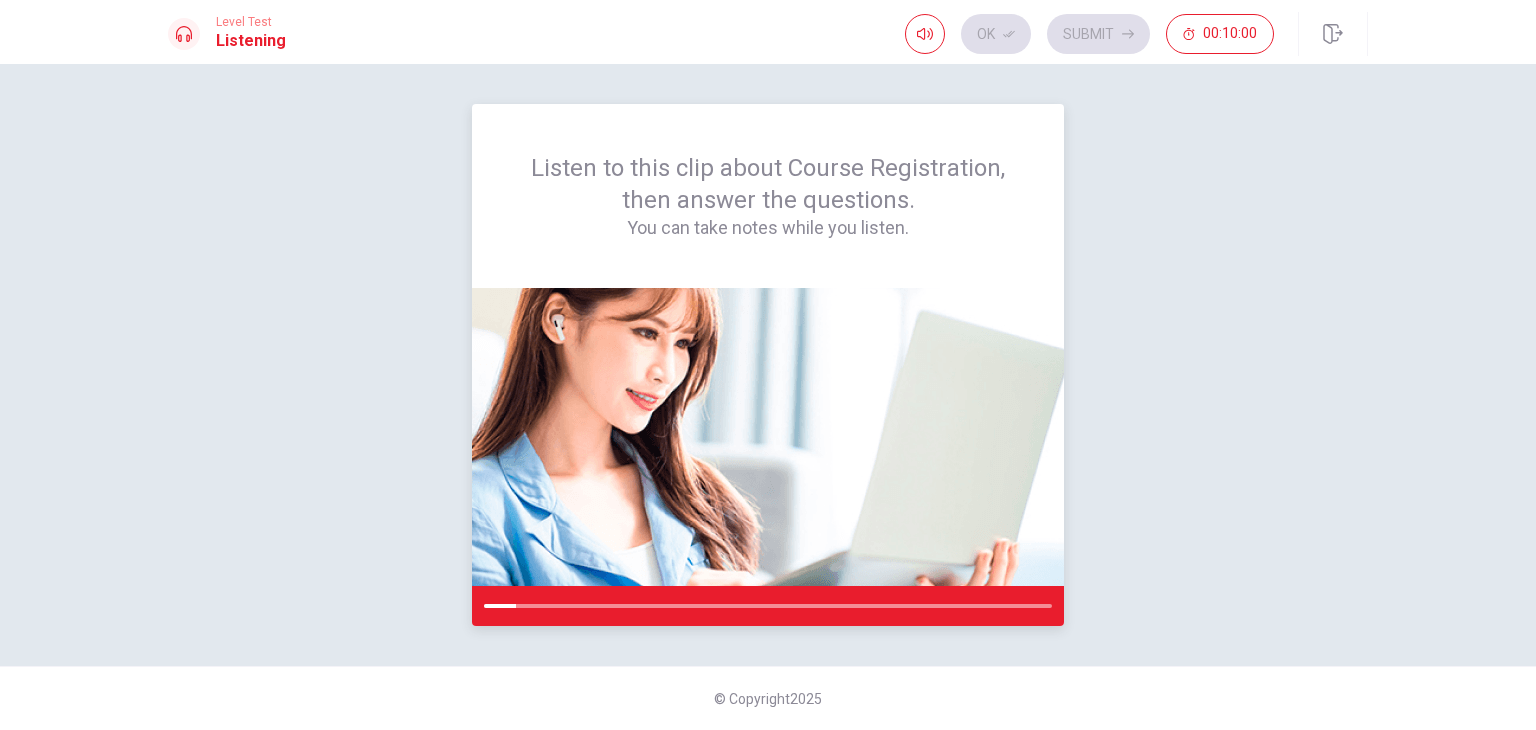 click on "Listen to this clip about Course Registration, then answer the questions. You can take notes while you listen." at bounding box center (768, 196) 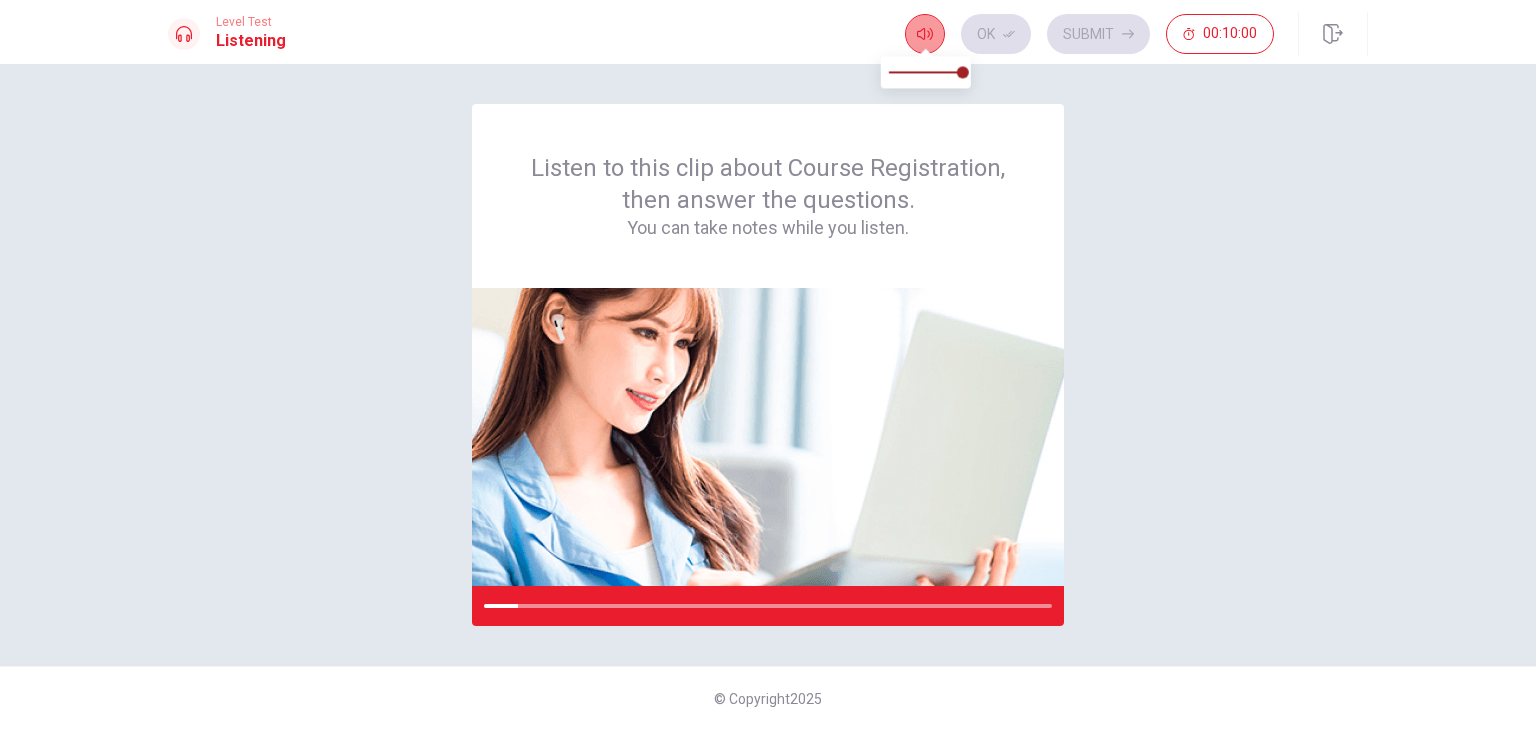 click at bounding box center (925, 34) 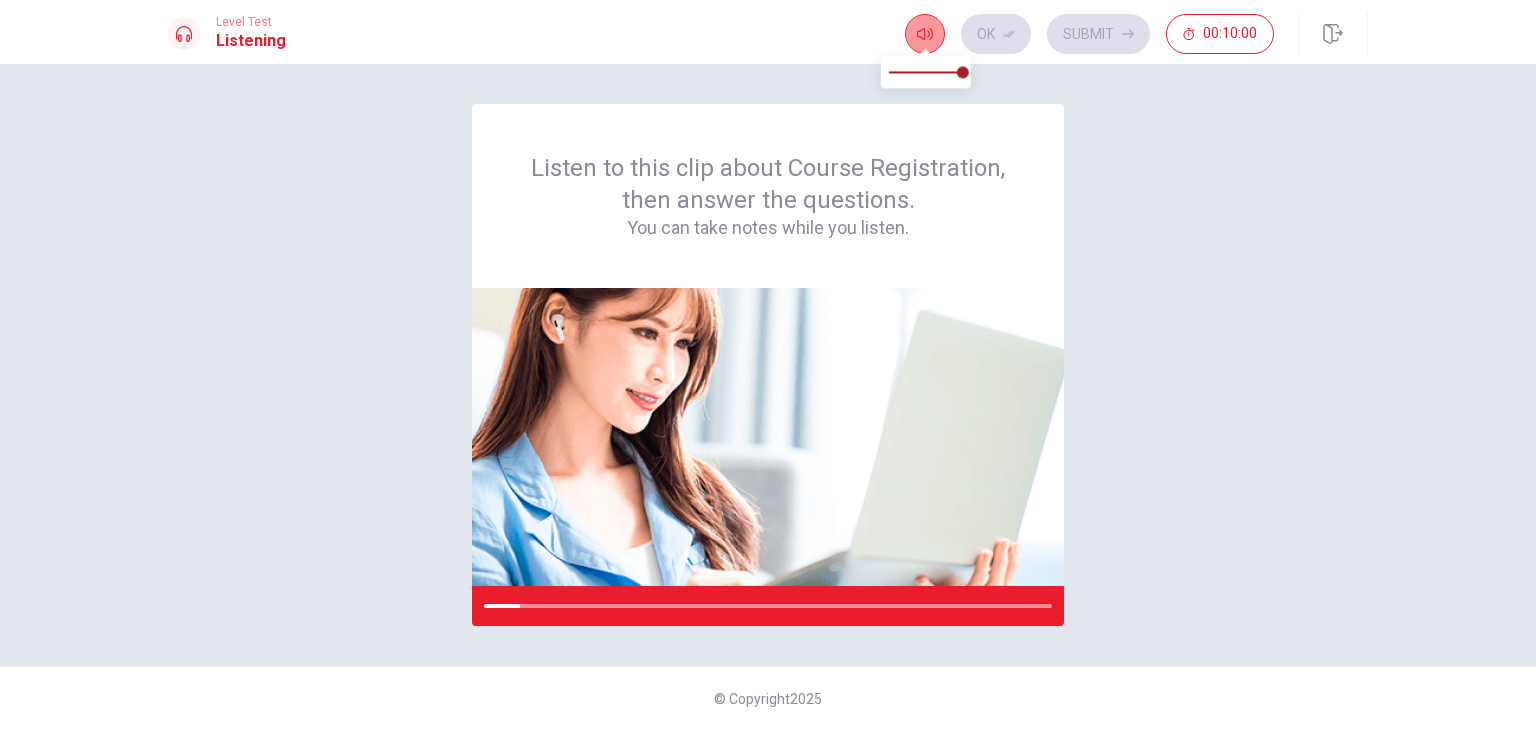 click at bounding box center [925, 34] 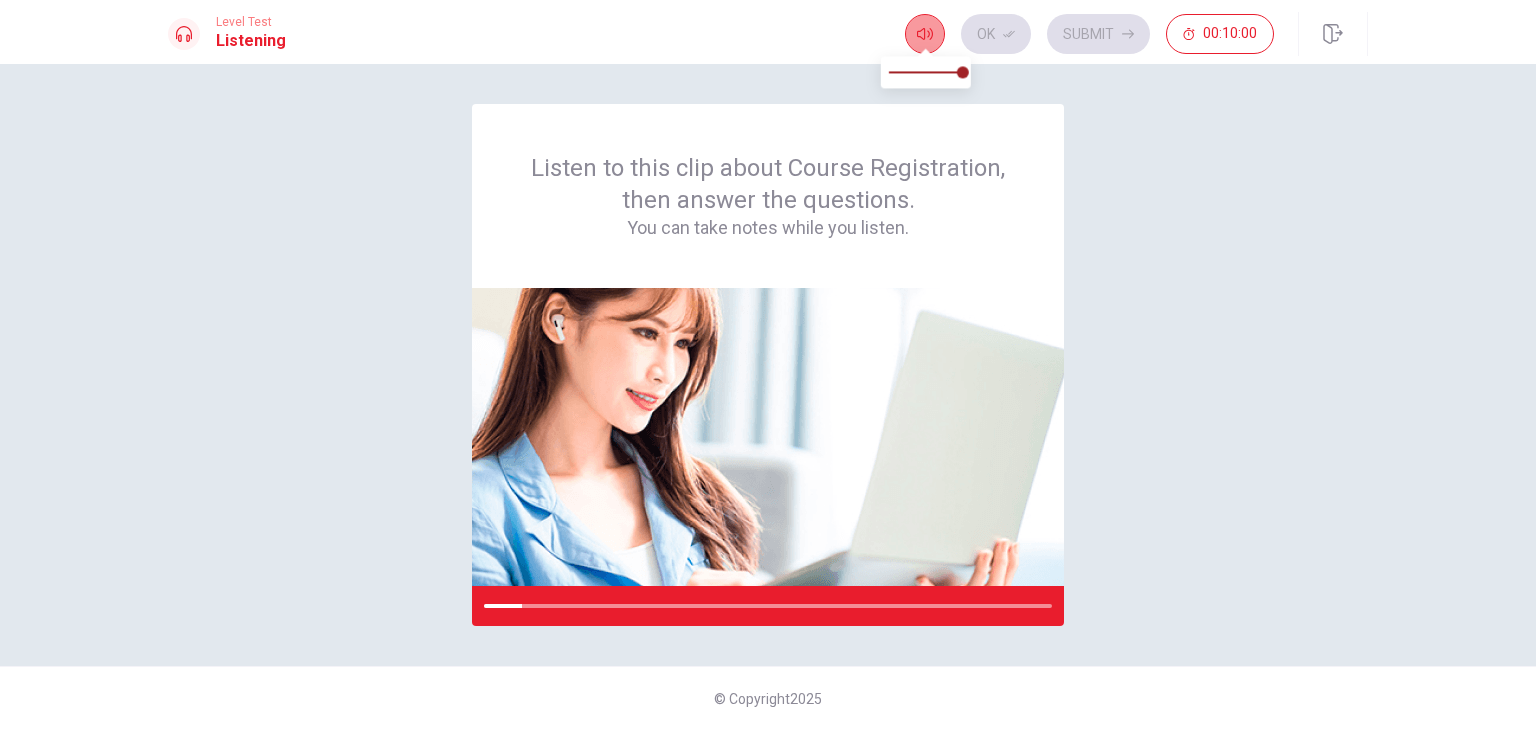 click at bounding box center (925, 34) 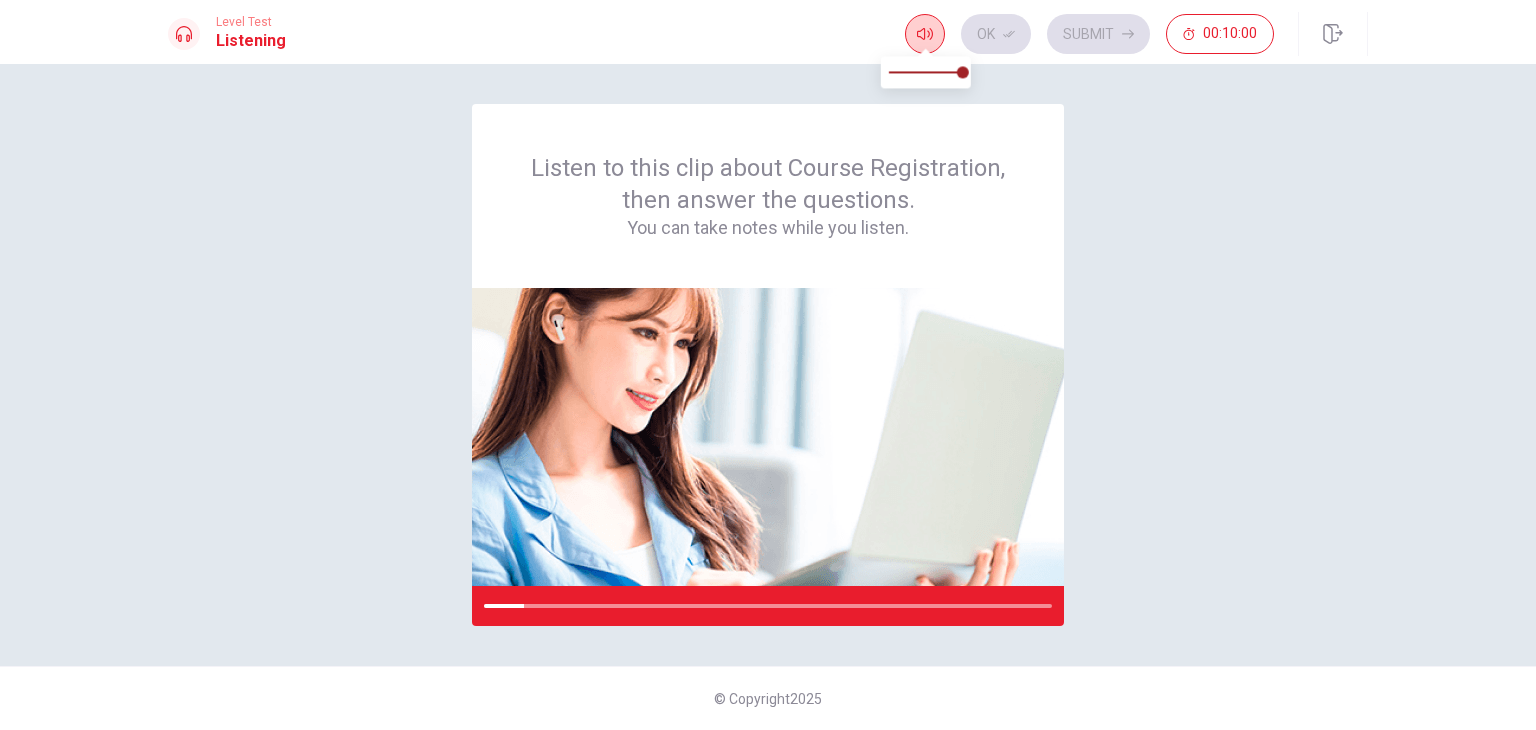 click at bounding box center [925, 34] 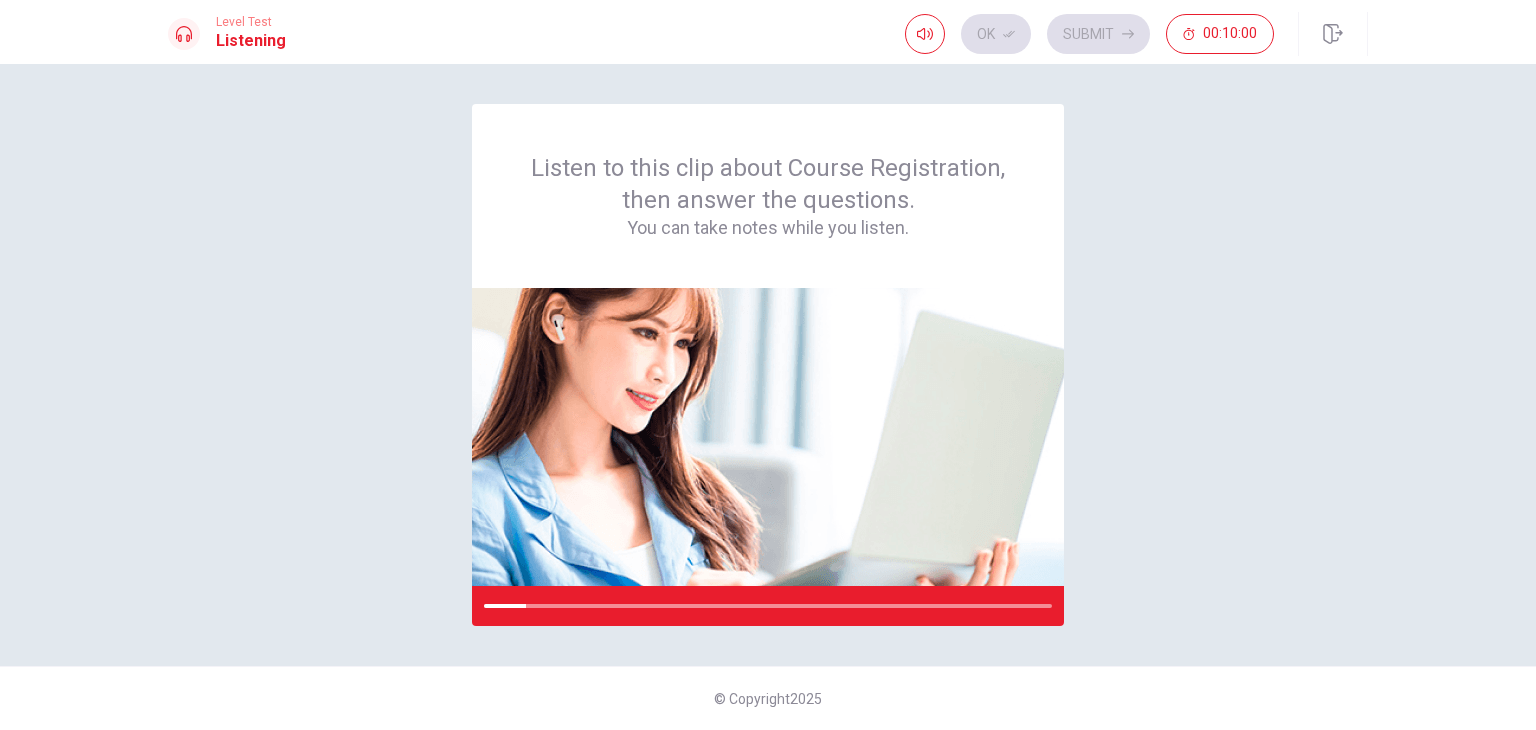 click on "Ok Submit [TIME]" at bounding box center [1089, 34] 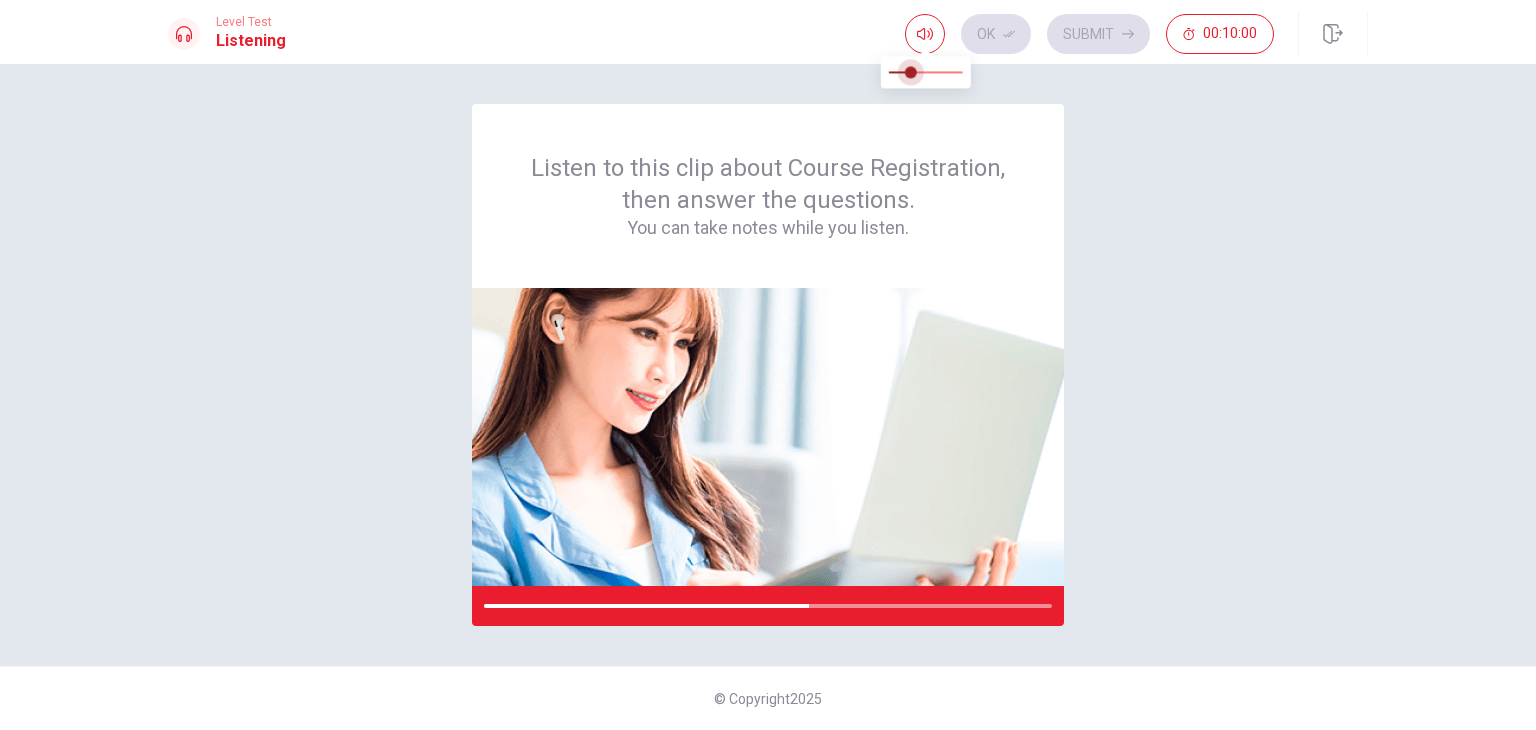 click at bounding box center [926, 72] 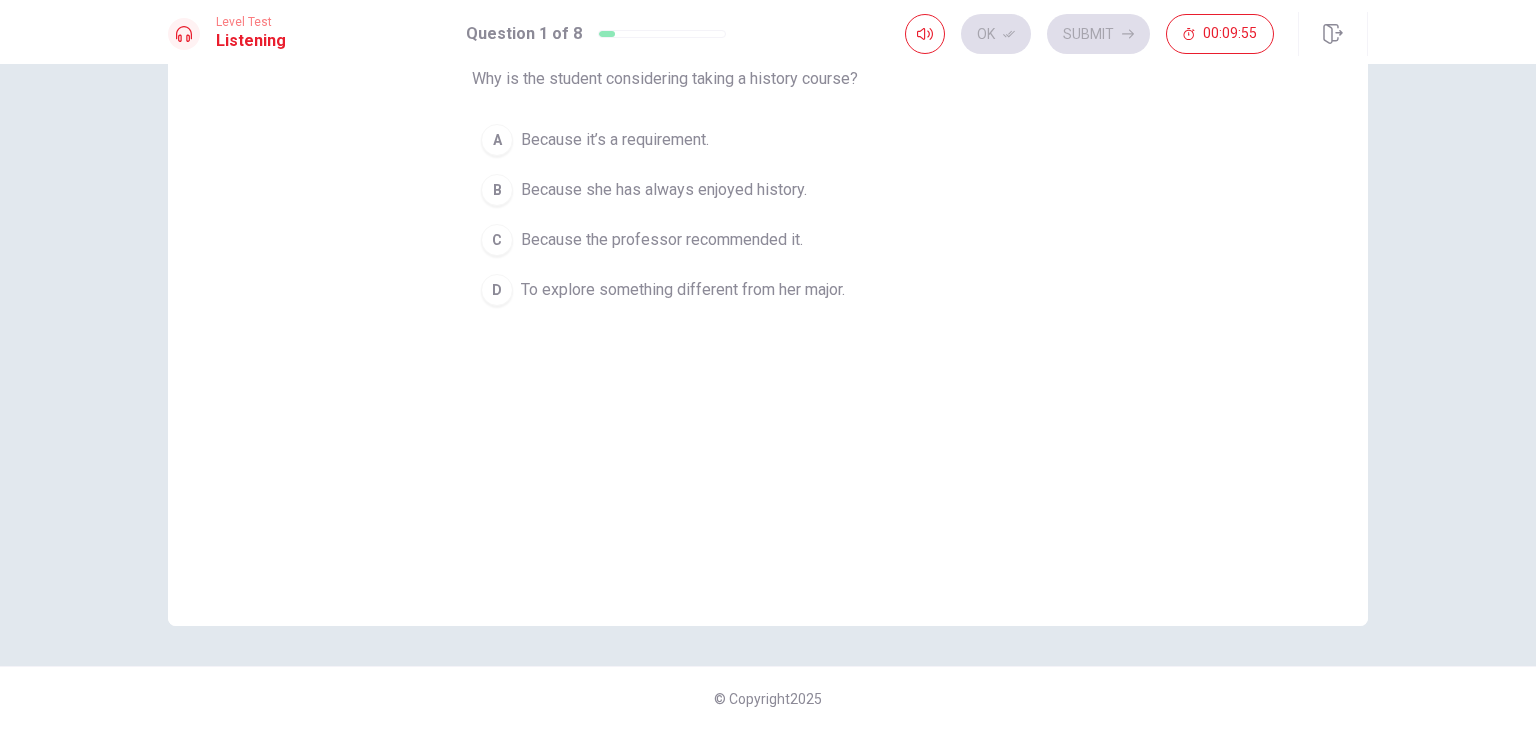scroll, scrollTop: 0, scrollLeft: 0, axis: both 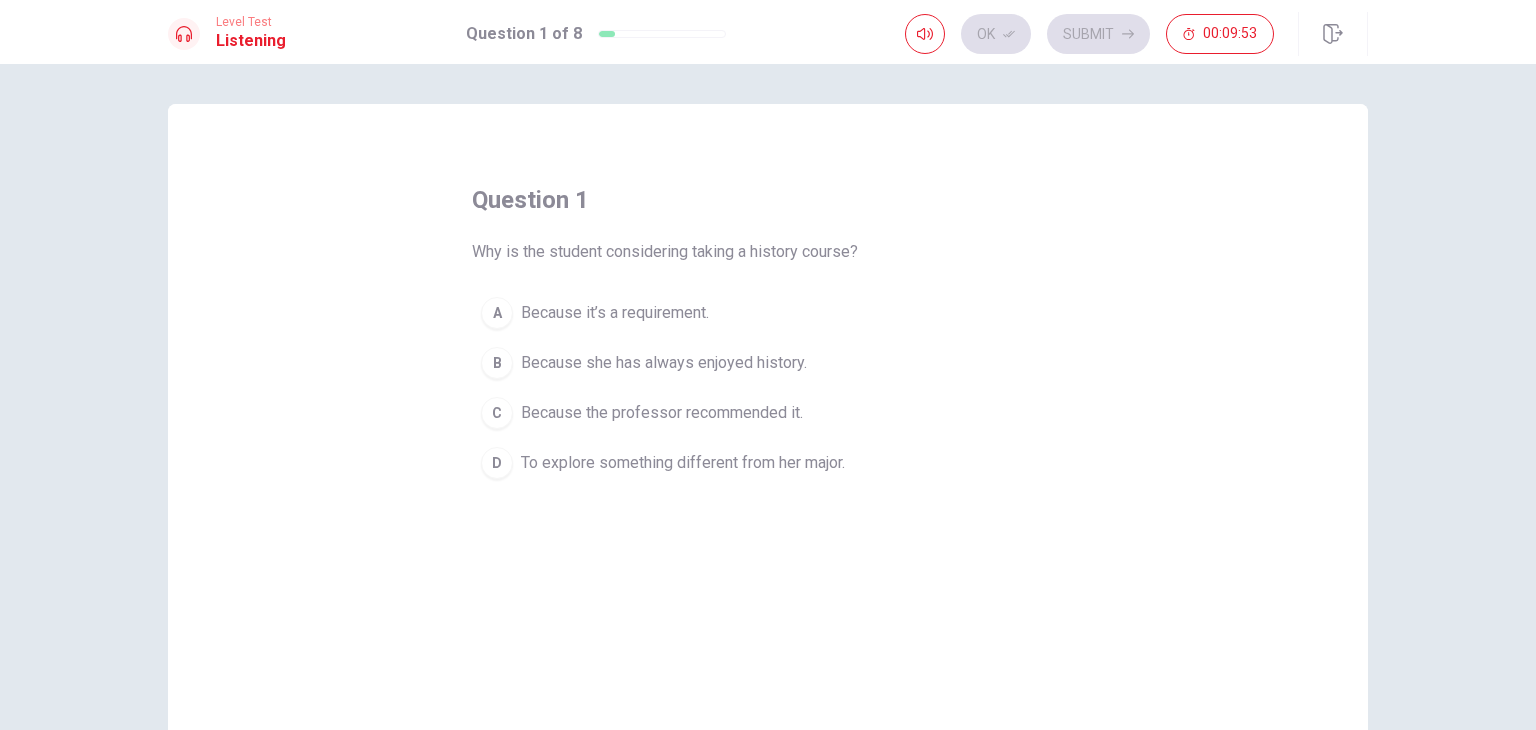 click on "question 1 Why is the student considering taking a history course? A Because it’s a requirement. B Because she has always enjoyed history. C Because the professor recommended it. D To explore something different from her major." at bounding box center (768, 336) 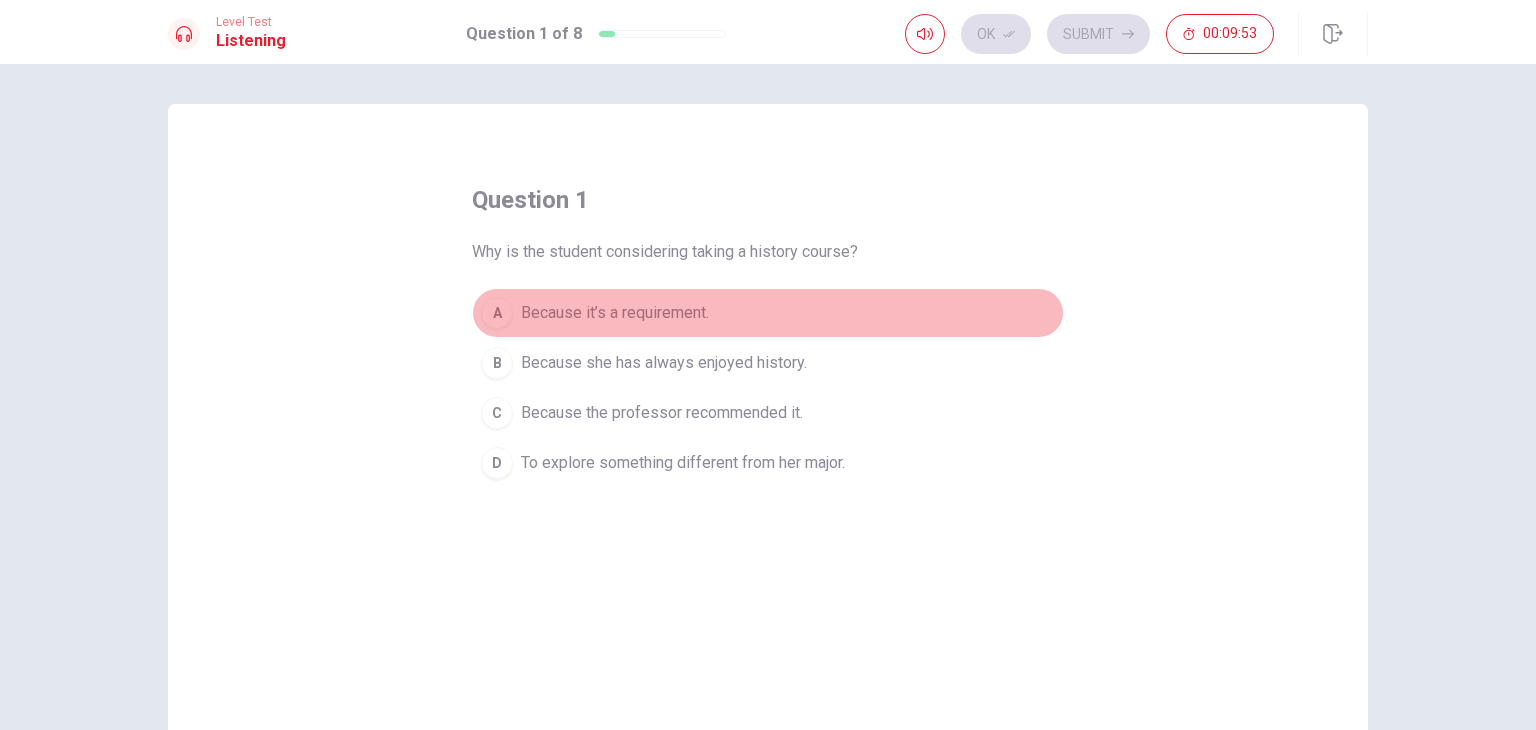 click on "Because it’s a requirement." at bounding box center (615, 313) 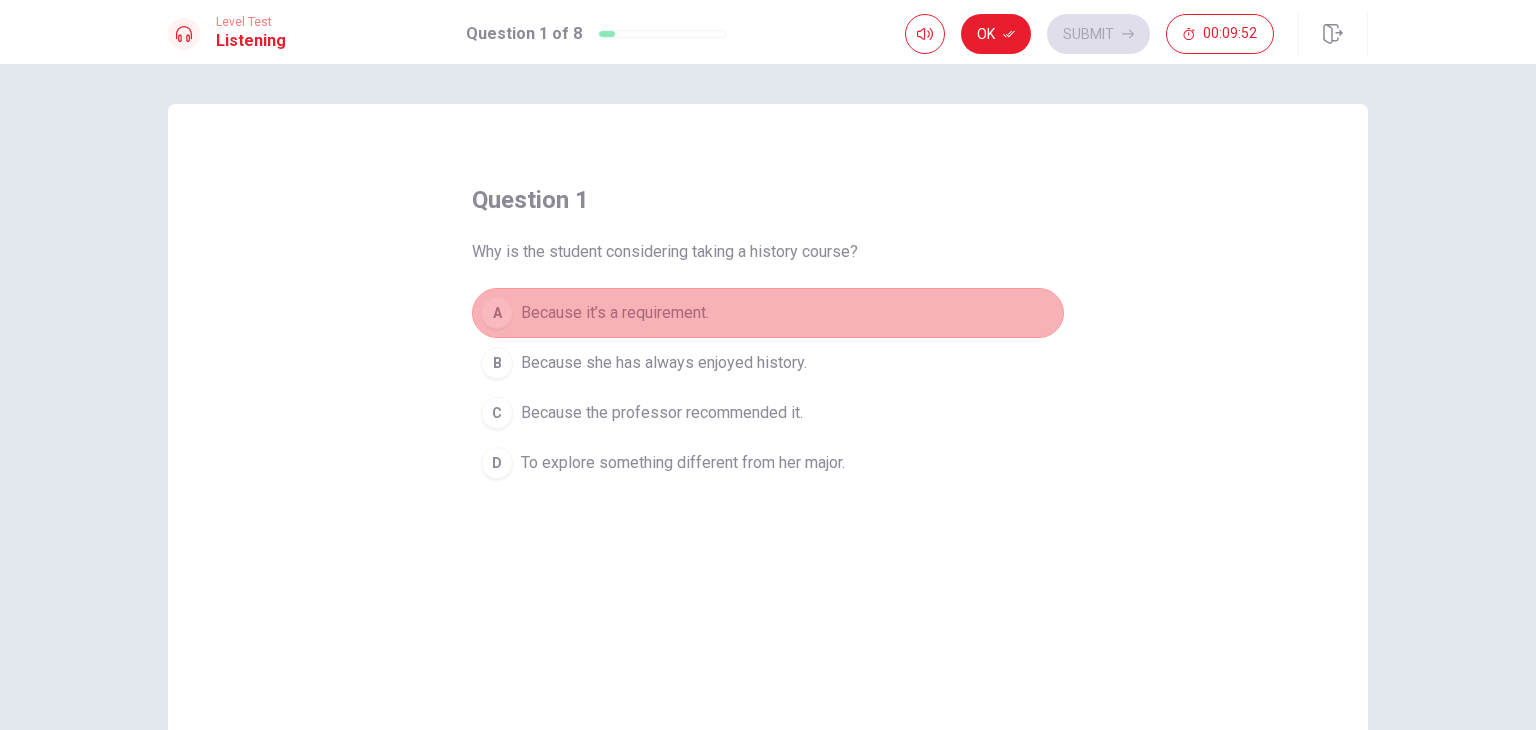 click on "Because it’s a requirement." at bounding box center [615, 313] 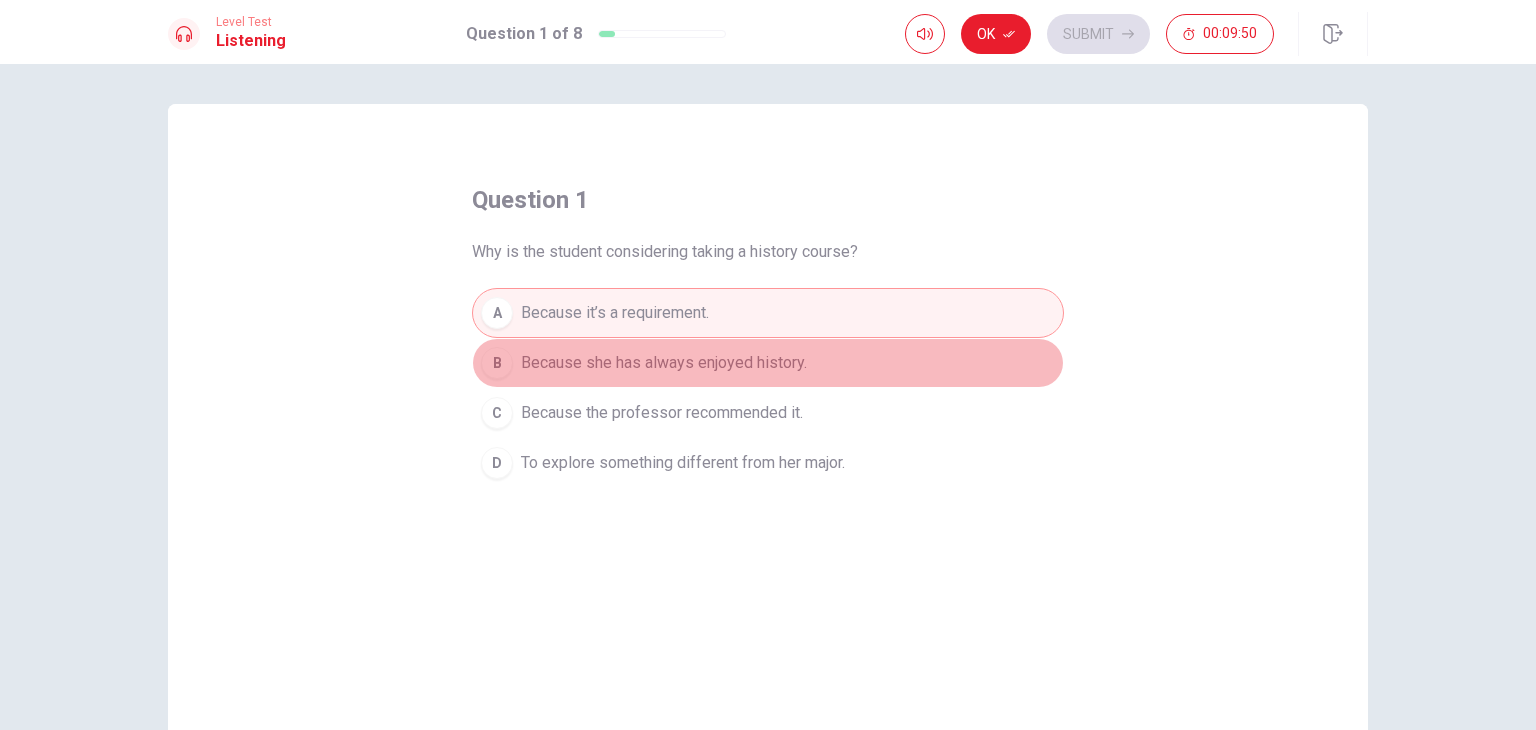 click on "B Because she has always enjoyed history." at bounding box center [768, 363] 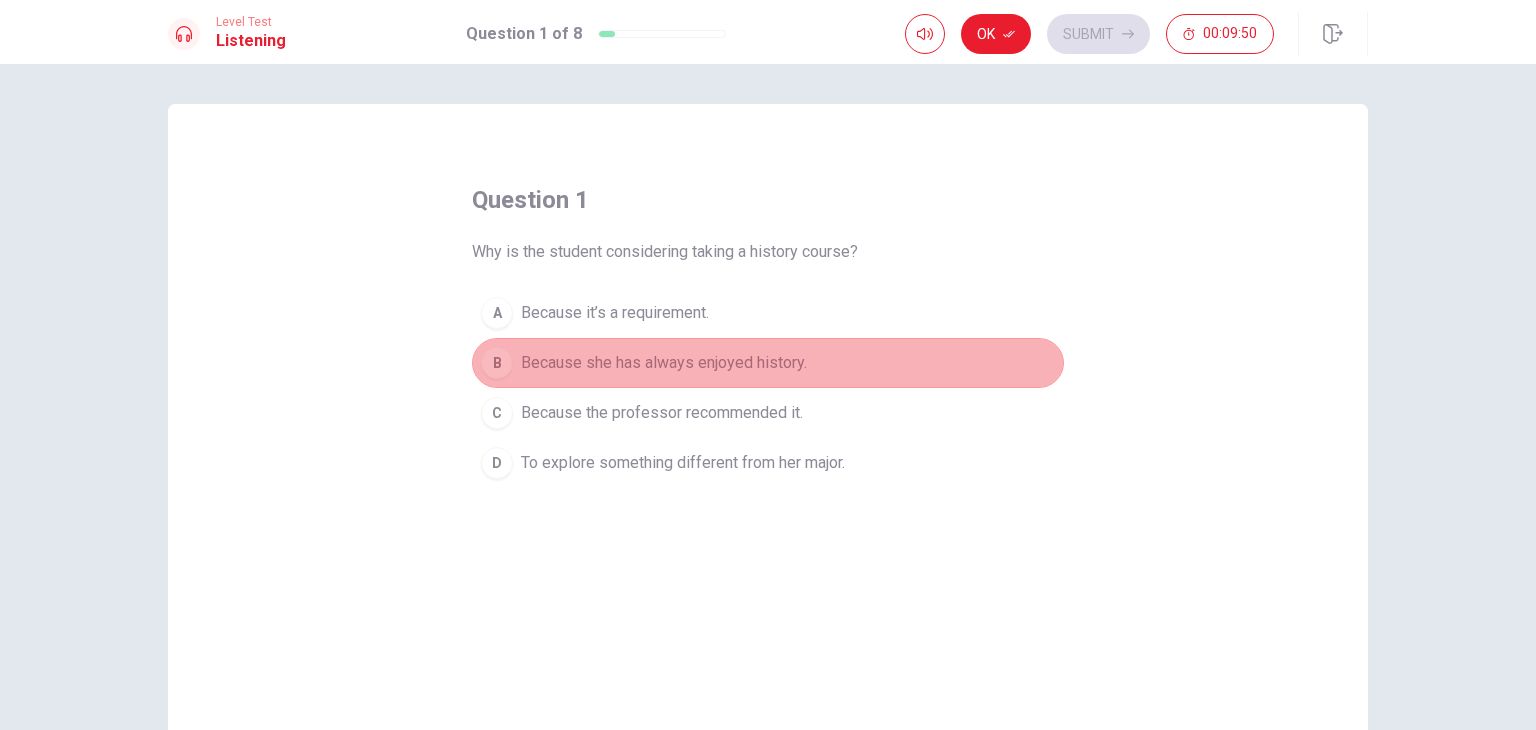 click on "Because she has always enjoyed history." at bounding box center (664, 363) 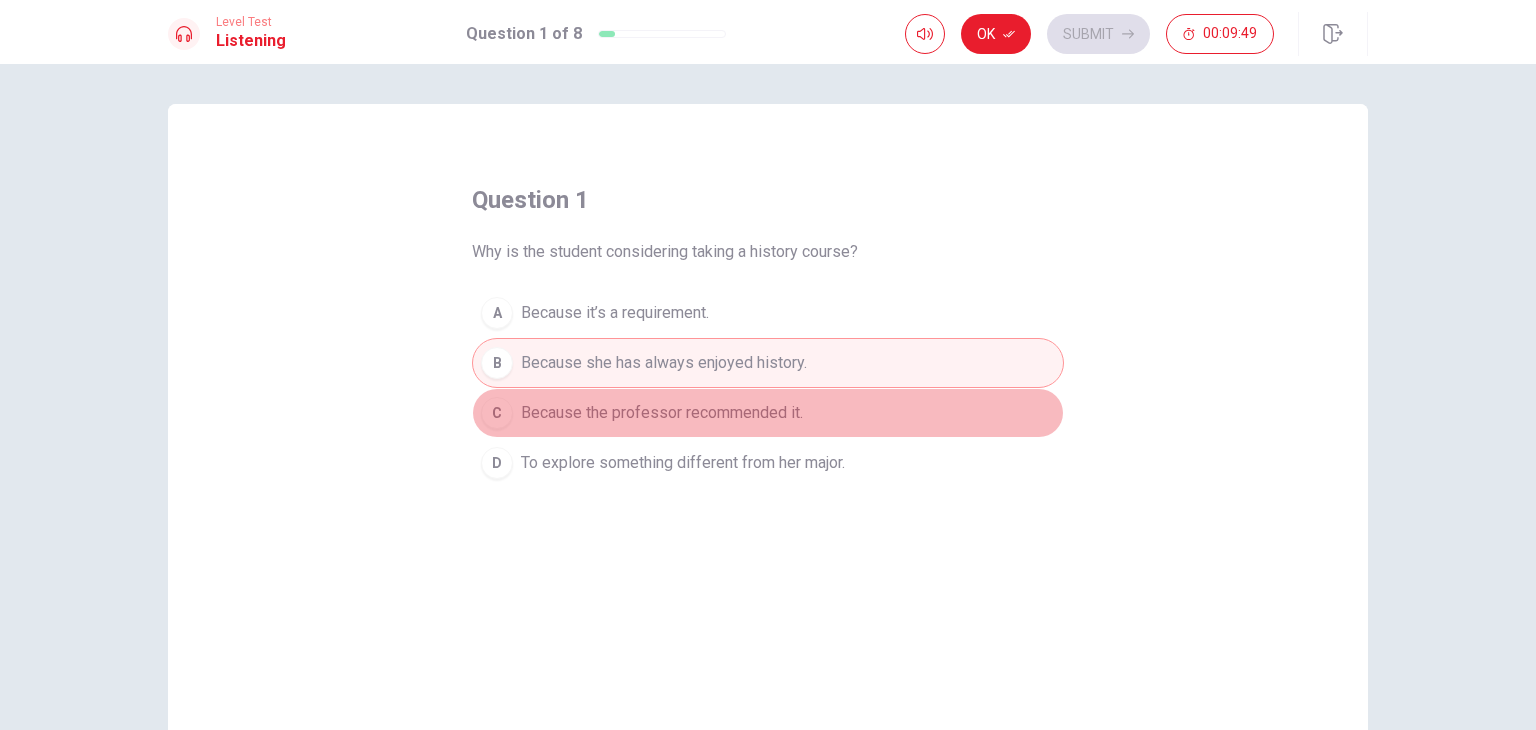 click on "C Because the professor recommended it." at bounding box center (768, 413) 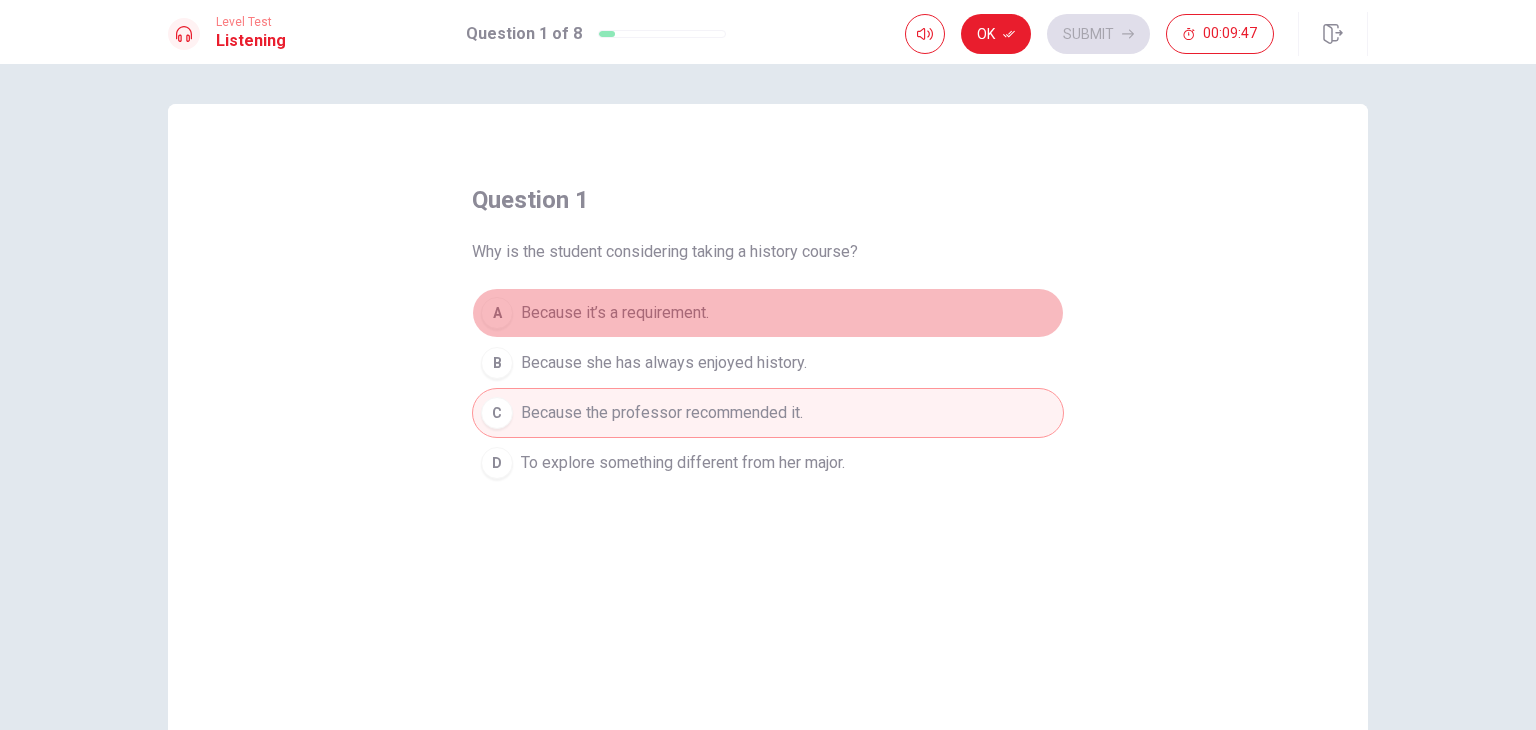 click on "A Because it’s a requirement." at bounding box center [768, 313] 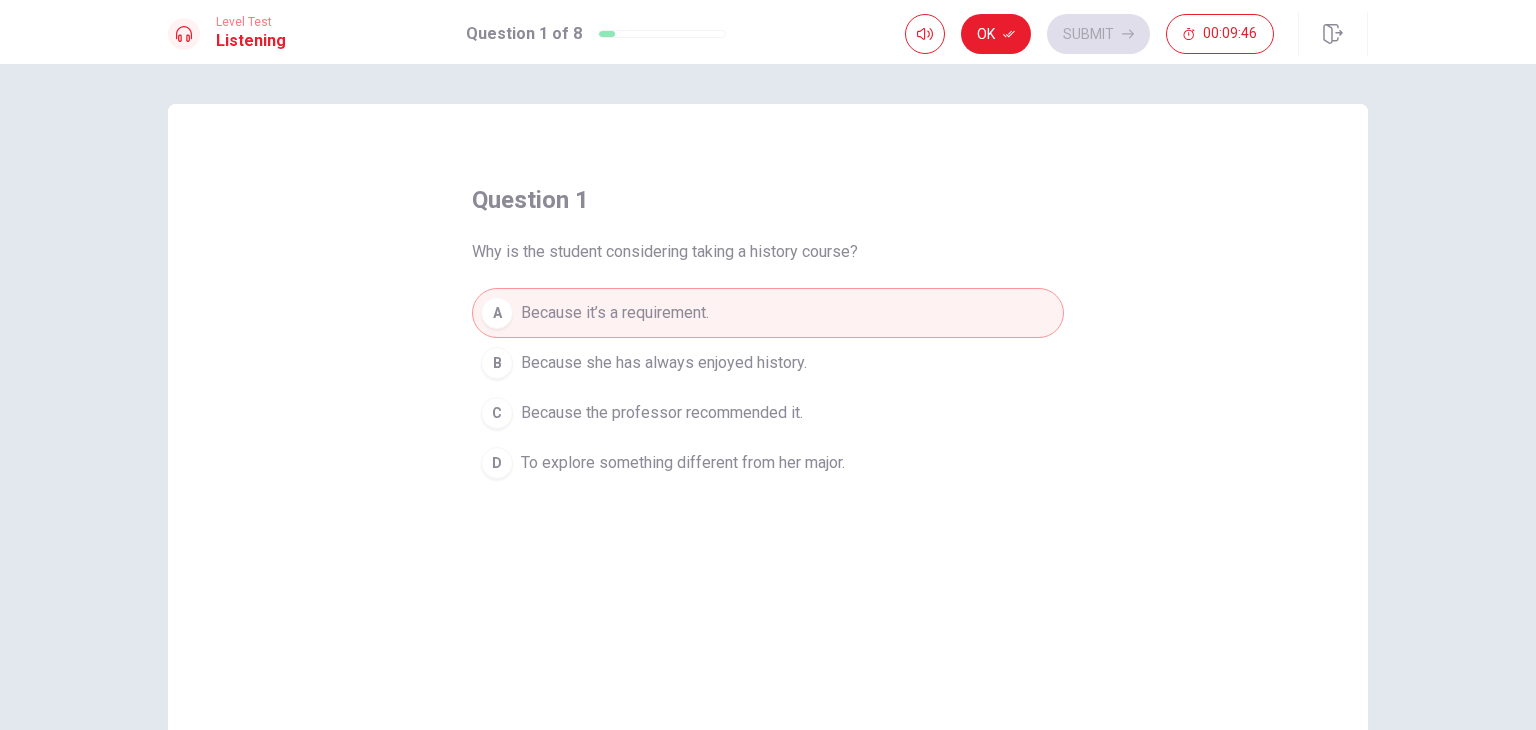 click on "A Because it’s a requirement." at bounding box center [768, 313] 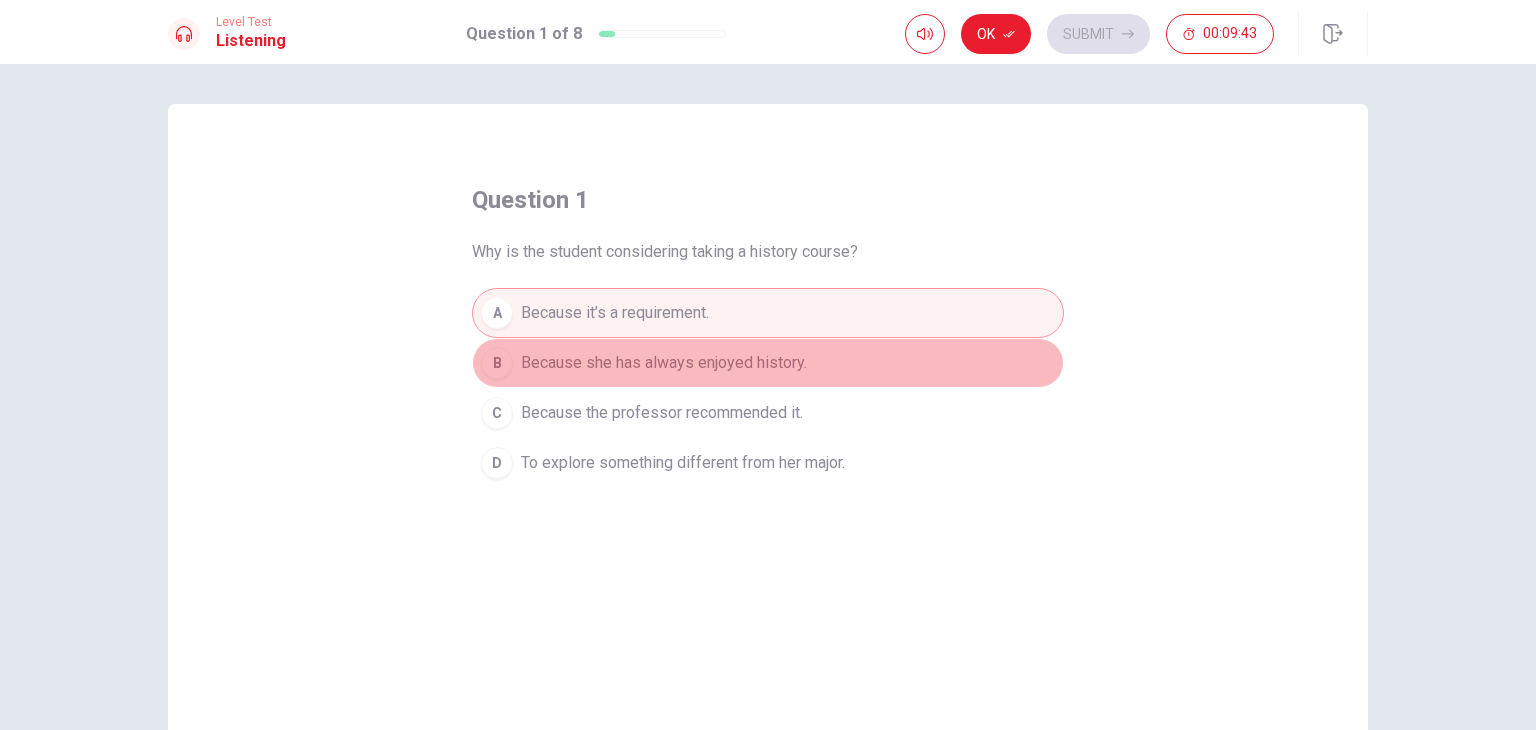 click on "Because she has always enjoyed history." at bounding box center (664, 363) 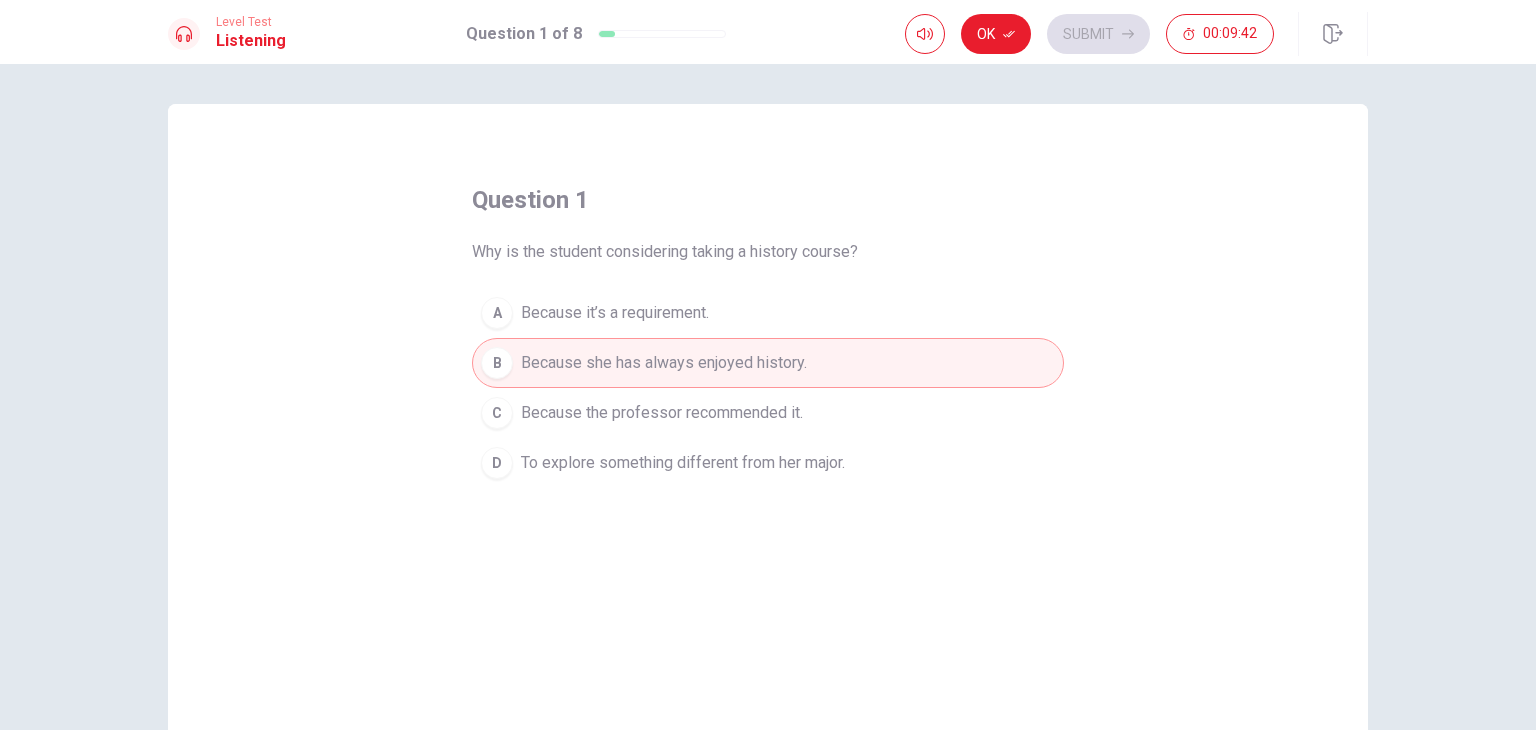 click on "Ok Submit [TIME]" at bounding box center (1089, 34) 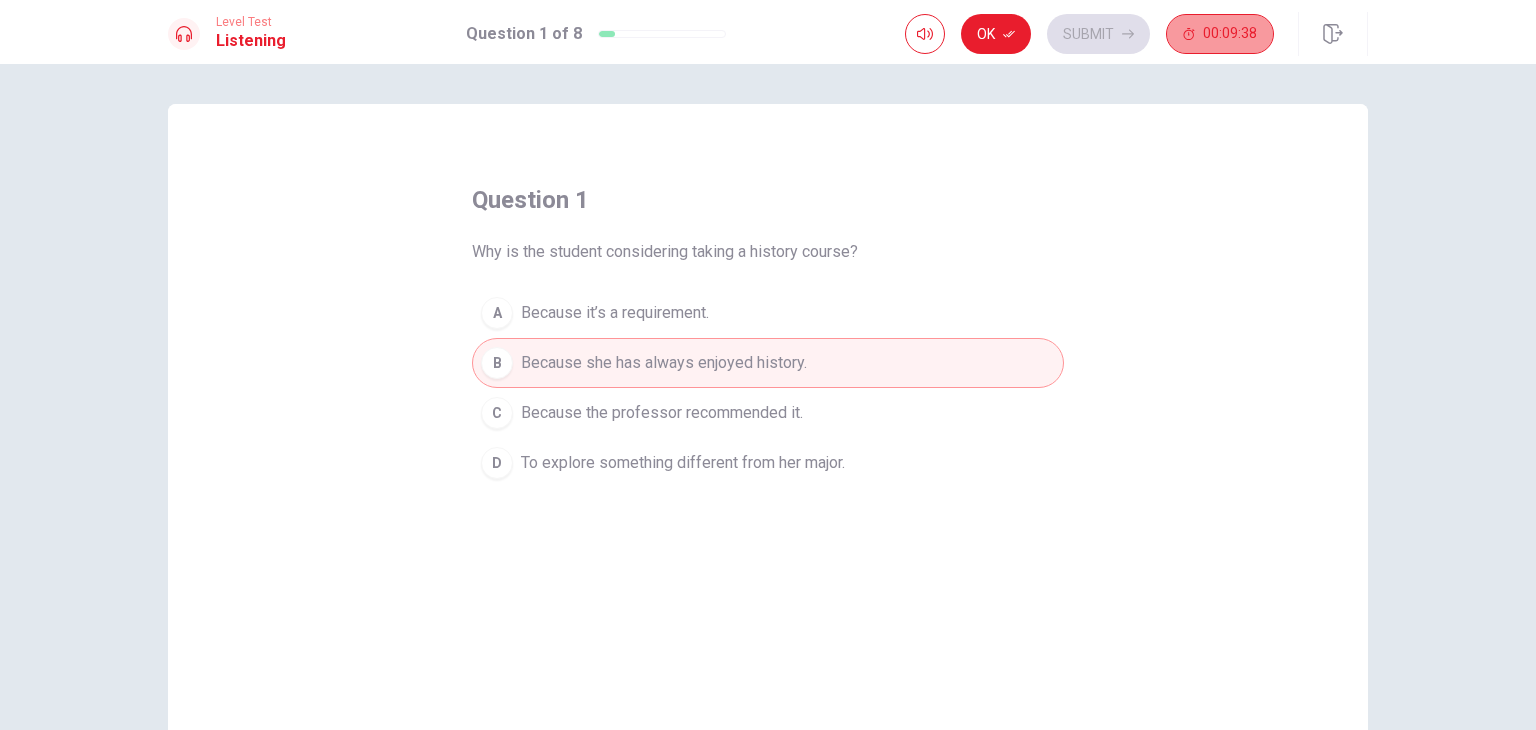 click at bounding box center [1189, 34] 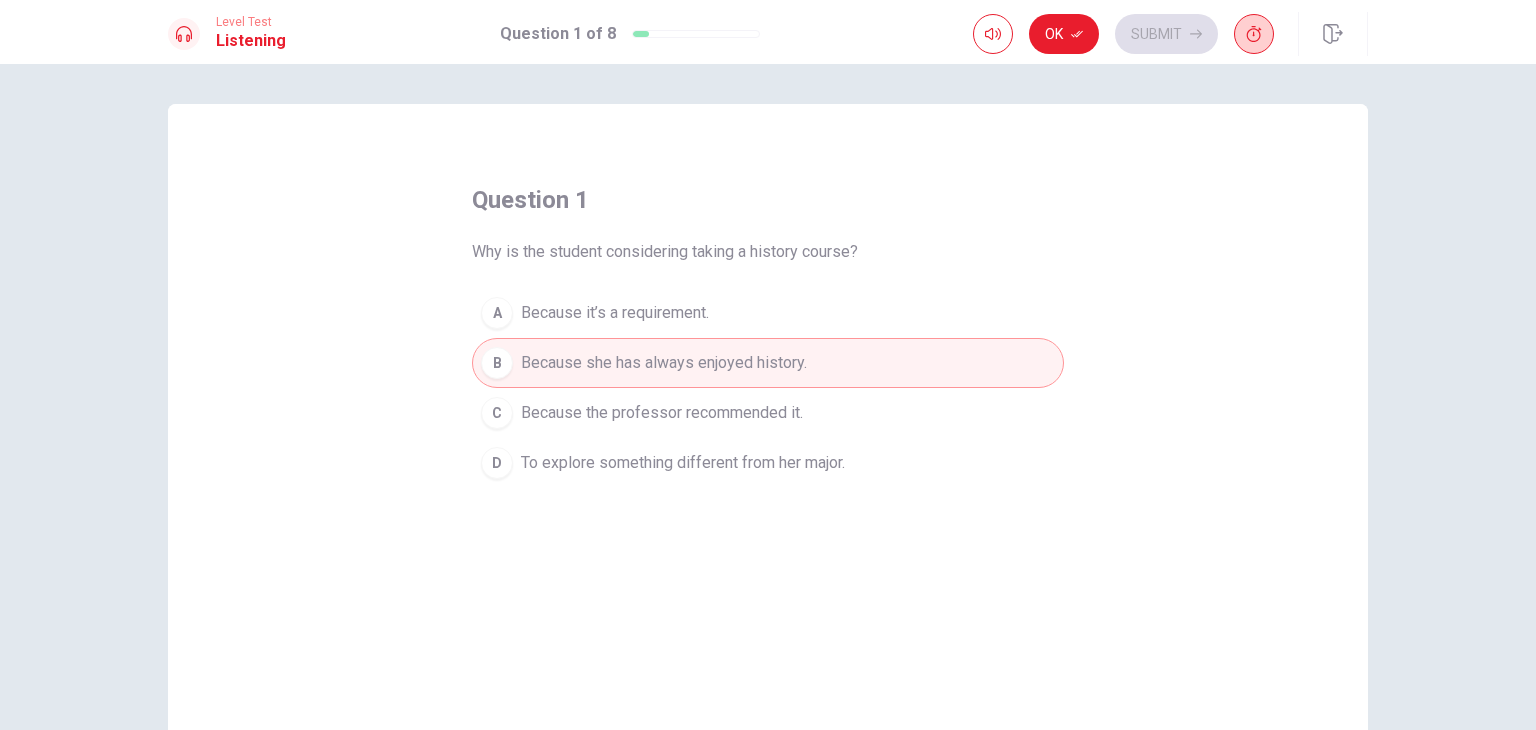 click at bounding box center [1254, 34] 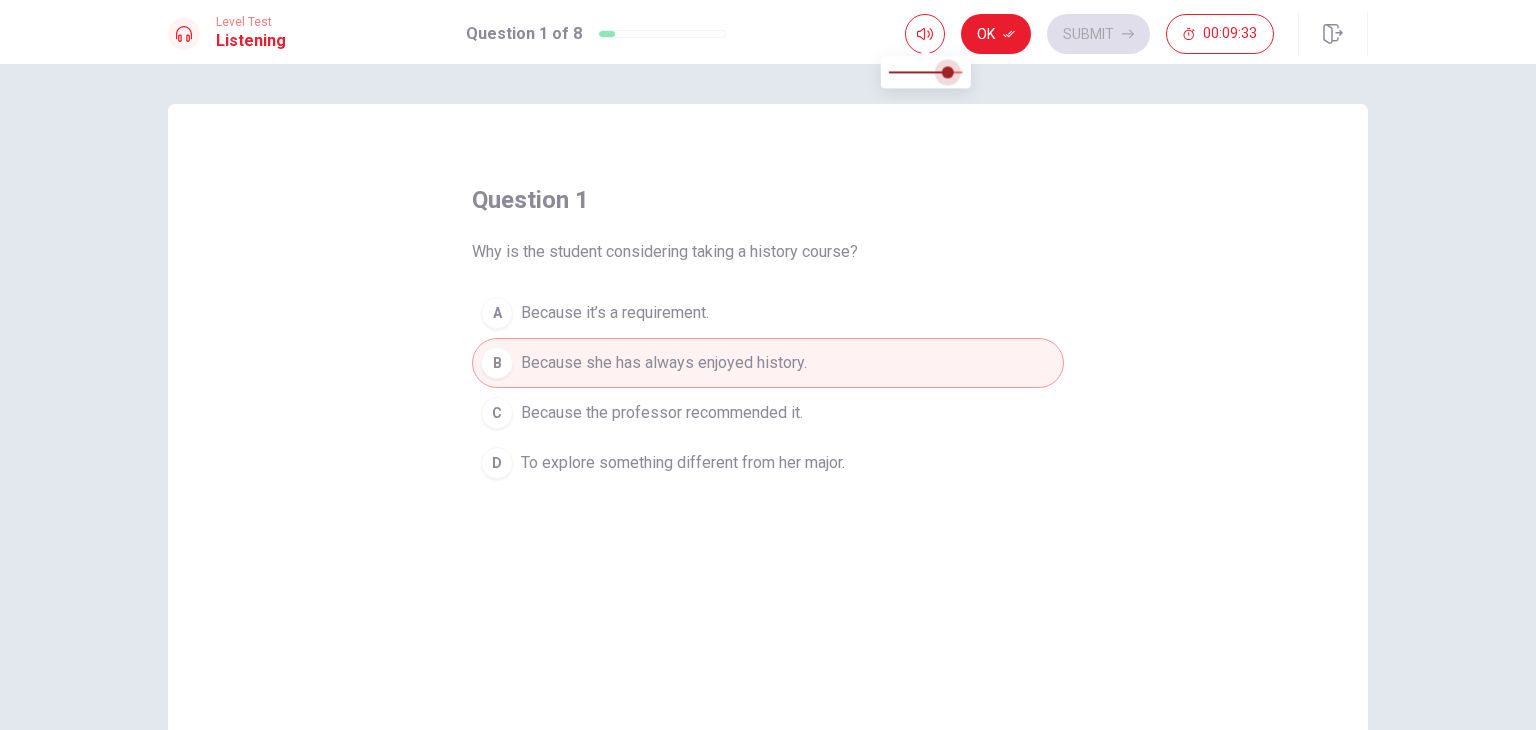 click at bounding box center [926, 72] 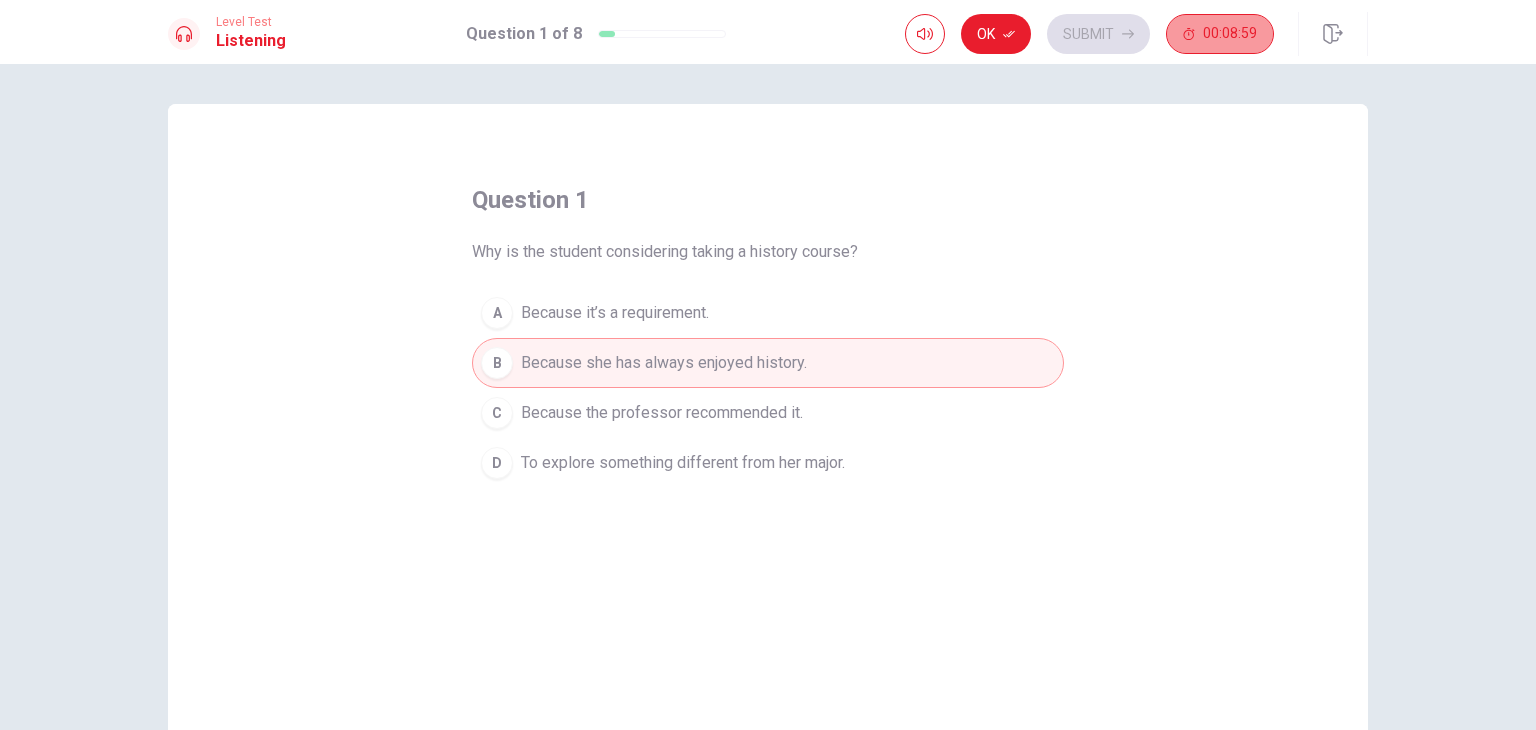 click on "00:08:59" at bounding box center [1230, 34] 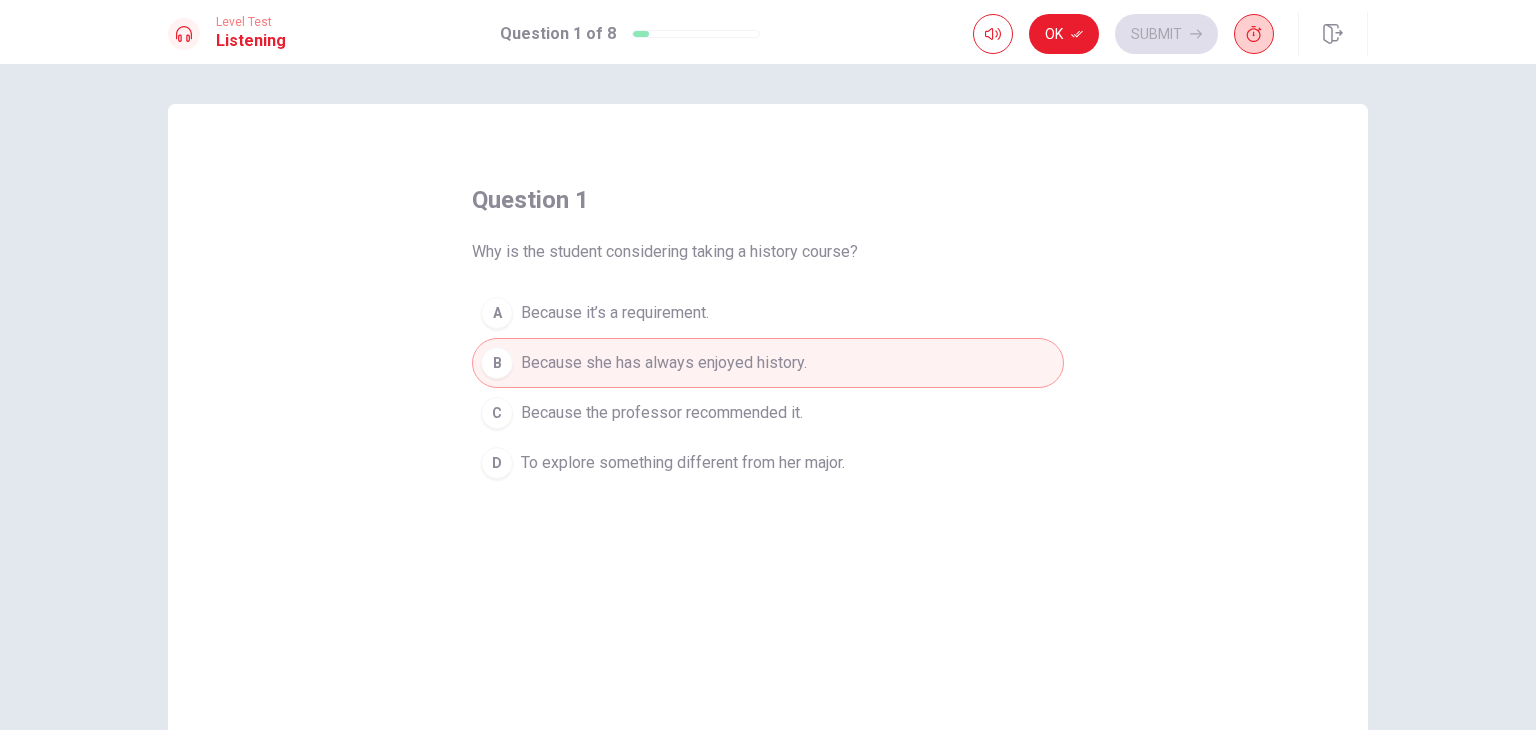 click at bounding box center (1254, 34) 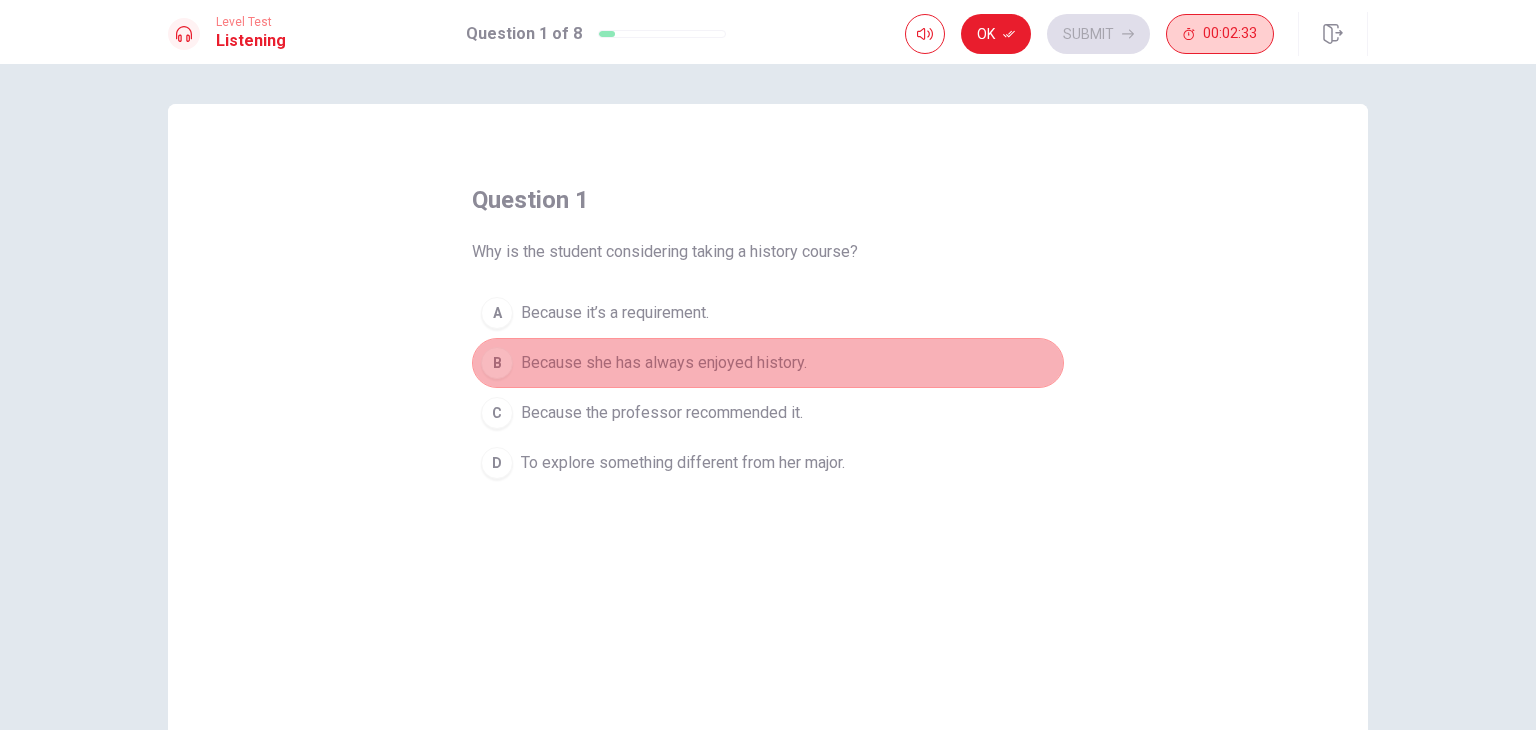 click on "B Because she has always enjoyed history." at bounding box center [768, 363] 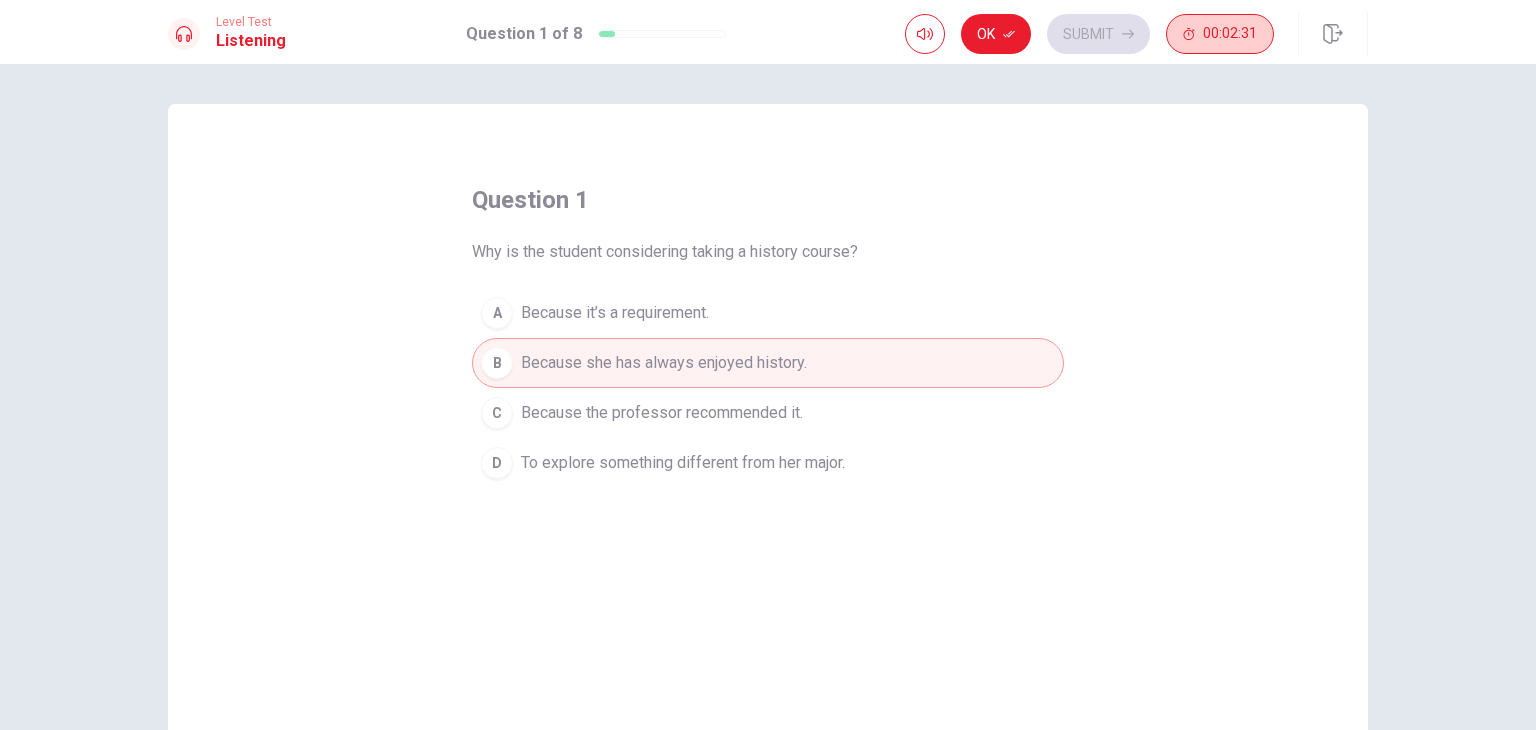 click on "question 1 Why is the student considering taking a history course? A Because it’s a requirement. B Because she has always enjoyed history. C Because the professor recommended it. D To explore something different from her major." at bounding box center [768, 451] 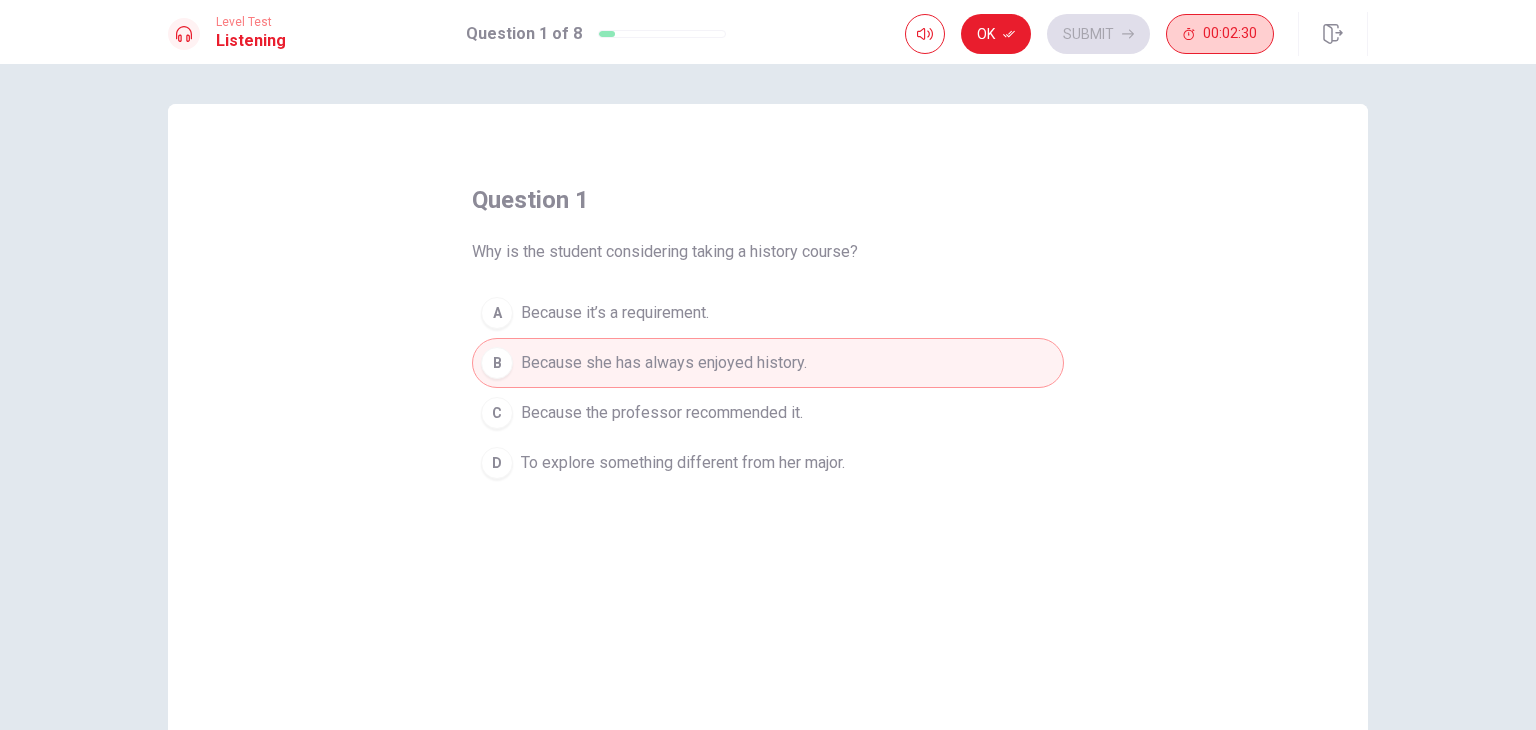 click on "question 1 Why is the student considering taking a history course? A Because it’s a requirement. B Because she has always enjoyed history. C Because the professor recommended it. D To explore something different from her major." at bounding box center [768, 451] 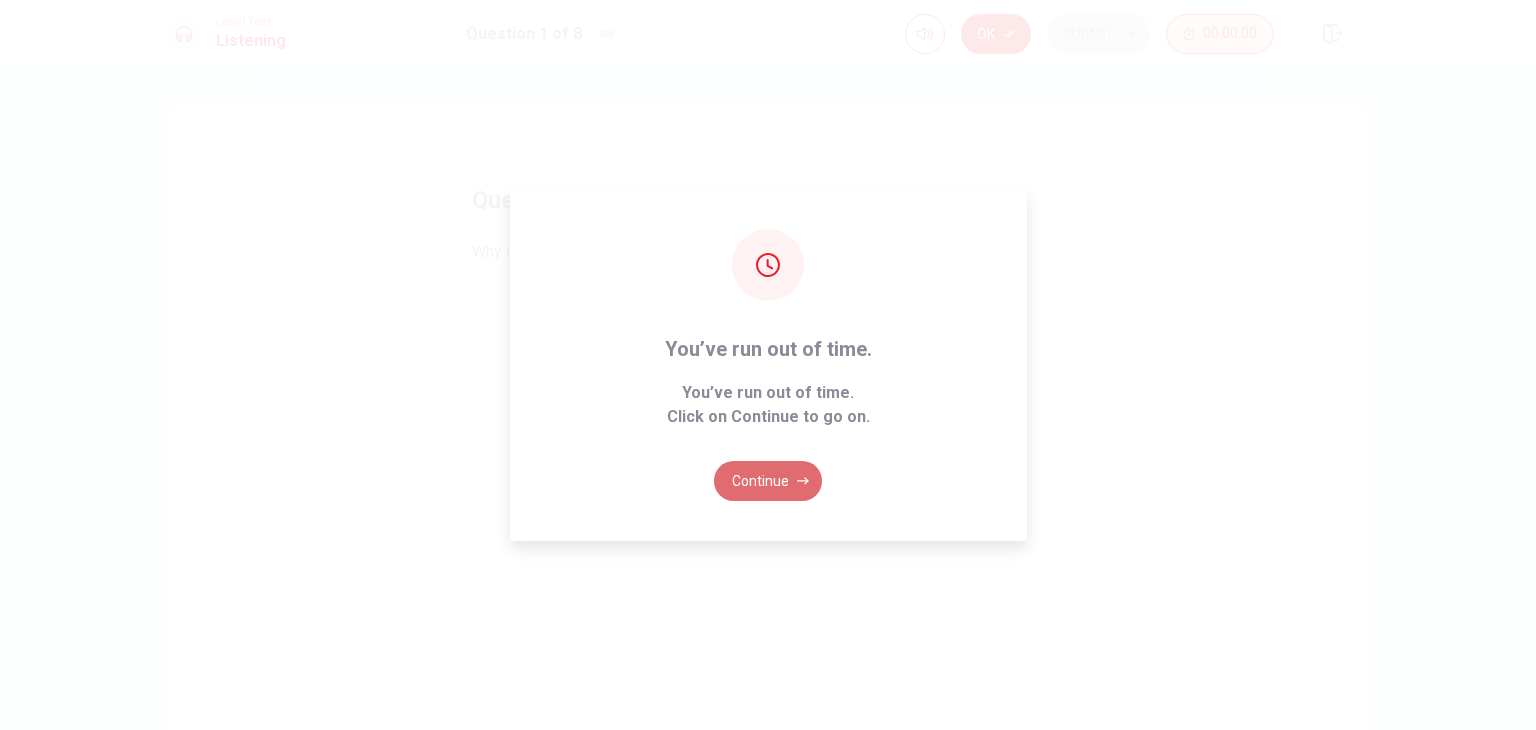 click on "Continue" at bounding box center (768, 481) 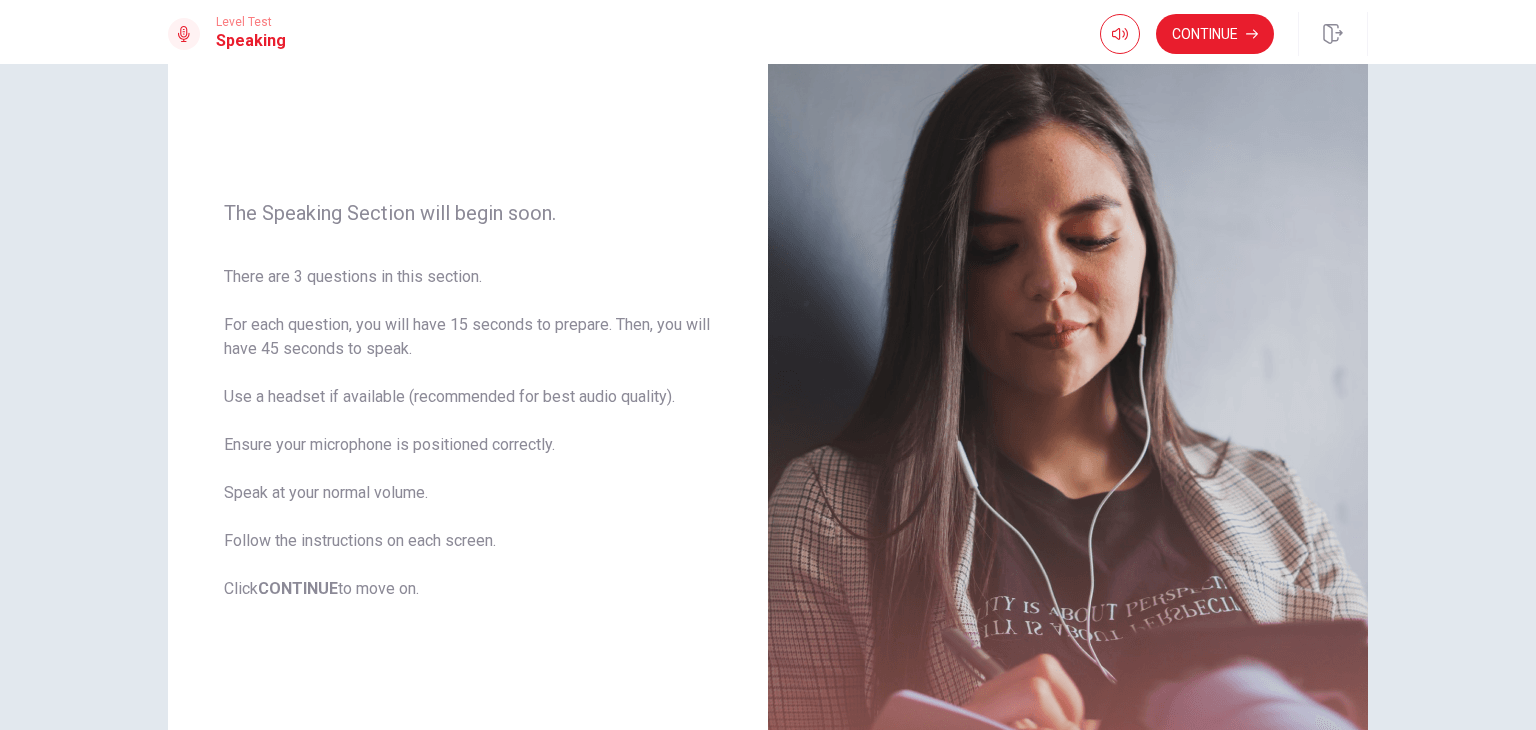 scroll, scrollTop: 152, scrollLeft: 0, axis: vertical 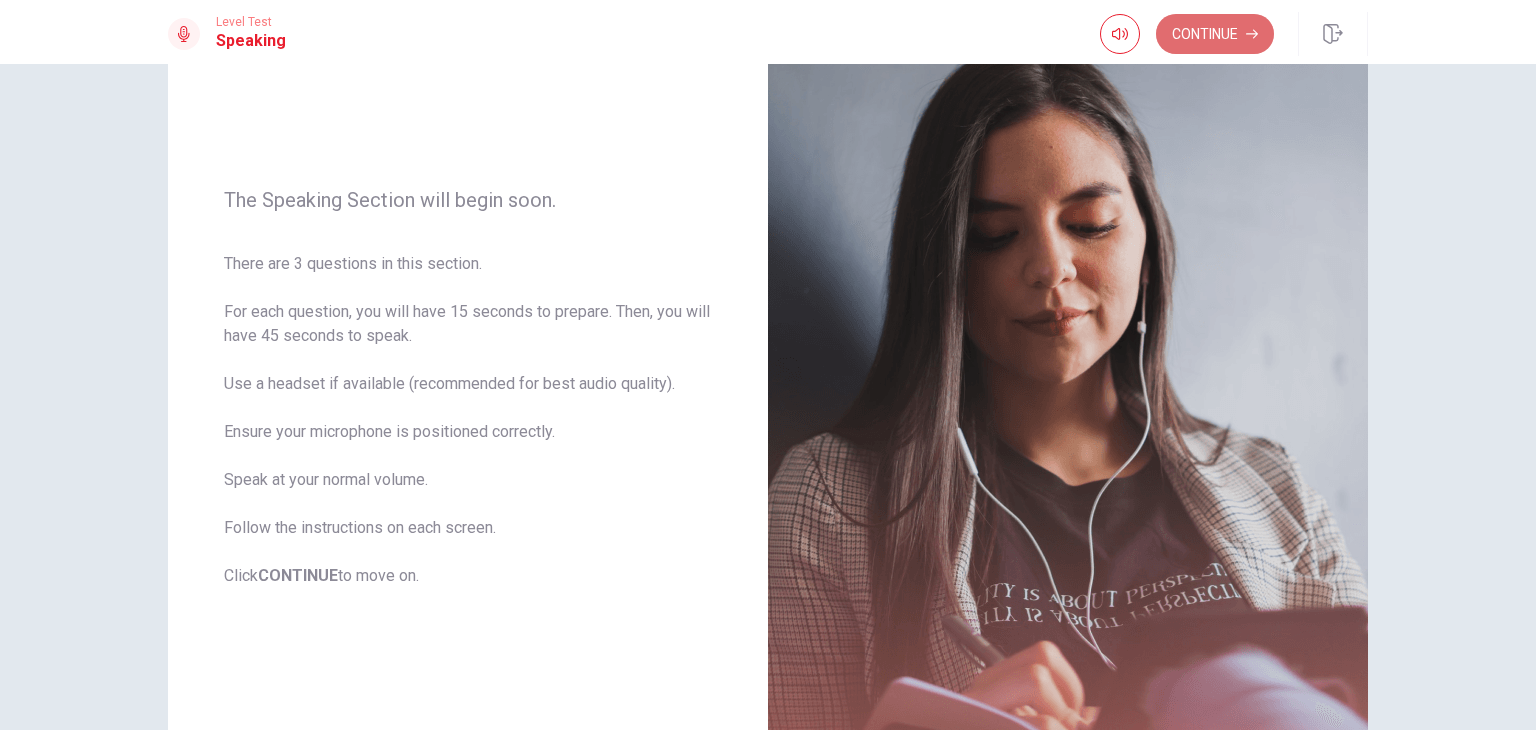 click on "Continue" at bounding box center [1215, 34] 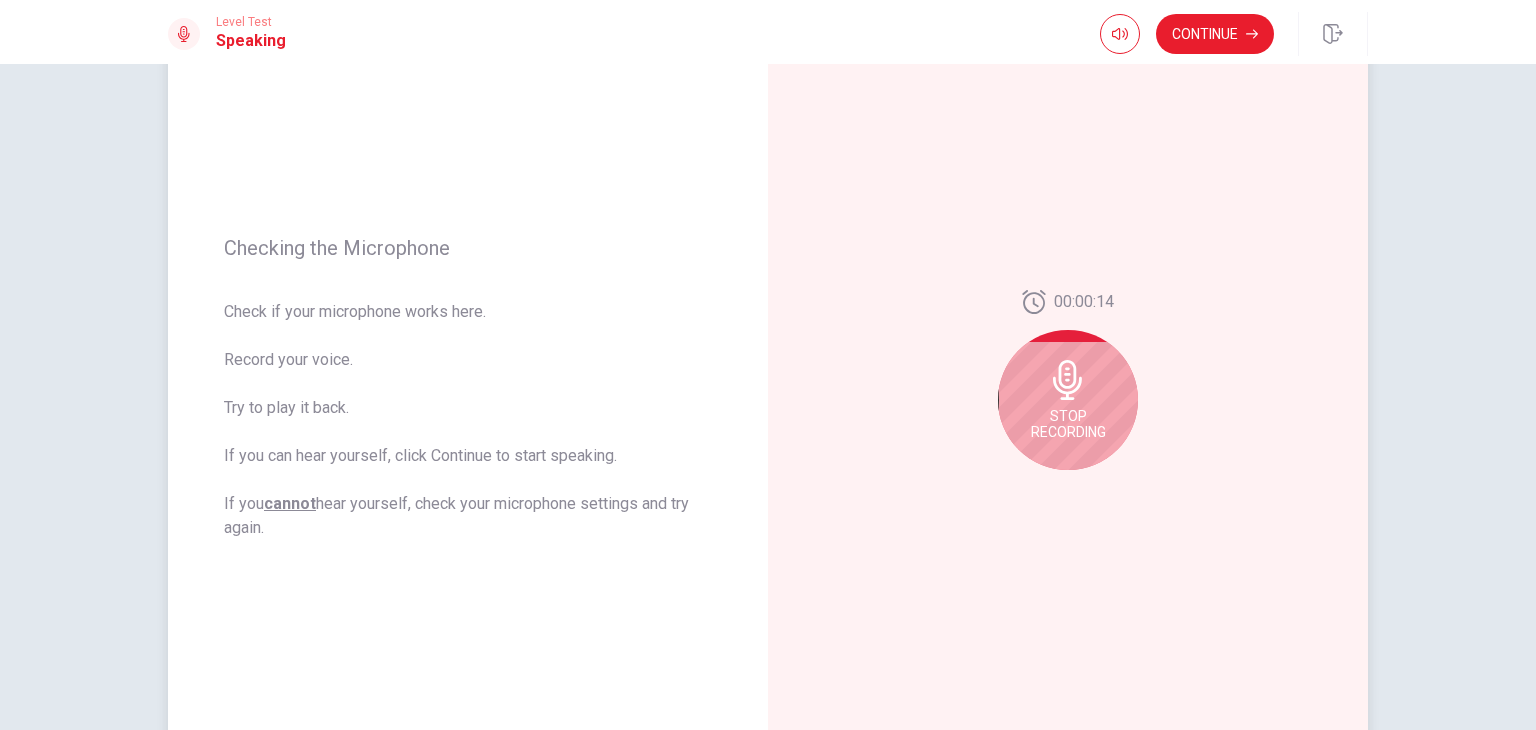 click on "Stop   Recording" at bounding box center [1068, 400] 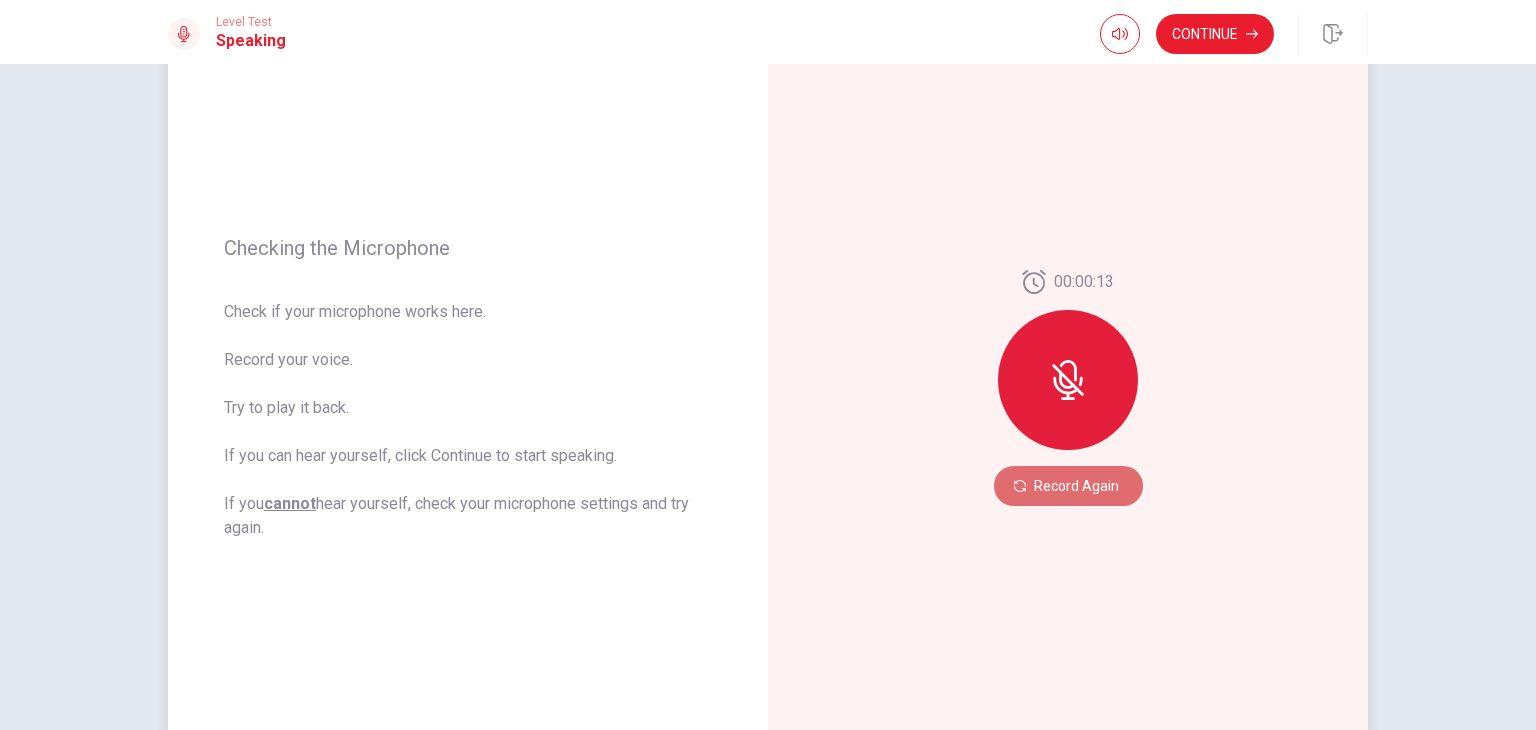 click on "Record Again" at bounding box center (1068, 486) 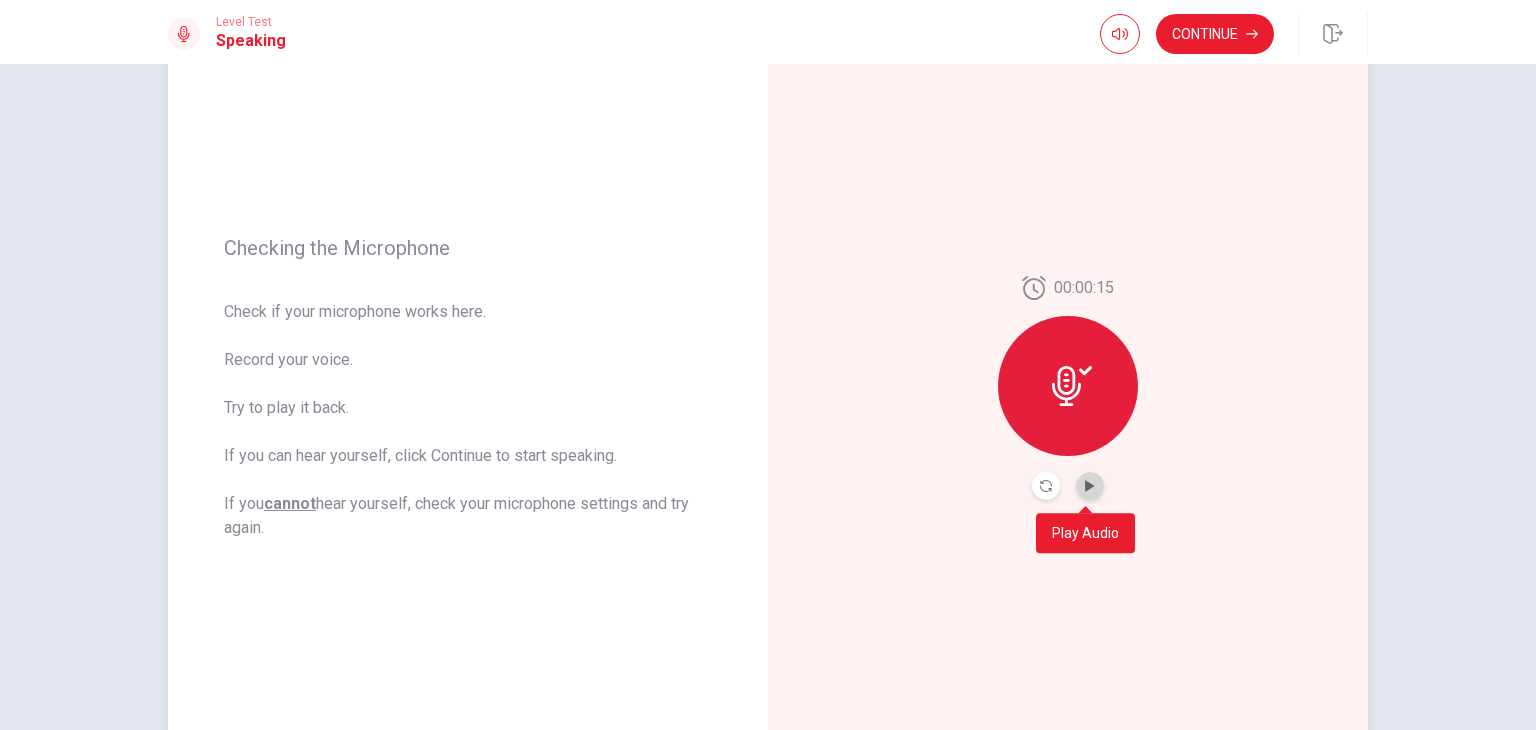 click at bounding box center [1090, 486] 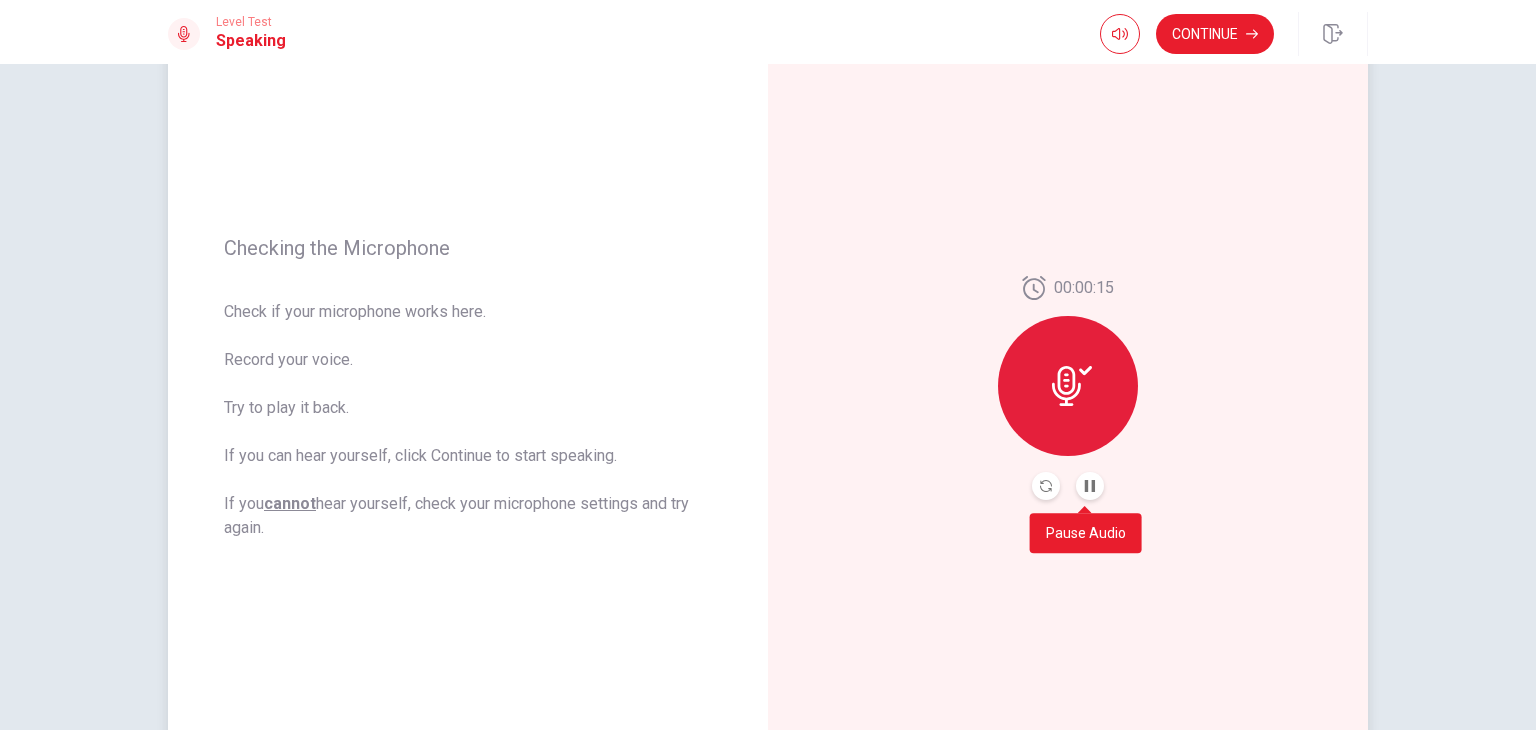 type 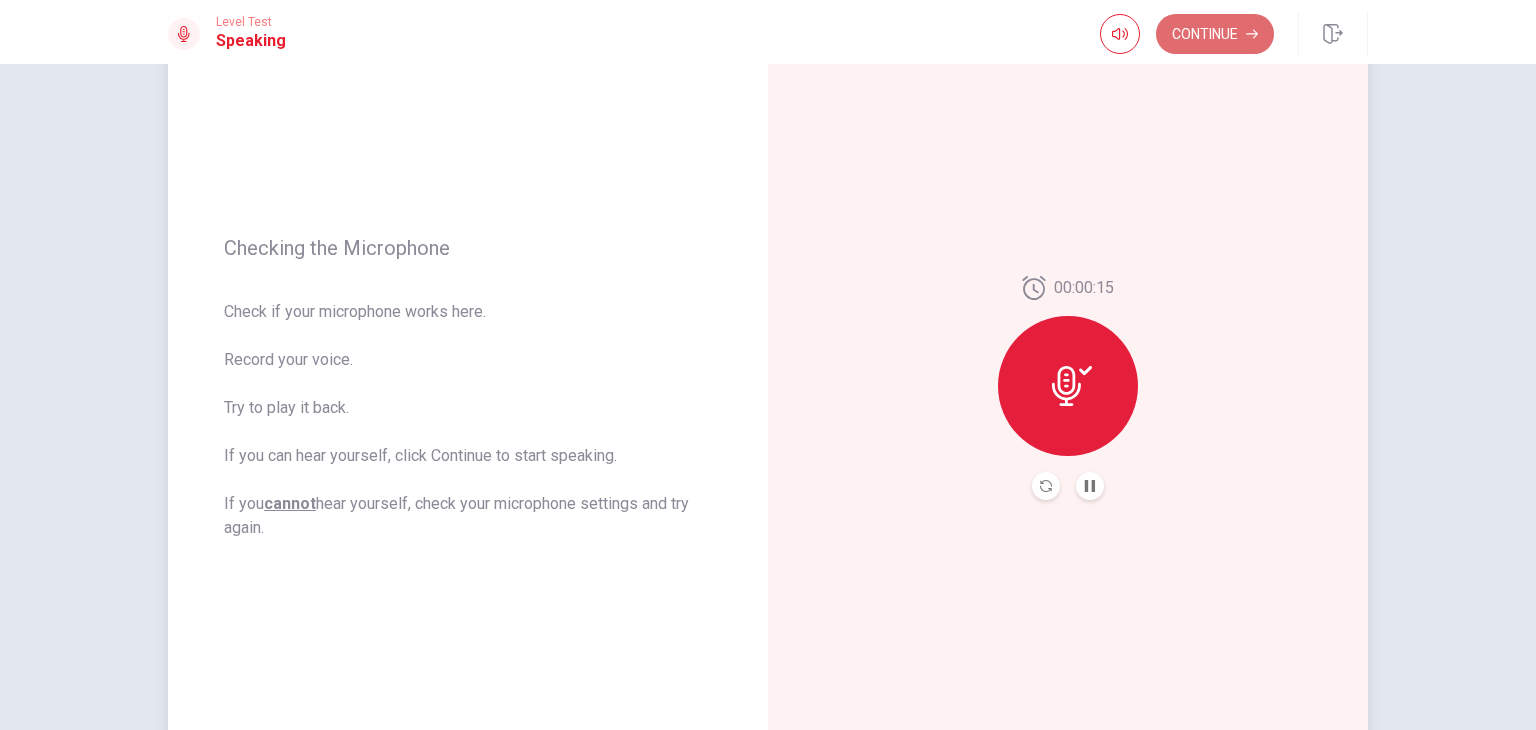 click on "Continue" at bounding box center (1215, 34) 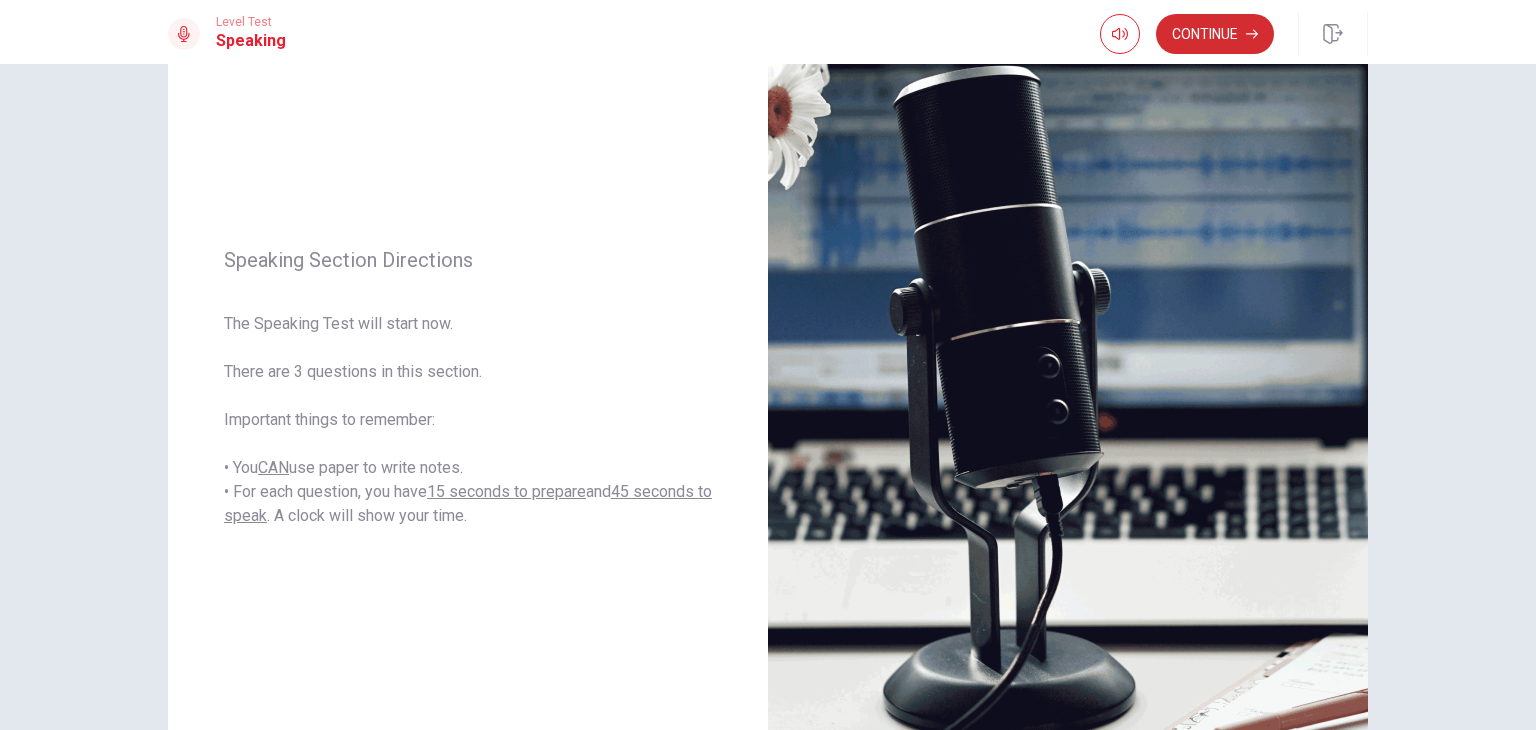 click on "Continue" at bounding box center (1215, 34) 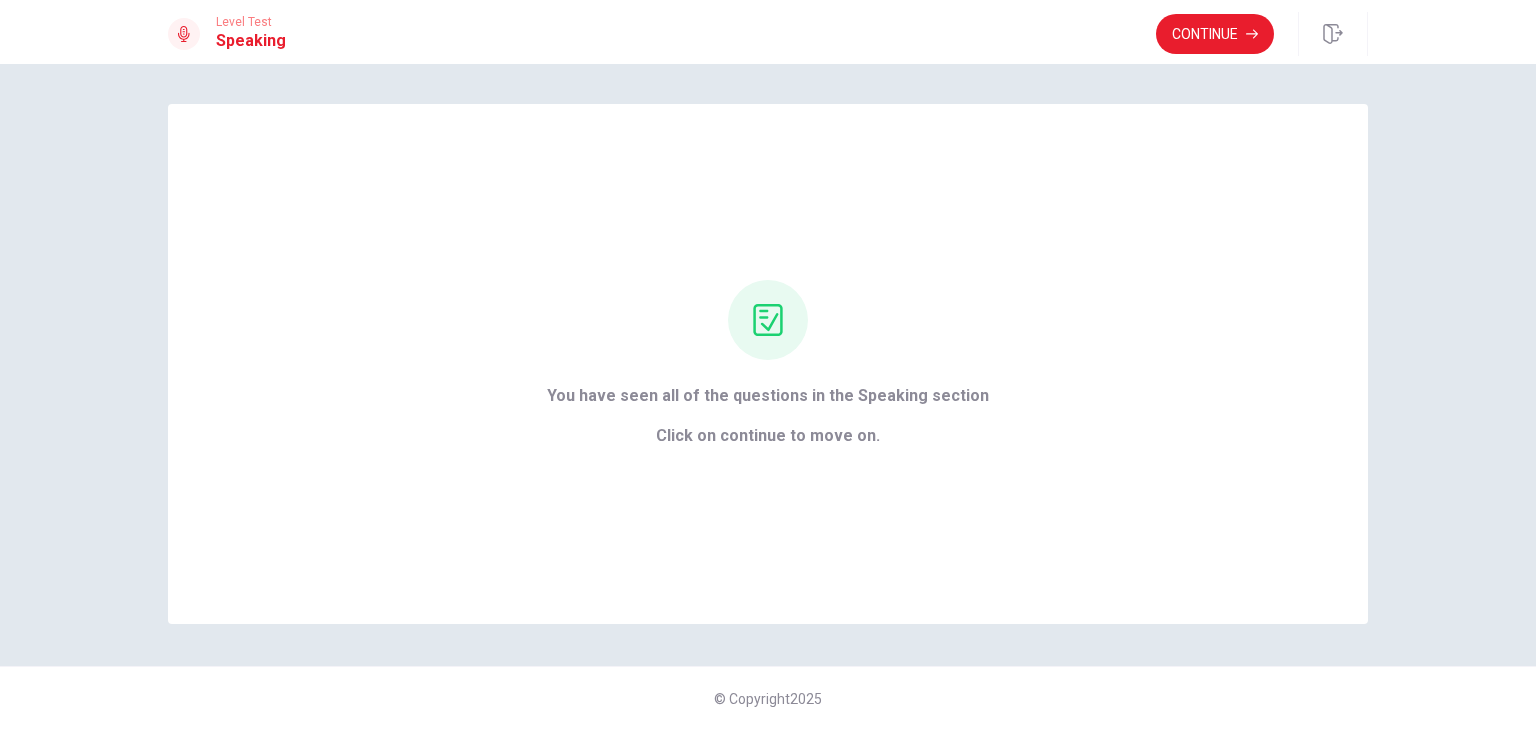 scroll, scrollTop: 0, scrollLeft: 0, axis: both 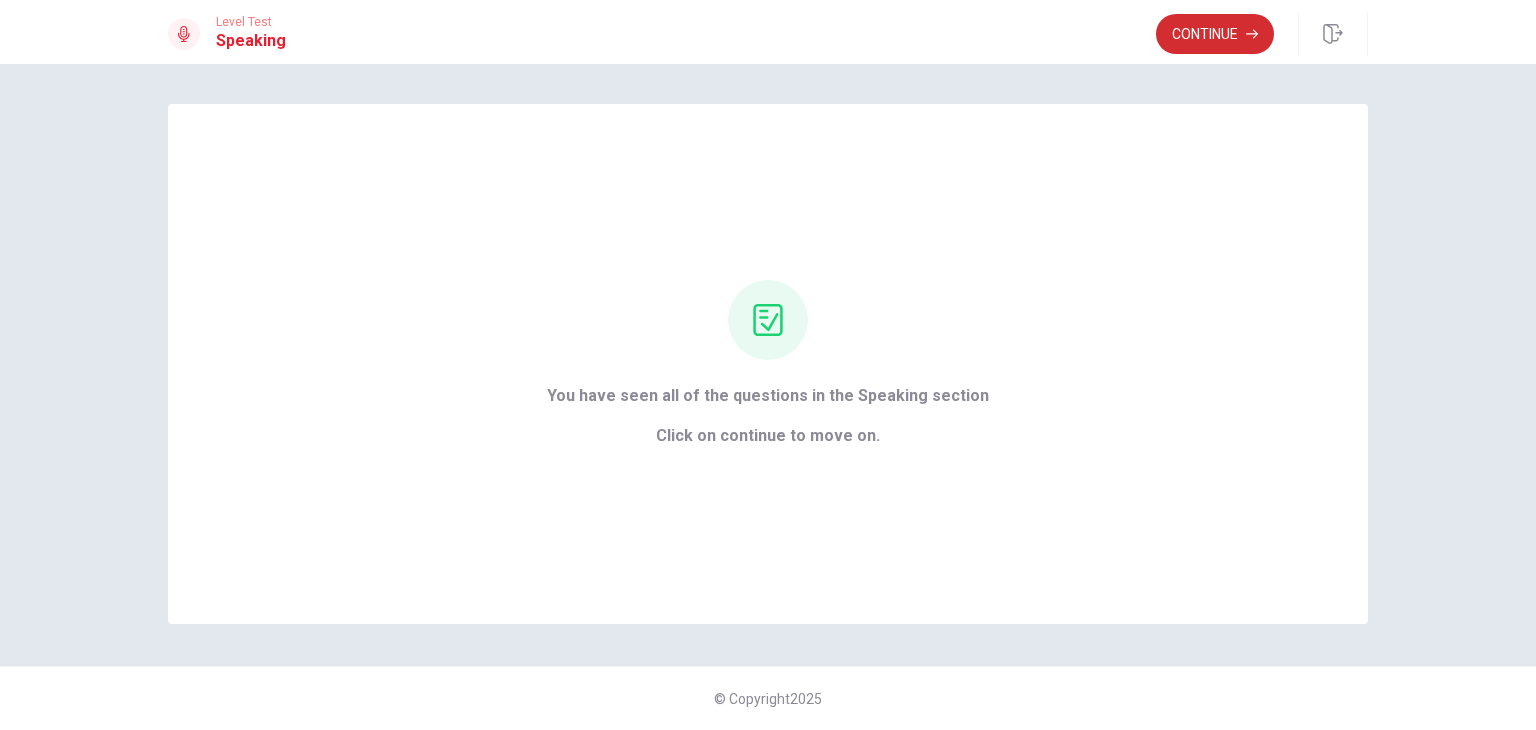 click on "Continue" at bounding box center [1215, 34] 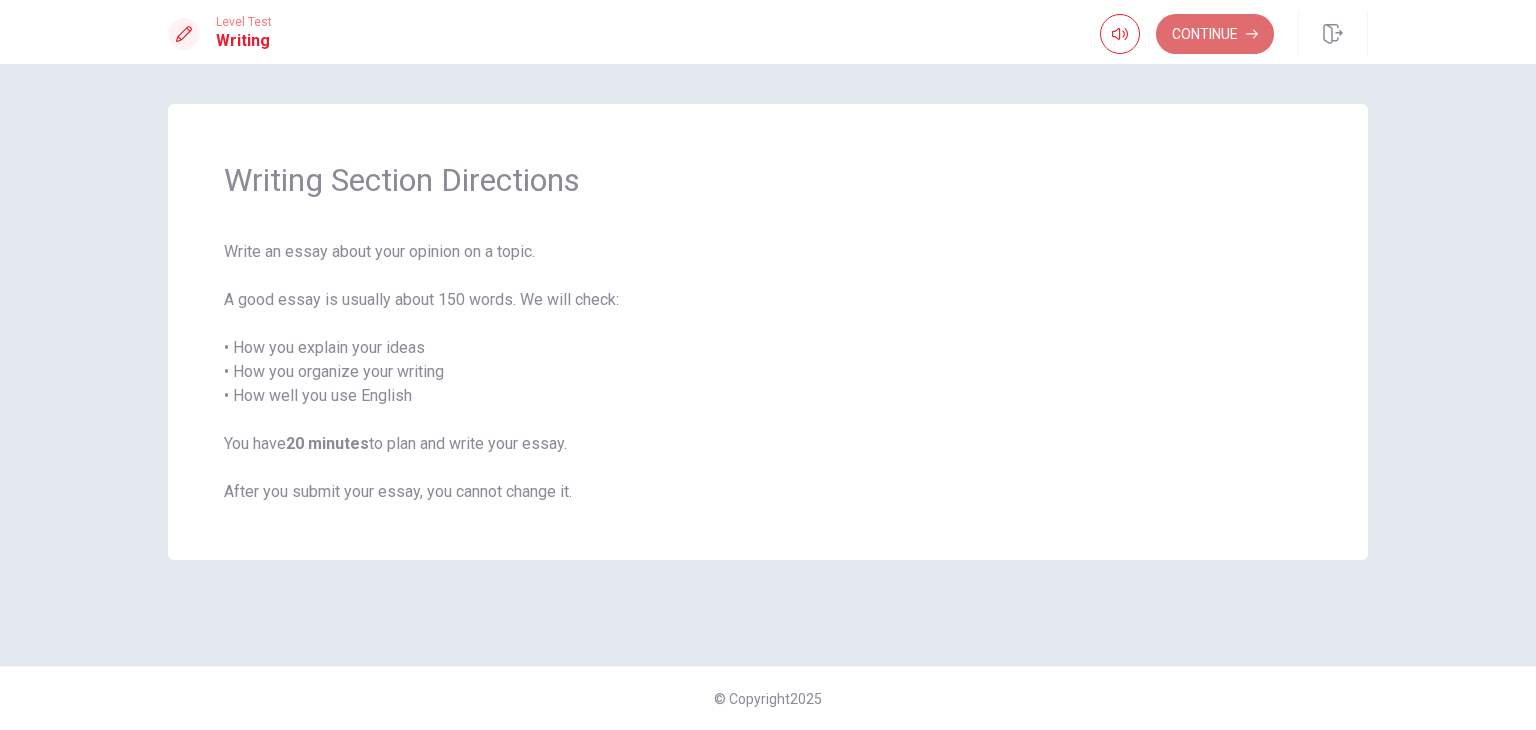 click on "Continue" at bounding box center [1215, 34] 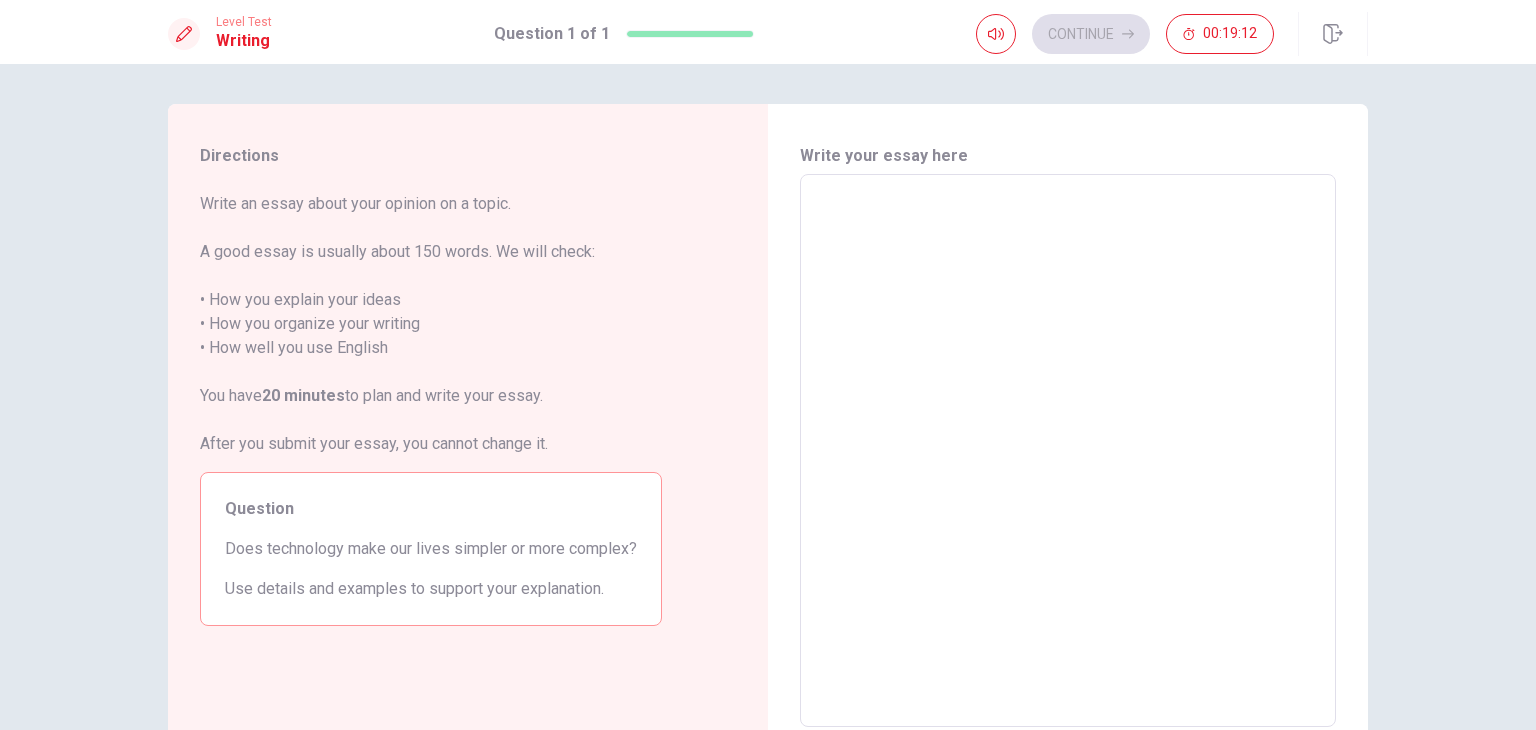 click at bounding box center (1068, 451) 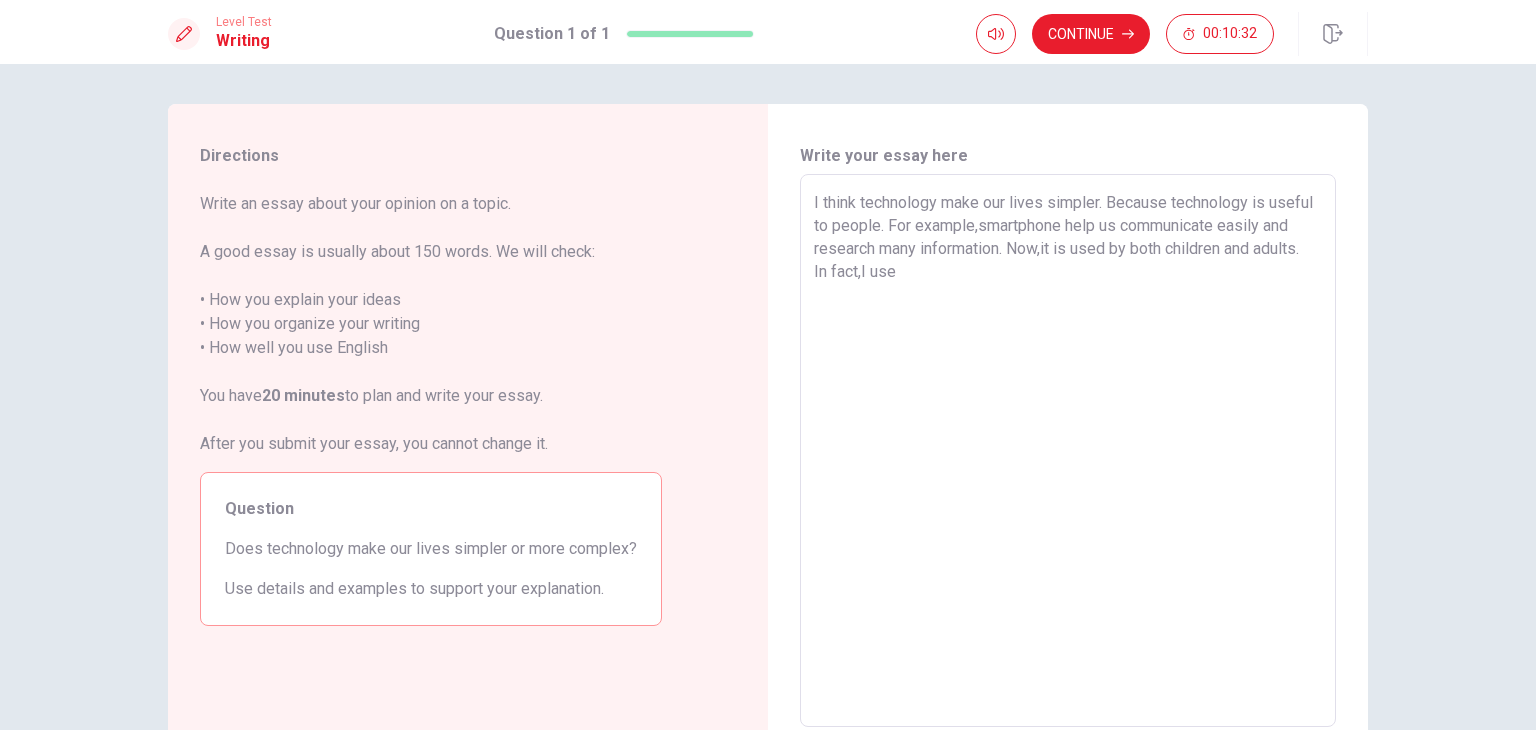 drag, startPoint x: 862, startPoint y: 195, endPoint x: 932, endPoint y: 203, distance: 70.45566 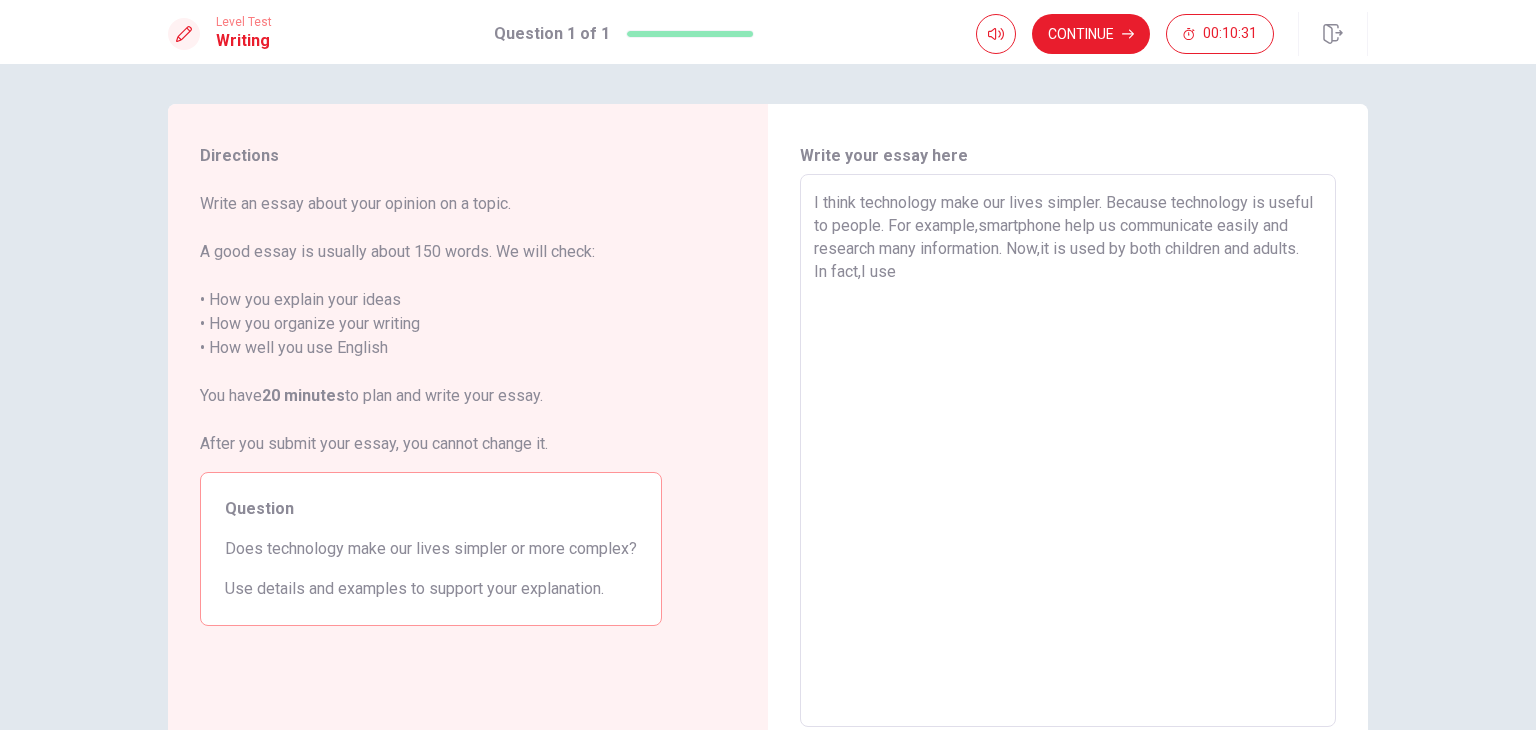 click on "I think technology make our lives simpler. Because technology is useful to people. For example,smartphone help us communicate easily and research many information. Now,it is used by both children and adults. In fact,I use" at bounding box center [1068, 451] 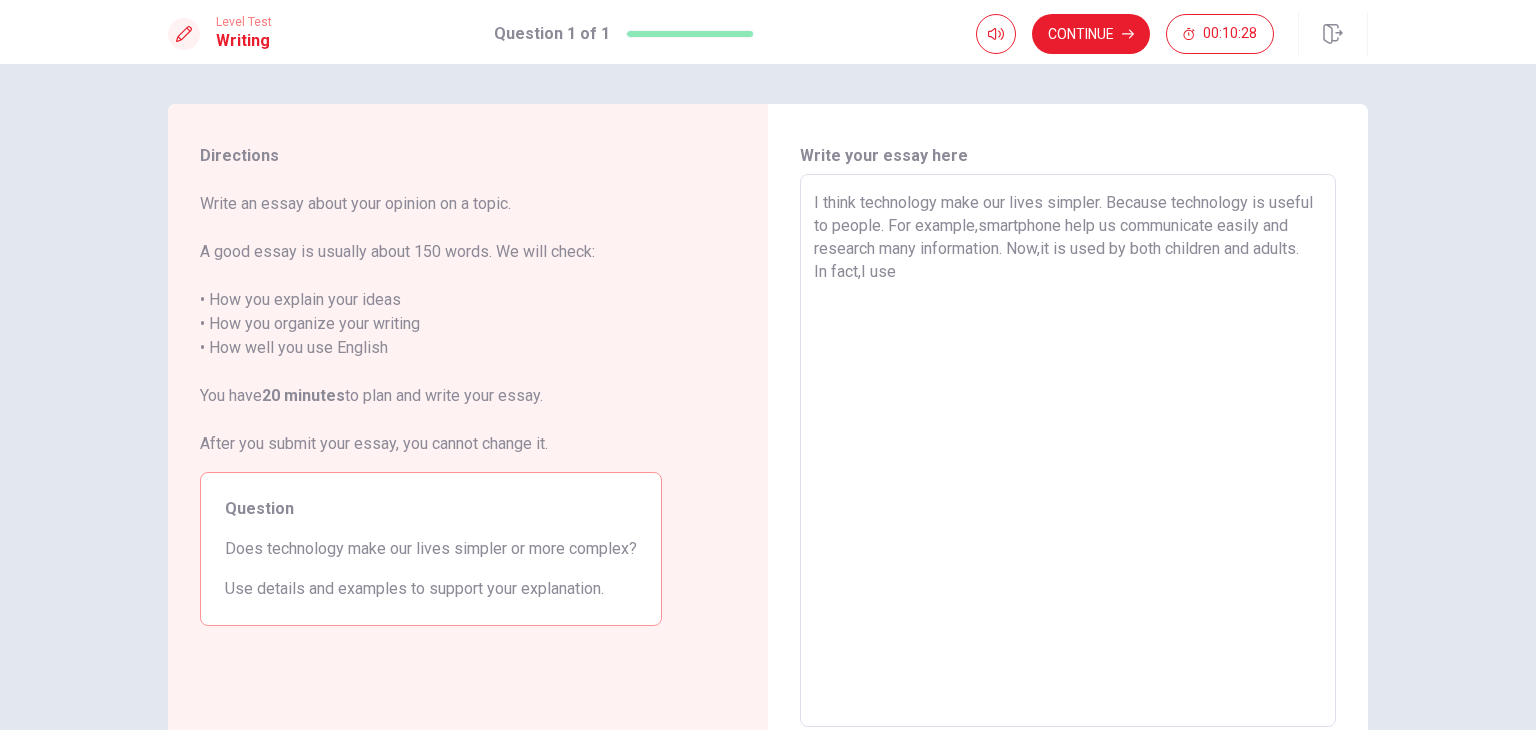click on "I think technology make our lives simpler. Because technology is useful to people. For example,smartphone help us communicate easily and research many information. Now,it is used by both children and adults. In fact,I use" at bounding box center [1068, 451] 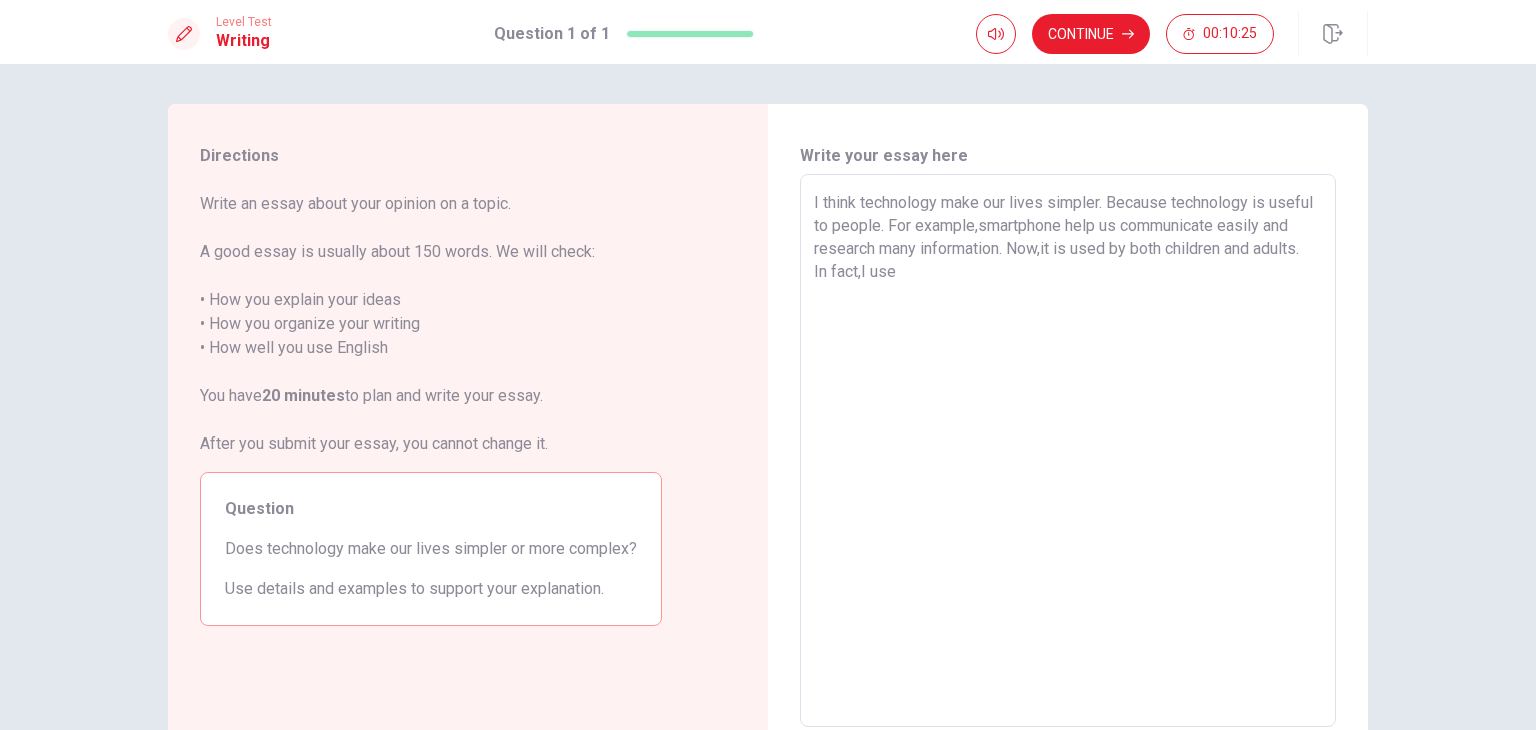 click on "I think technology make our lives simpler. Because technology is useful to people. For example,smartphone help us communicate easily and research many information. Now,it is used by both children and adults. In fact,I use" at bounding box center (1068, 451) 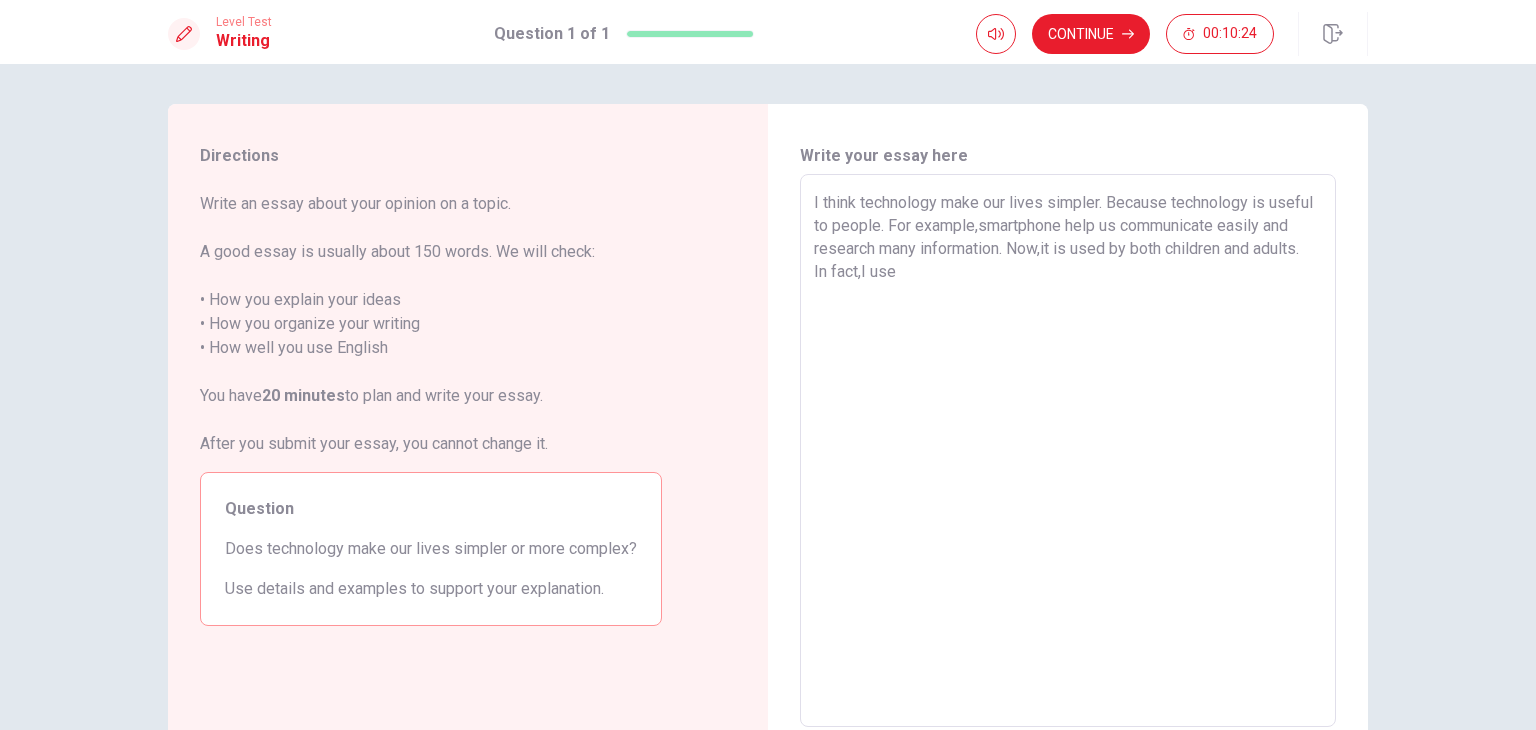 drag, startPoint x: 853, startPoint y: 201, endPoint x: 932, endPoint y: 200, distance: 79.00633 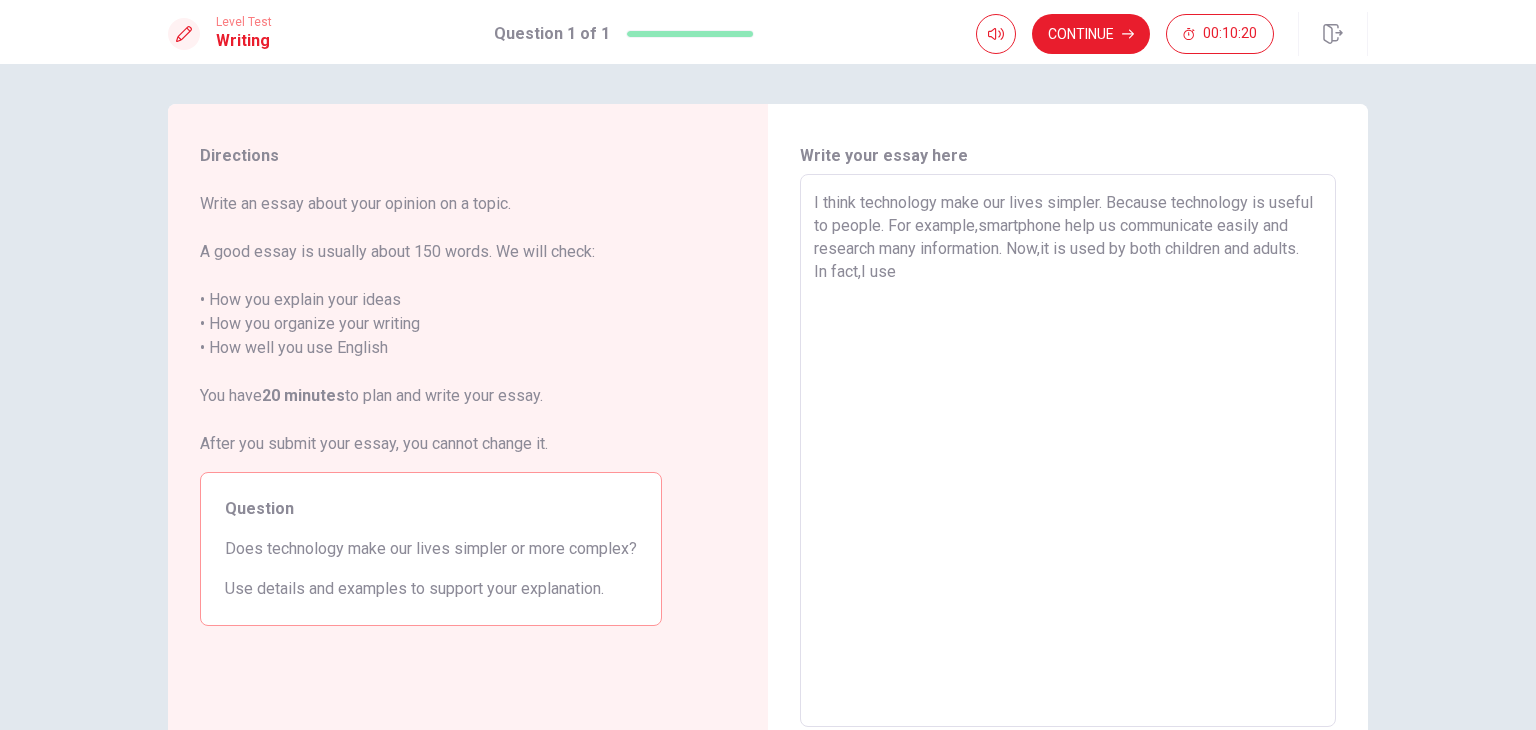click on "I think technology make our lives simpler. Because technology is useful to people. For example,smartphone help us communicate easily and research many information. Now,it is used by both children and adults. In fact,I use" at bounding box center [1068, 451] 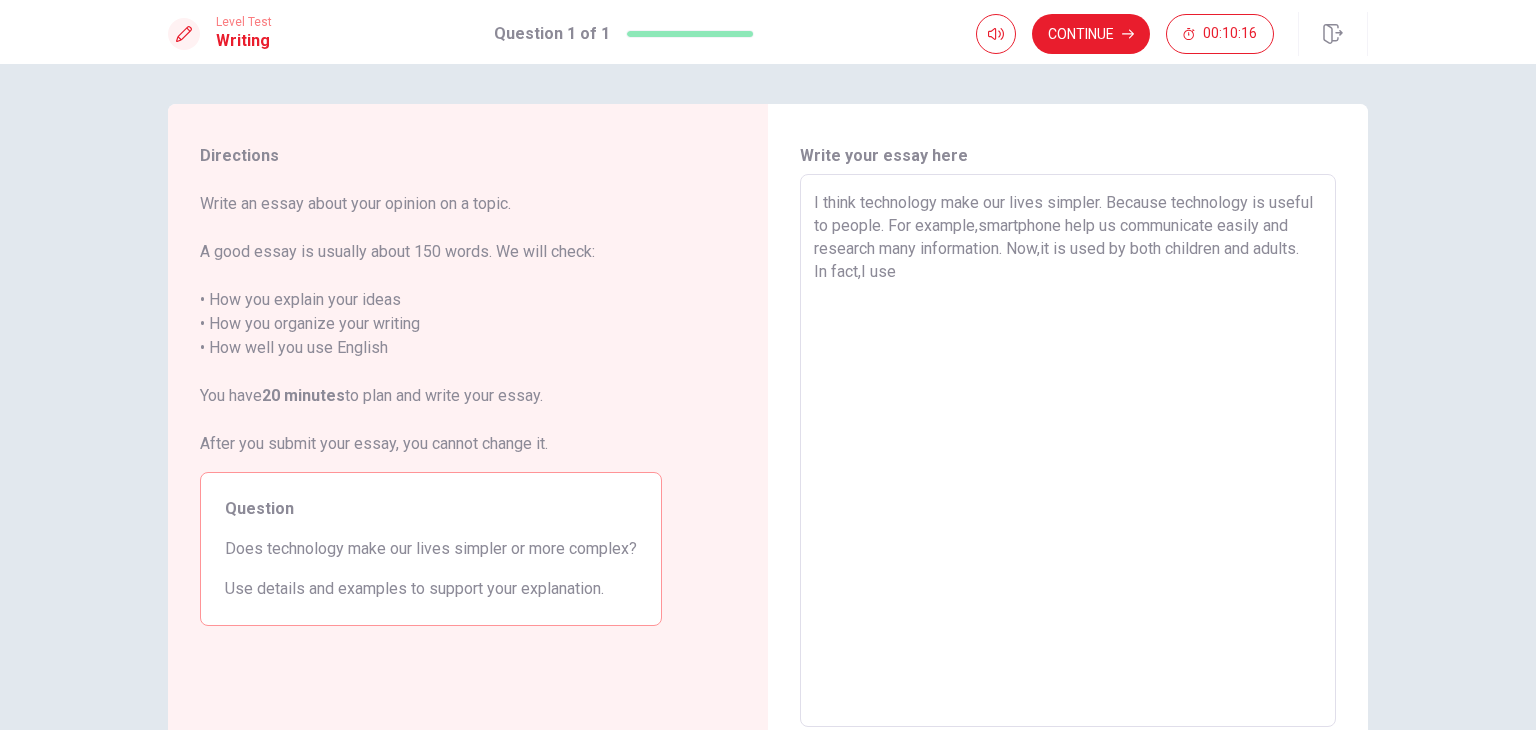 paste on "V" 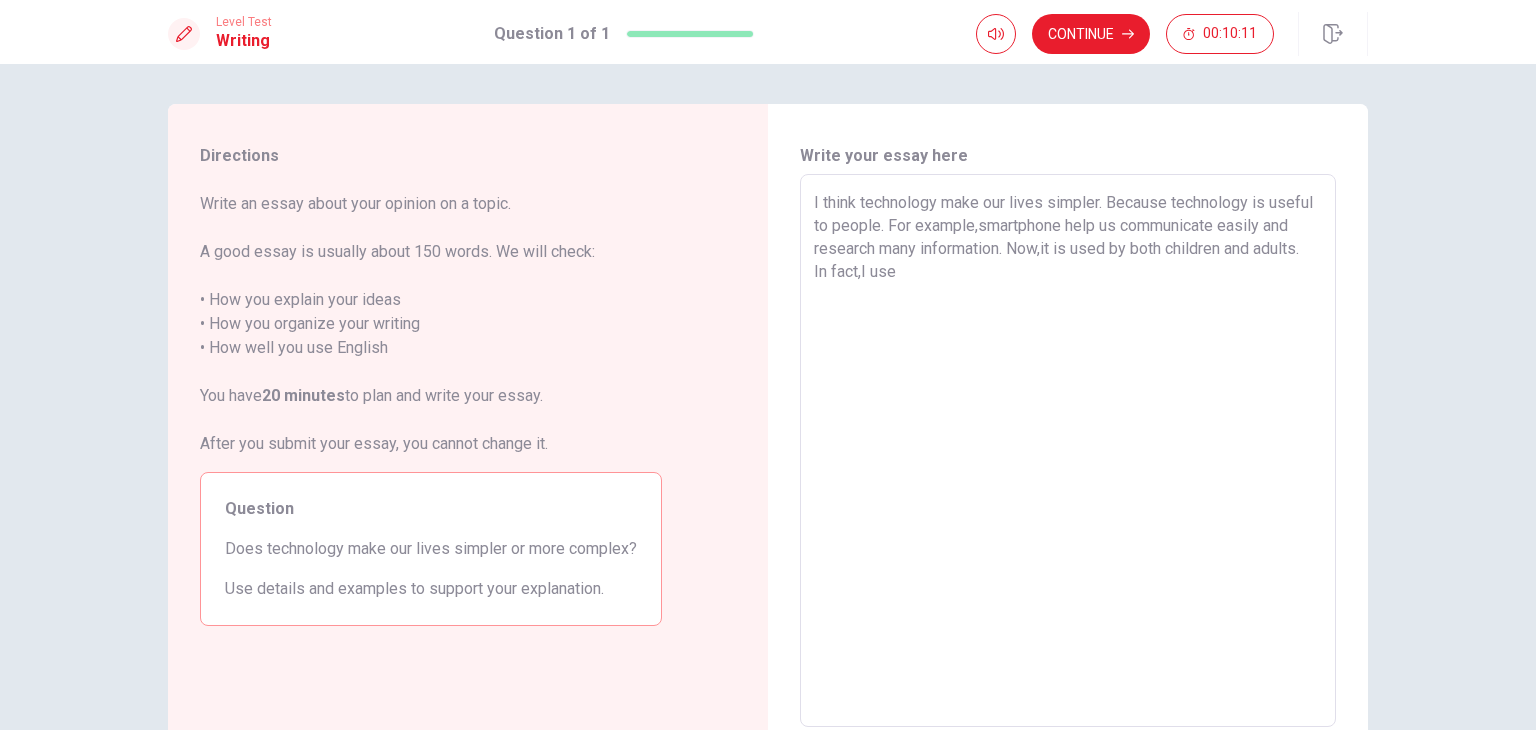 drag, startPoint x: 861, startPoint y: 196, endPoint x: 935, endPoint y: 204, distance: 74.431175 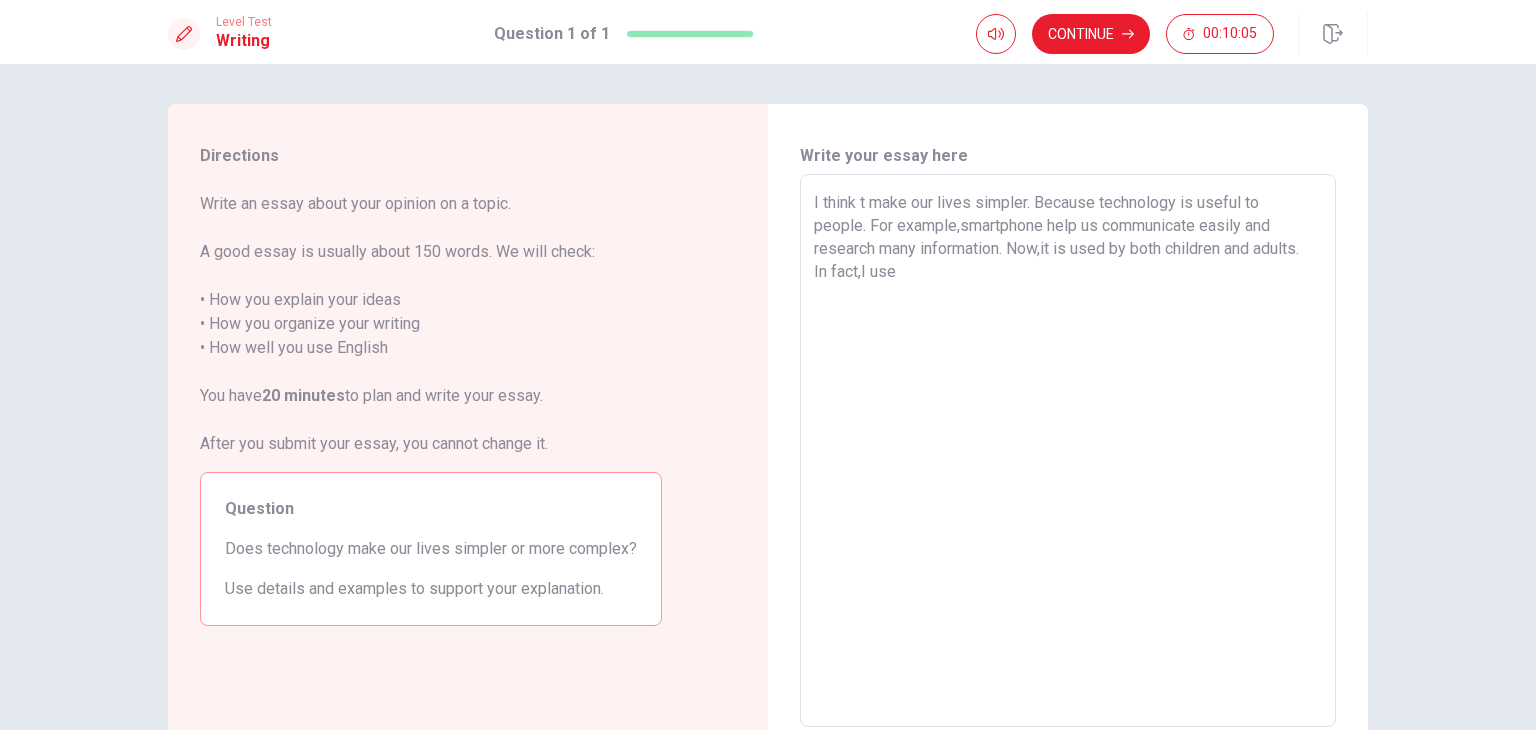 paste on "e" 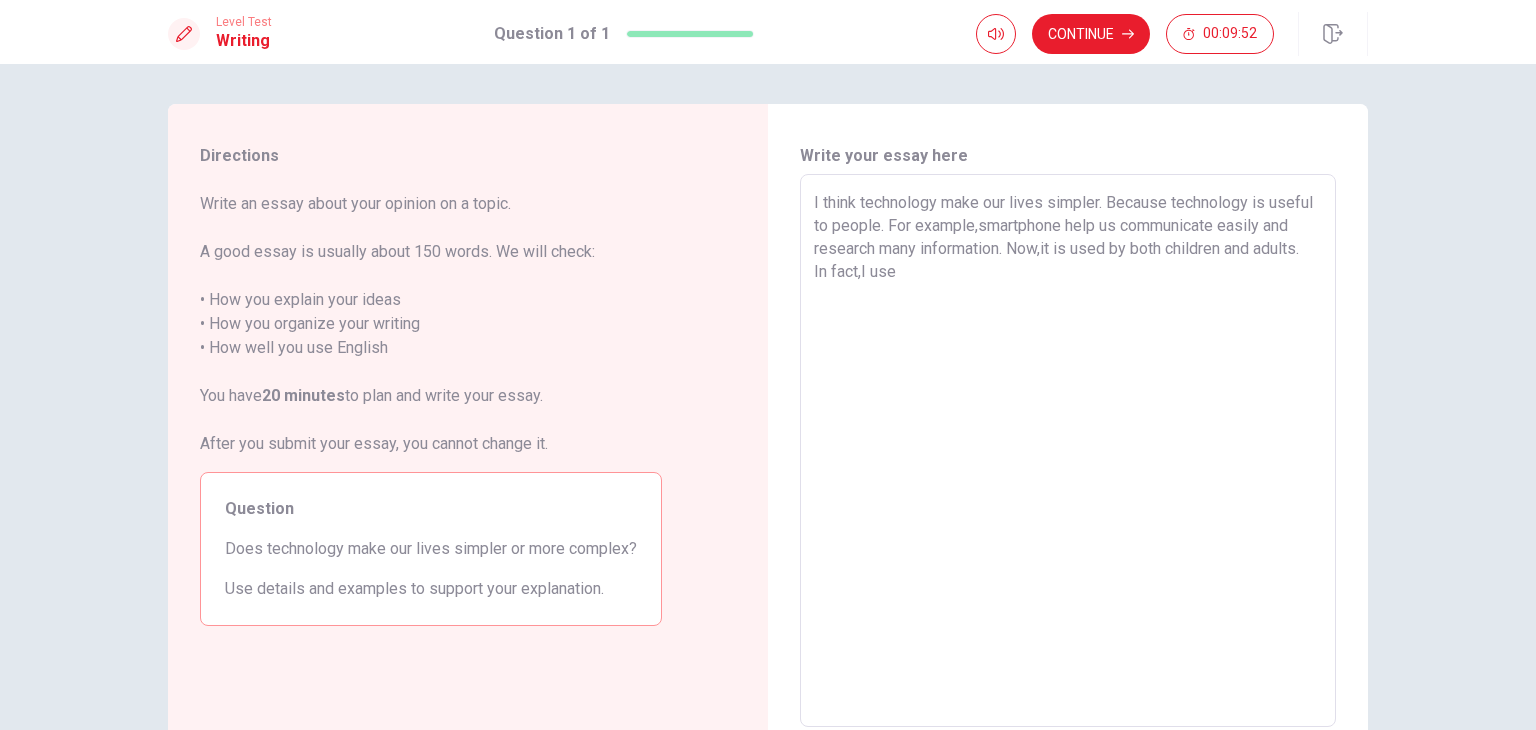 click on "I think technology make our lives simpler. Because technology is useful to people. For example,smartphone help us communicate easily and research many information. Now,it is used by both children and adults. In fact,I use" at bounding box center (1068, 451) 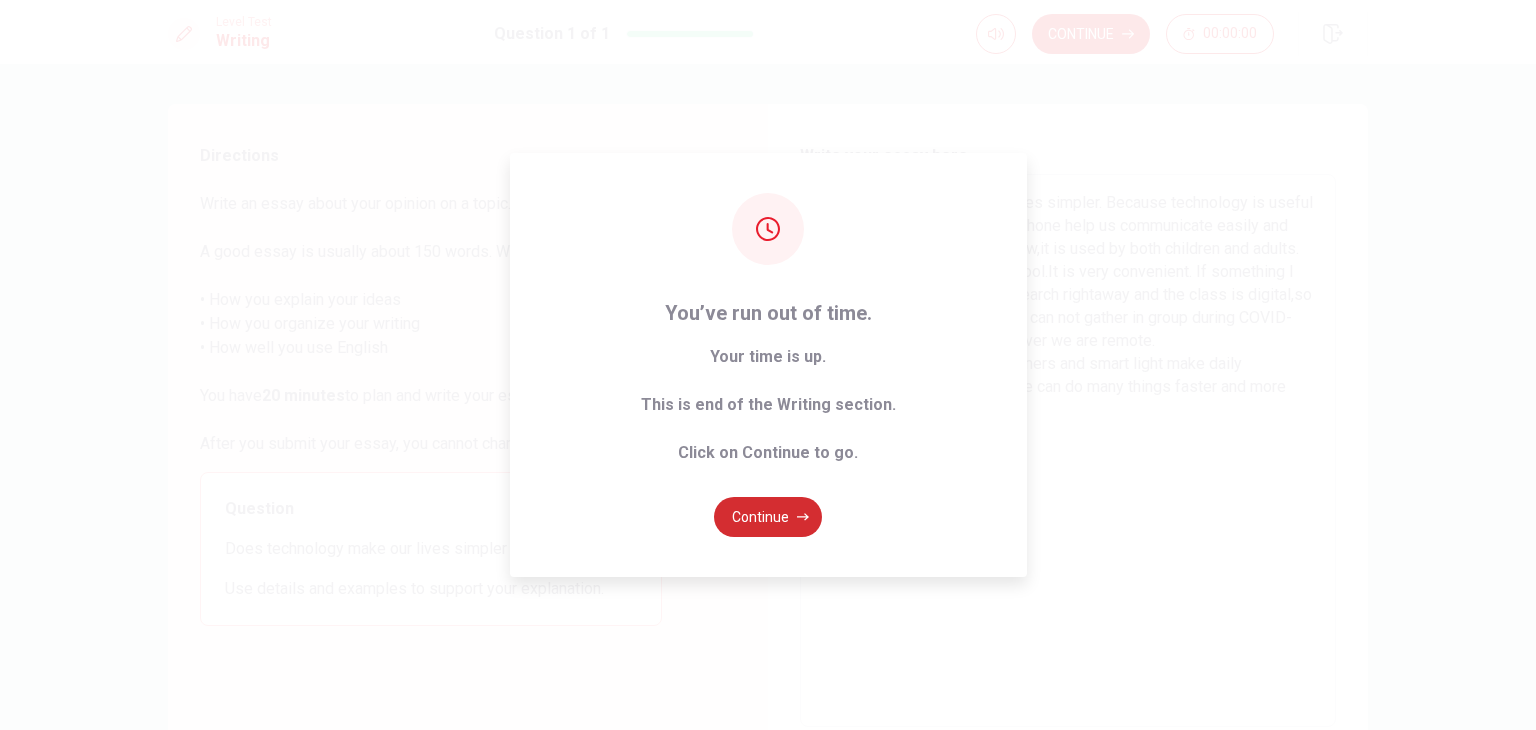 type on "I think technology make our lives simpler. Because technology is useful to people. For example,smartphone help us communicate easily and research many information. Now,it is used by both children and adults. In fact,I use technology at school.It is very convenient. If something I do not uunderstandmI can research rightaway and the class is digital,so itis easy. In addition, when you can not gather in group during COVID-19,we can become one whenever we are remote.
At home,device like robot cleaners and smart light make daily easier.Thanks to technorogy,we can do many things faster and more easily than before." 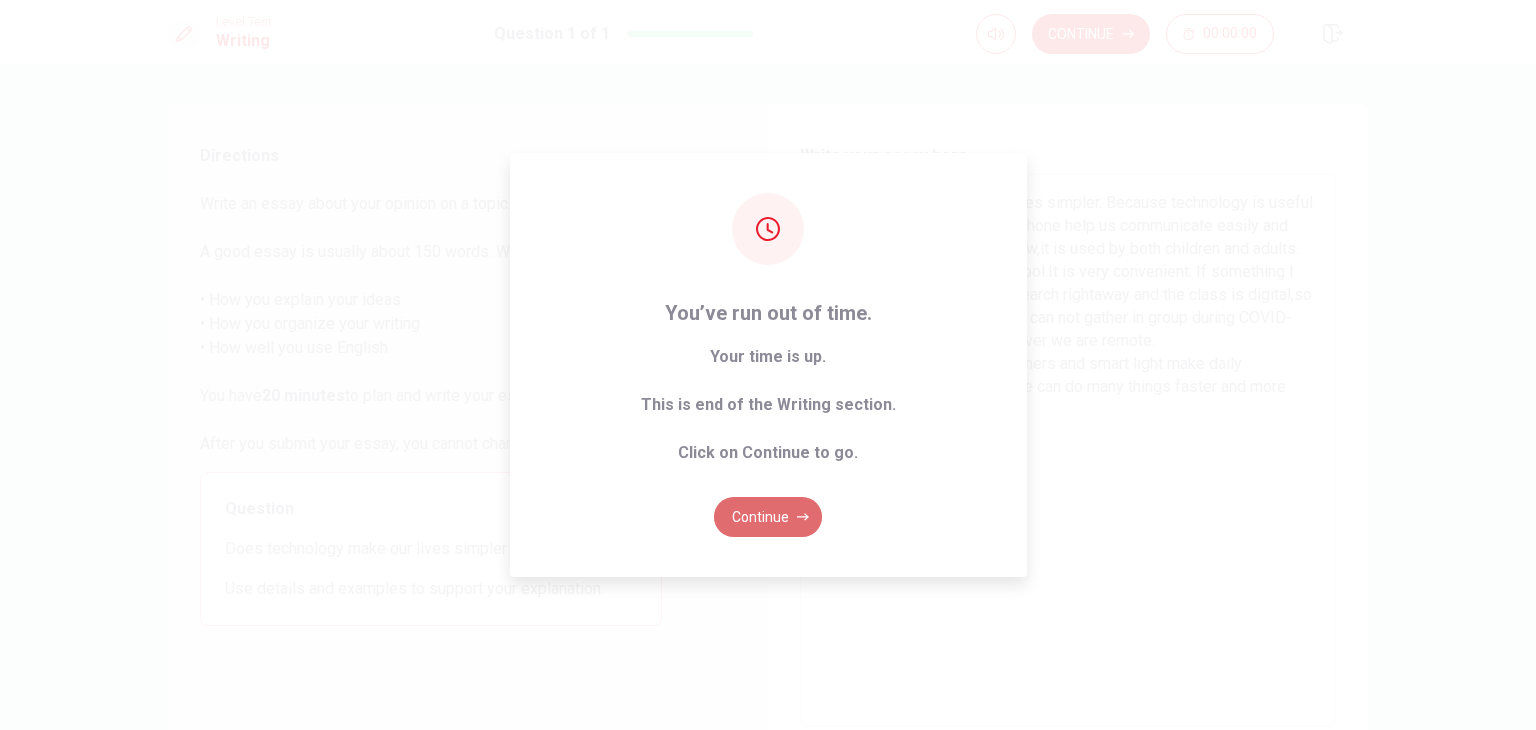 click on "Continue" at bounding box center [768, 517] 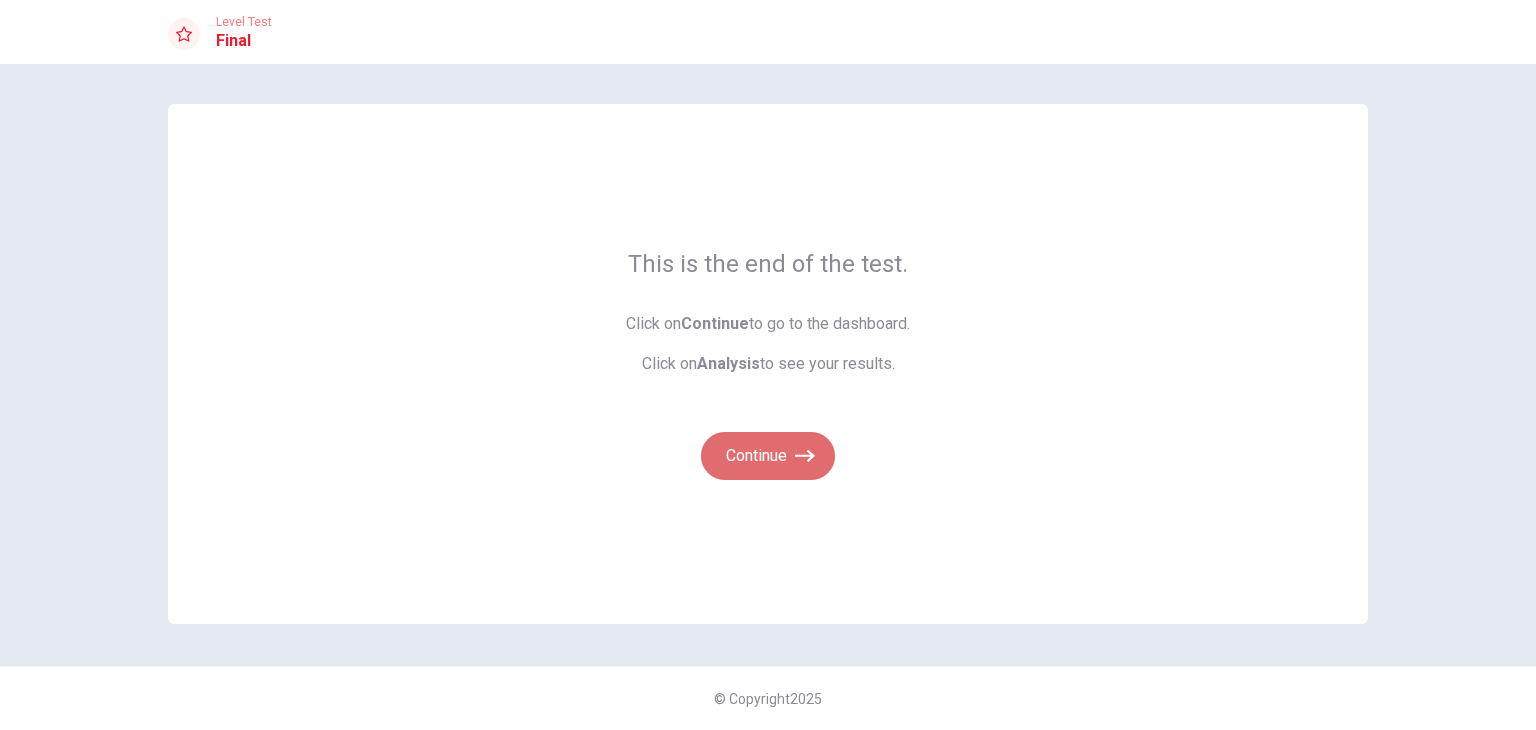 click on "Continue" at bounding box center [768, 456] 